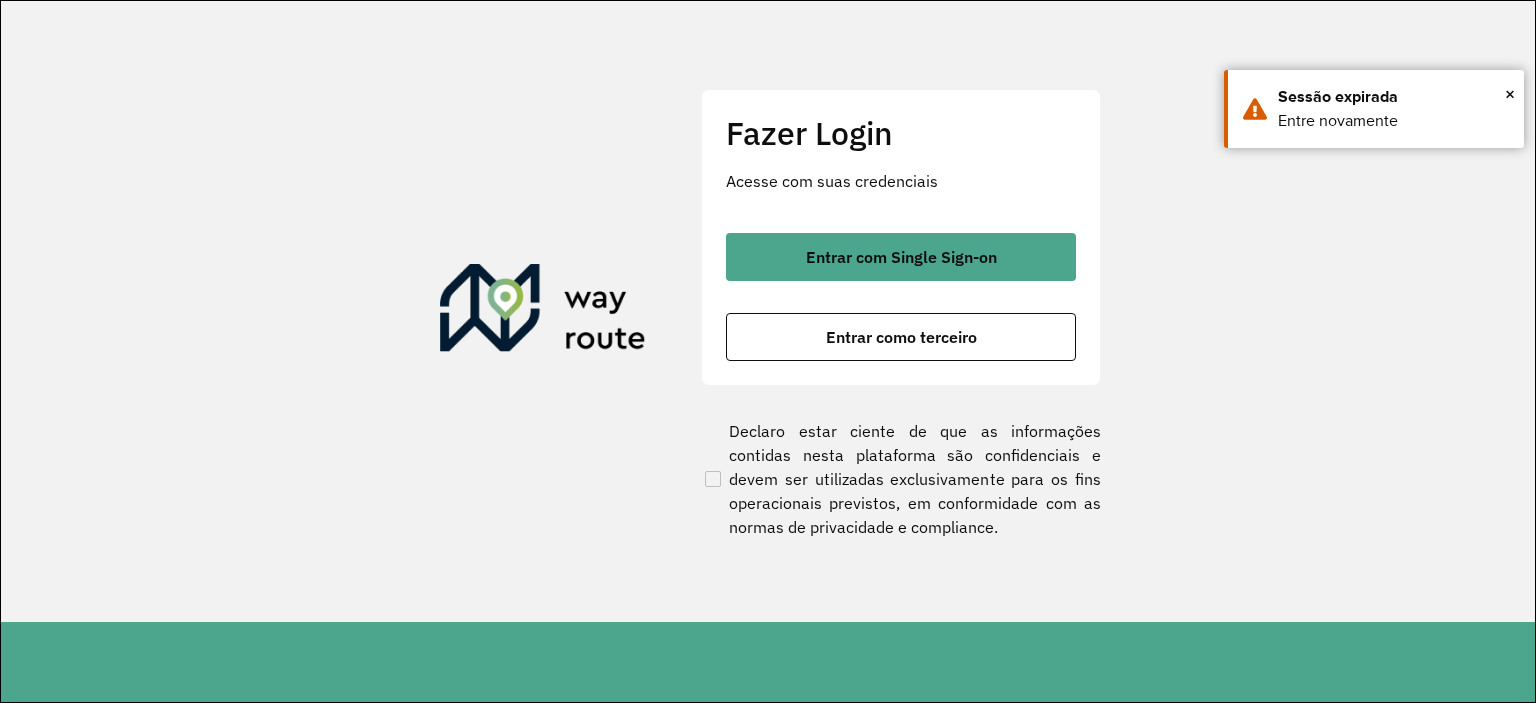 scroll, scrollTop: 0, scrollLeft: 0, axis: both 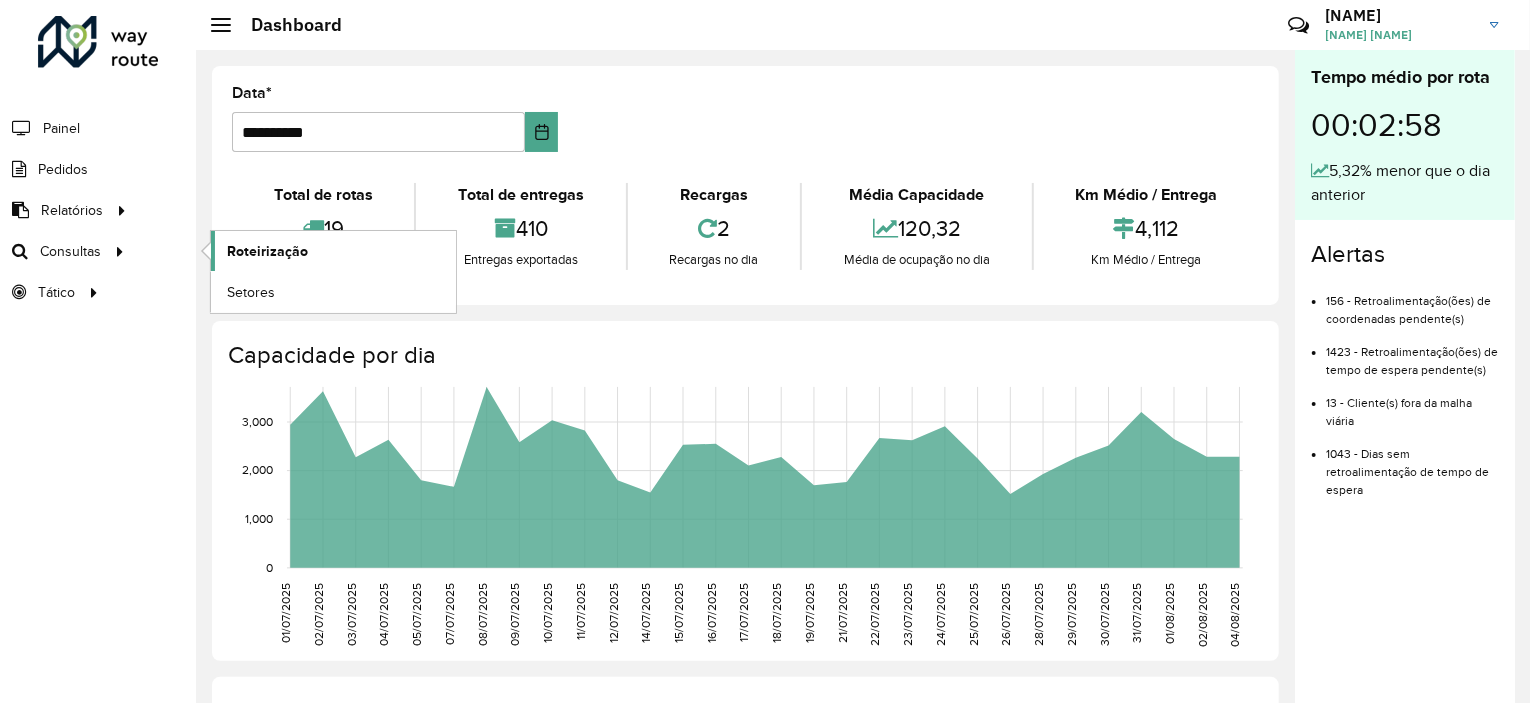 click on "Roteirização" 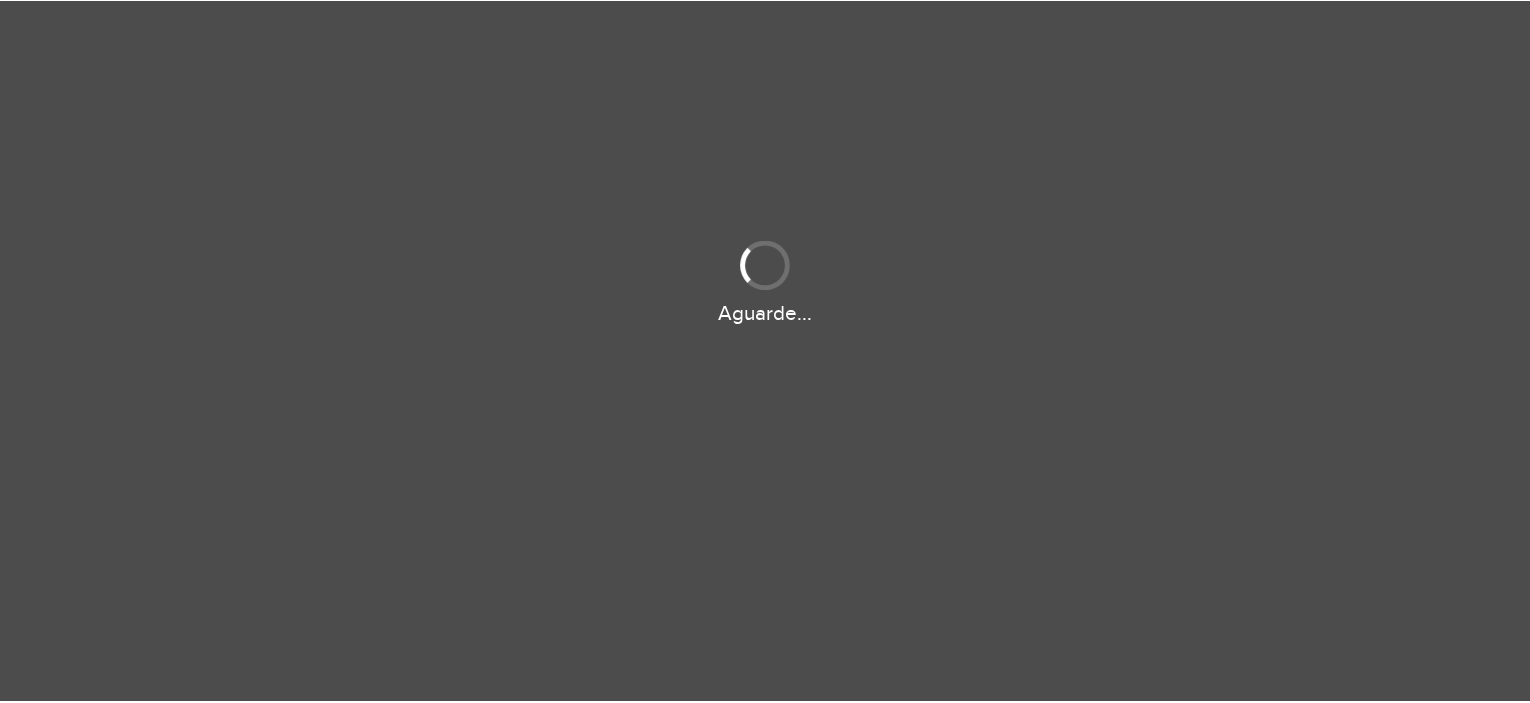 scroll, scrollTop: 0, scrollLeft: 0, axis: both 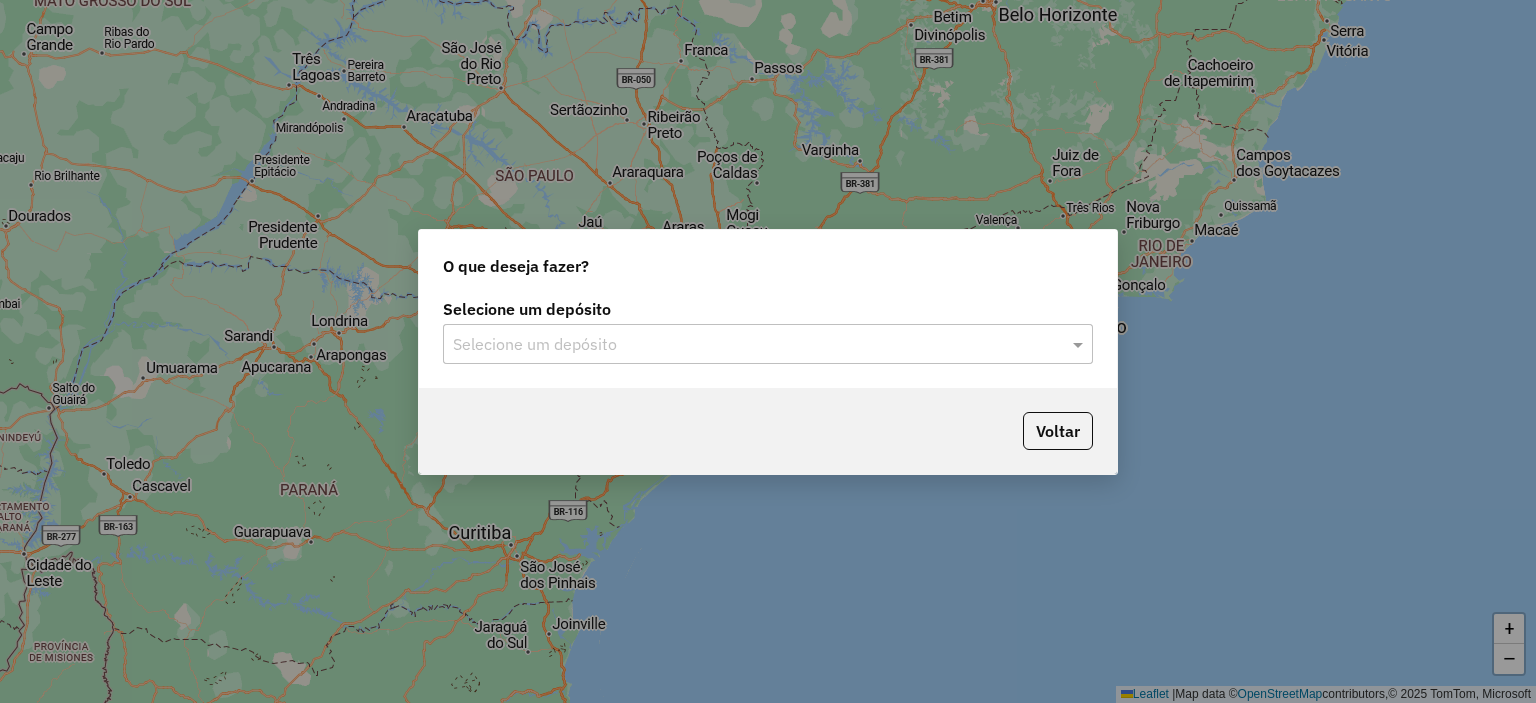 click 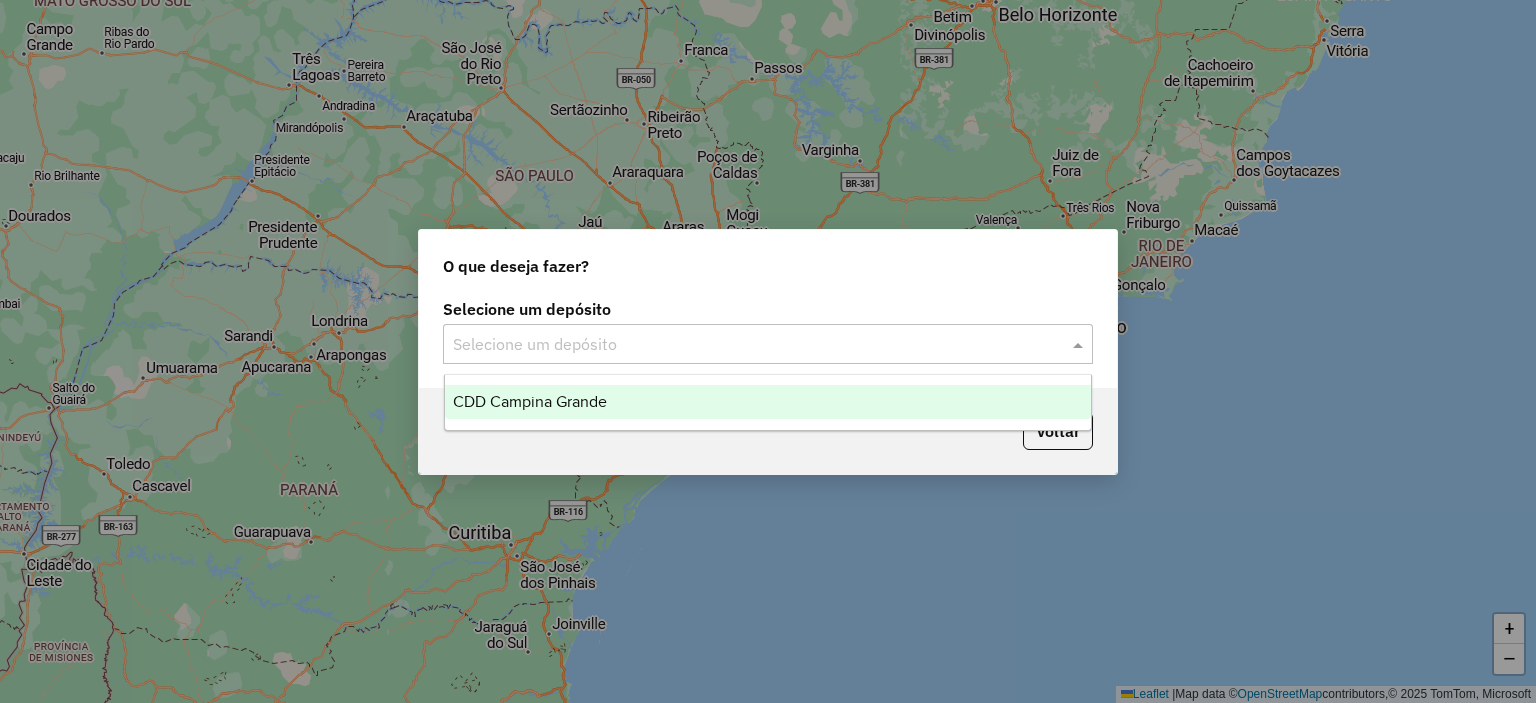 click on "CDD Campina Grande" at bounding box center [768, 402] 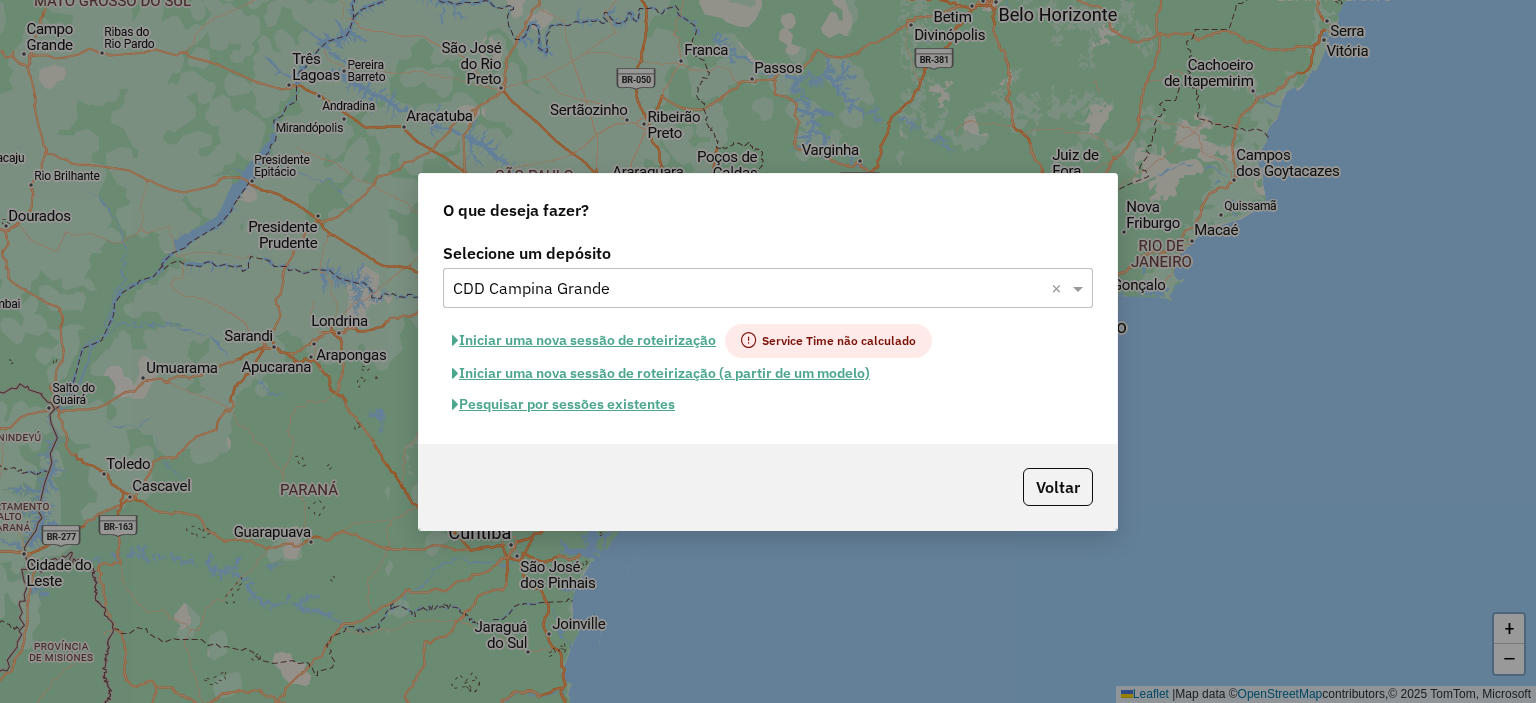 click on "Iniciar uma nova sessão de roteirização" 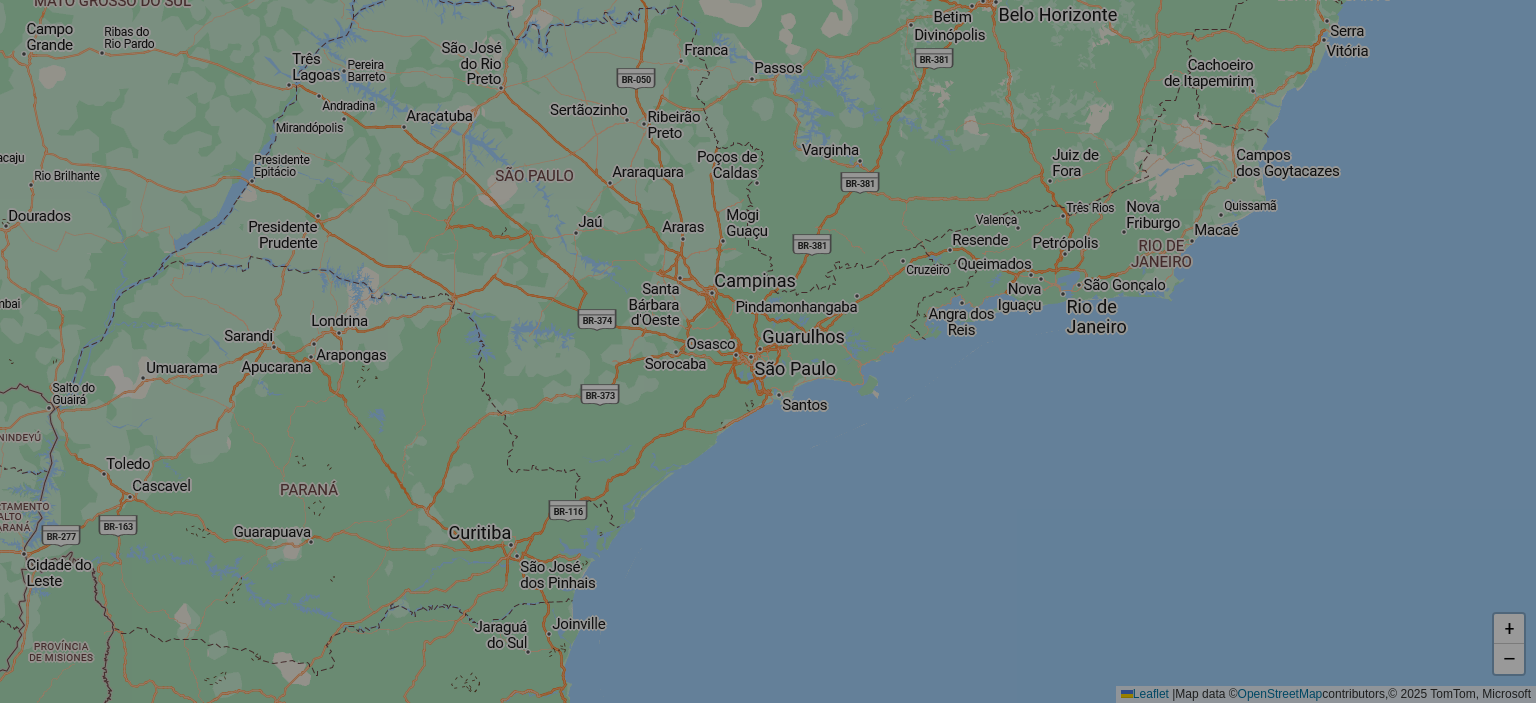 select on "*" 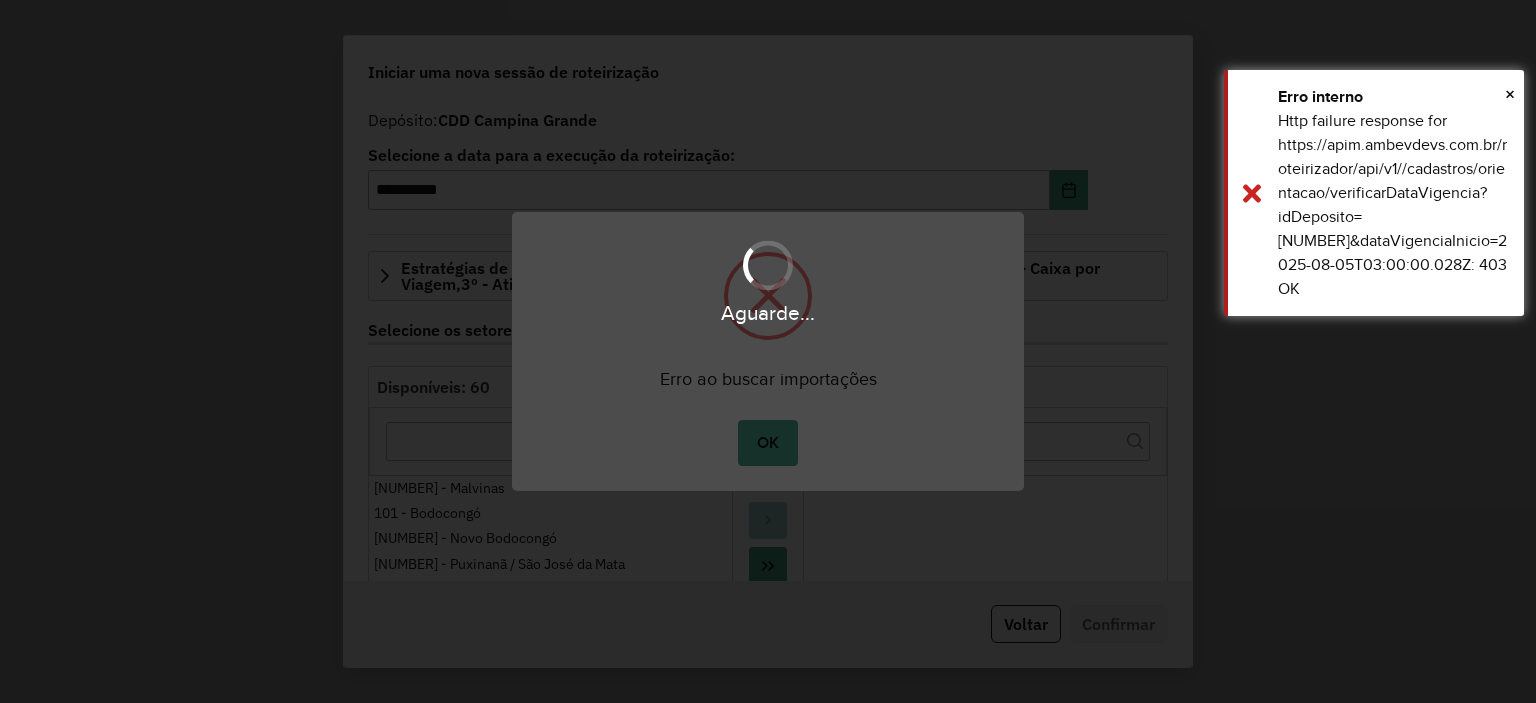 click on "Aguarde..." at bounding box center [768, 351] 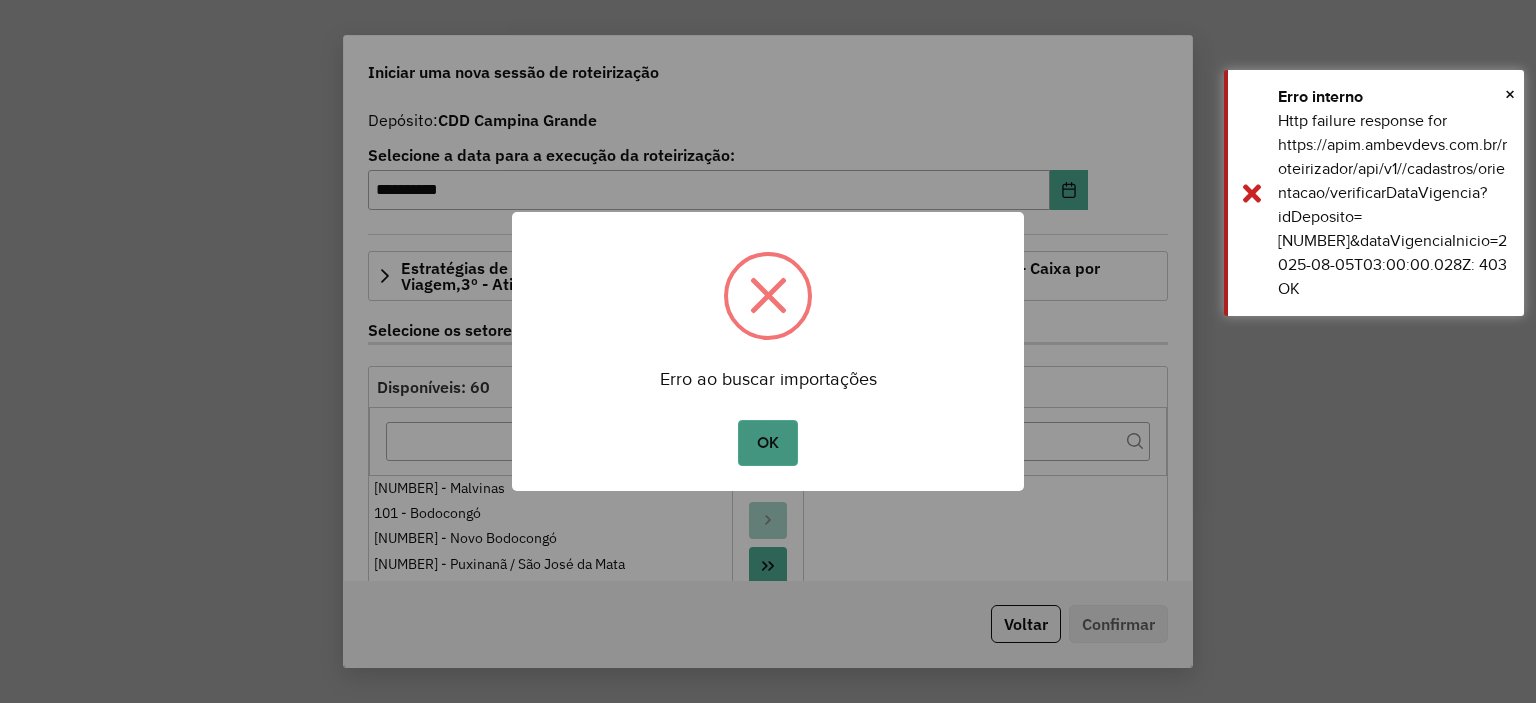 click on "OK" at bounding box center (767, 443) 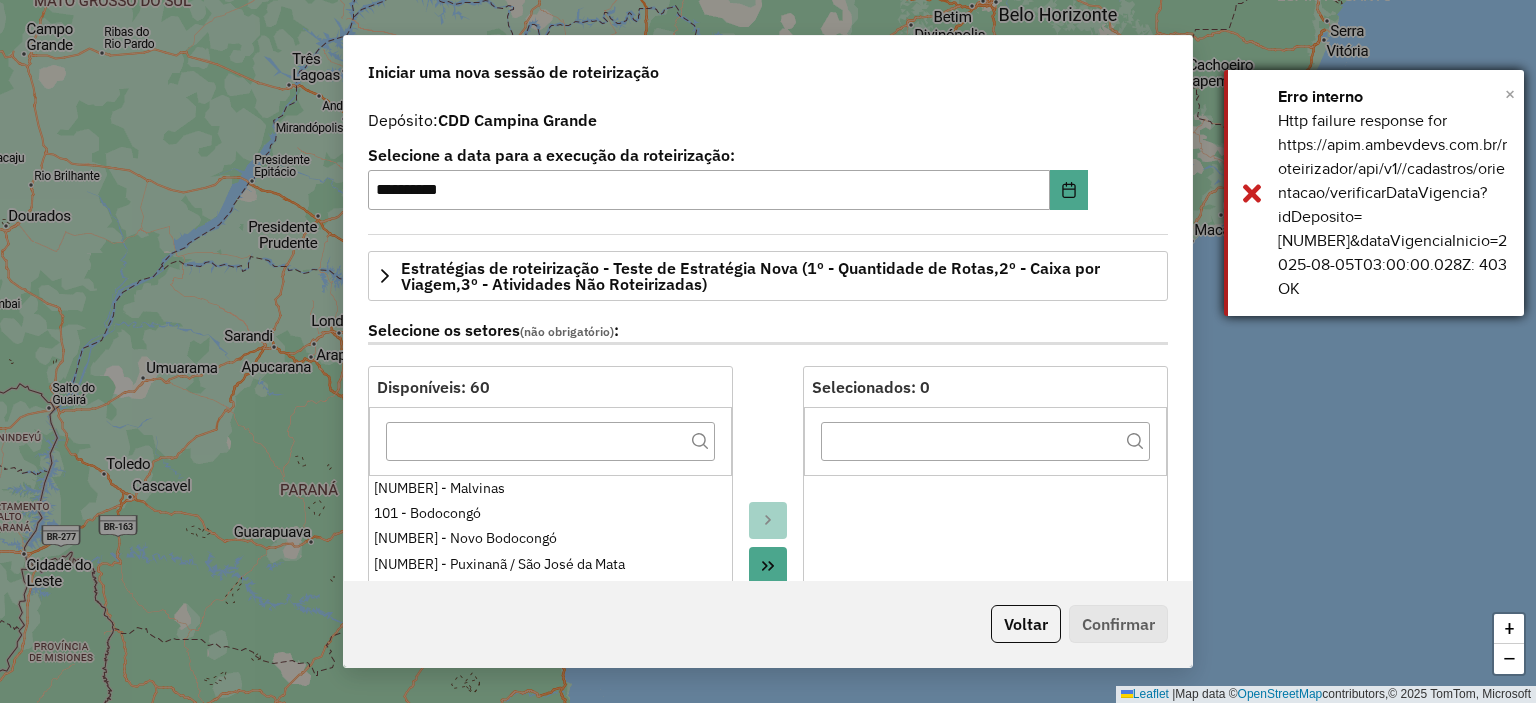 click on "×" at bounding box center [1510, 94] 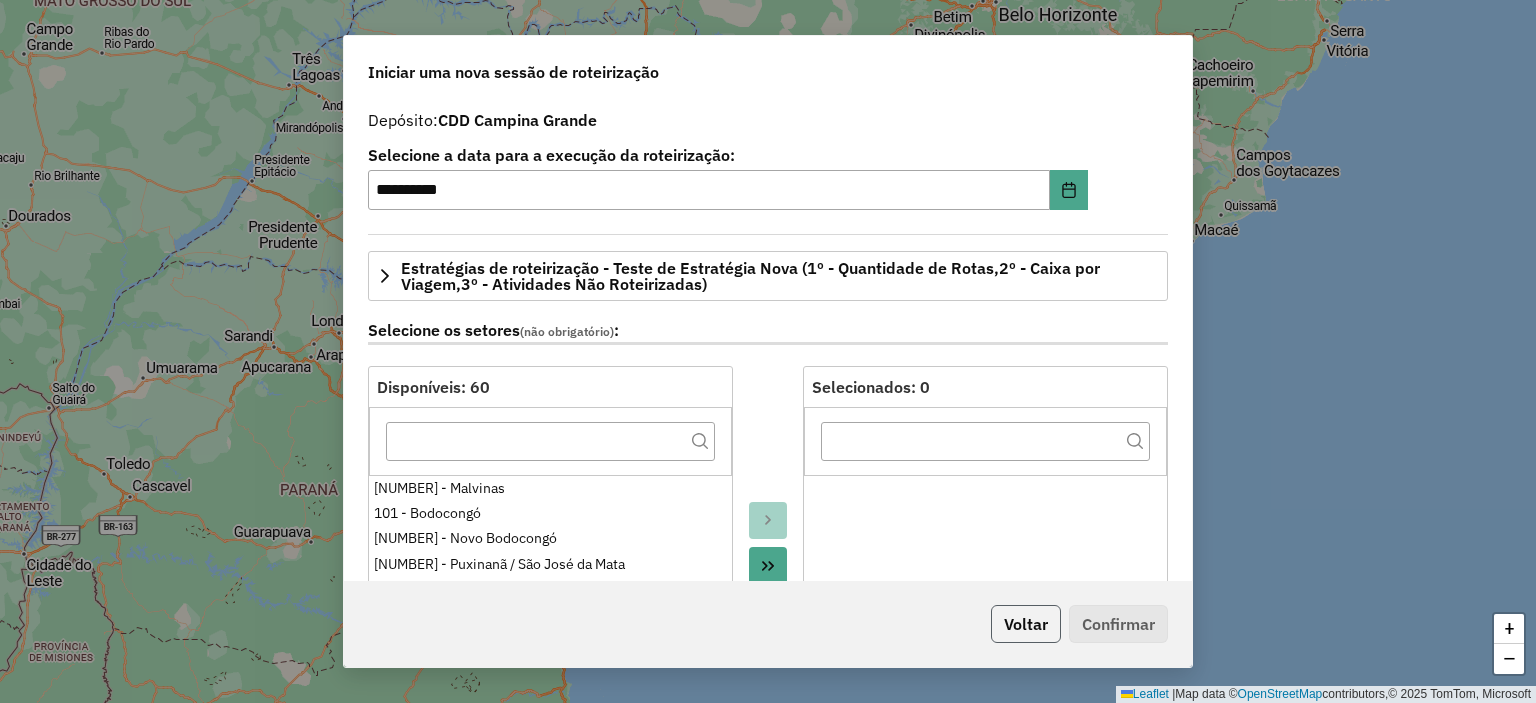 click on "Voltar" 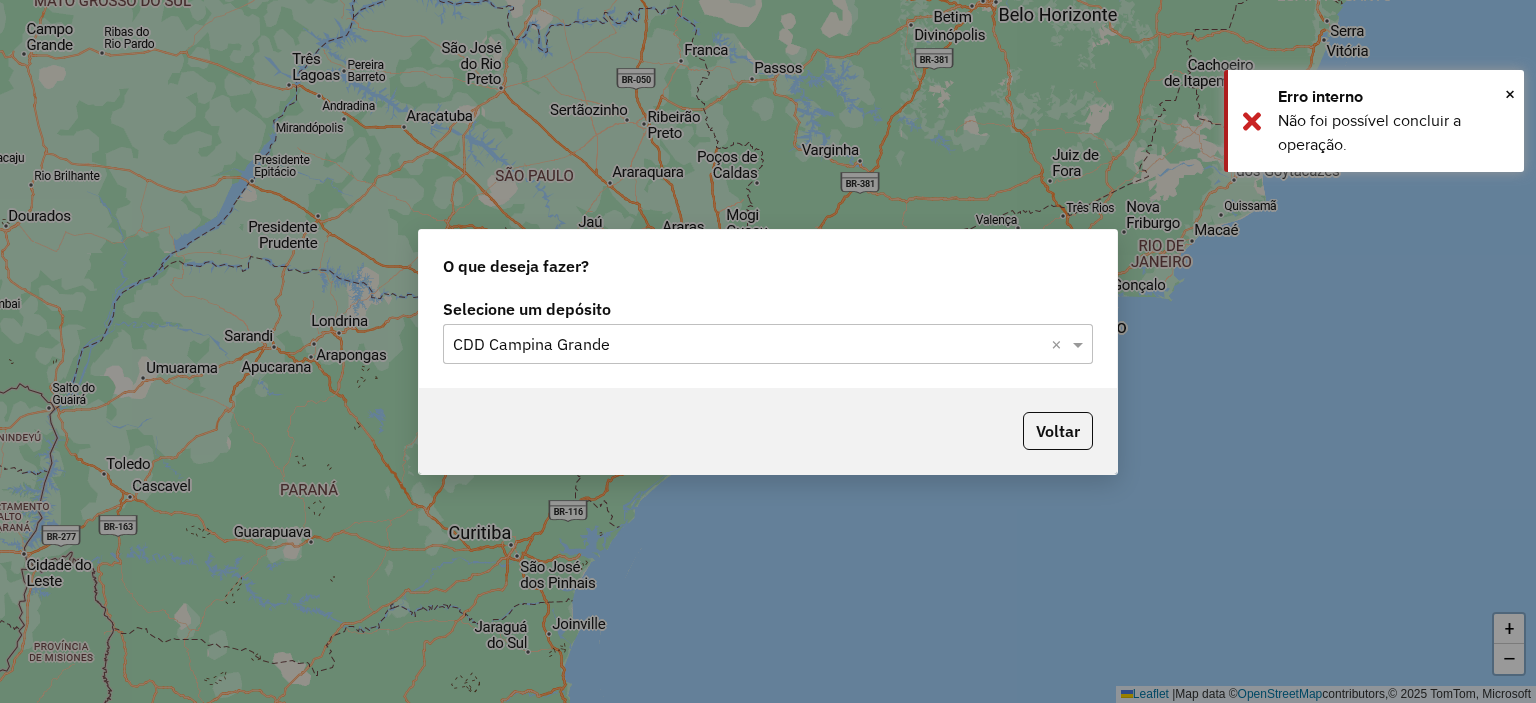 click 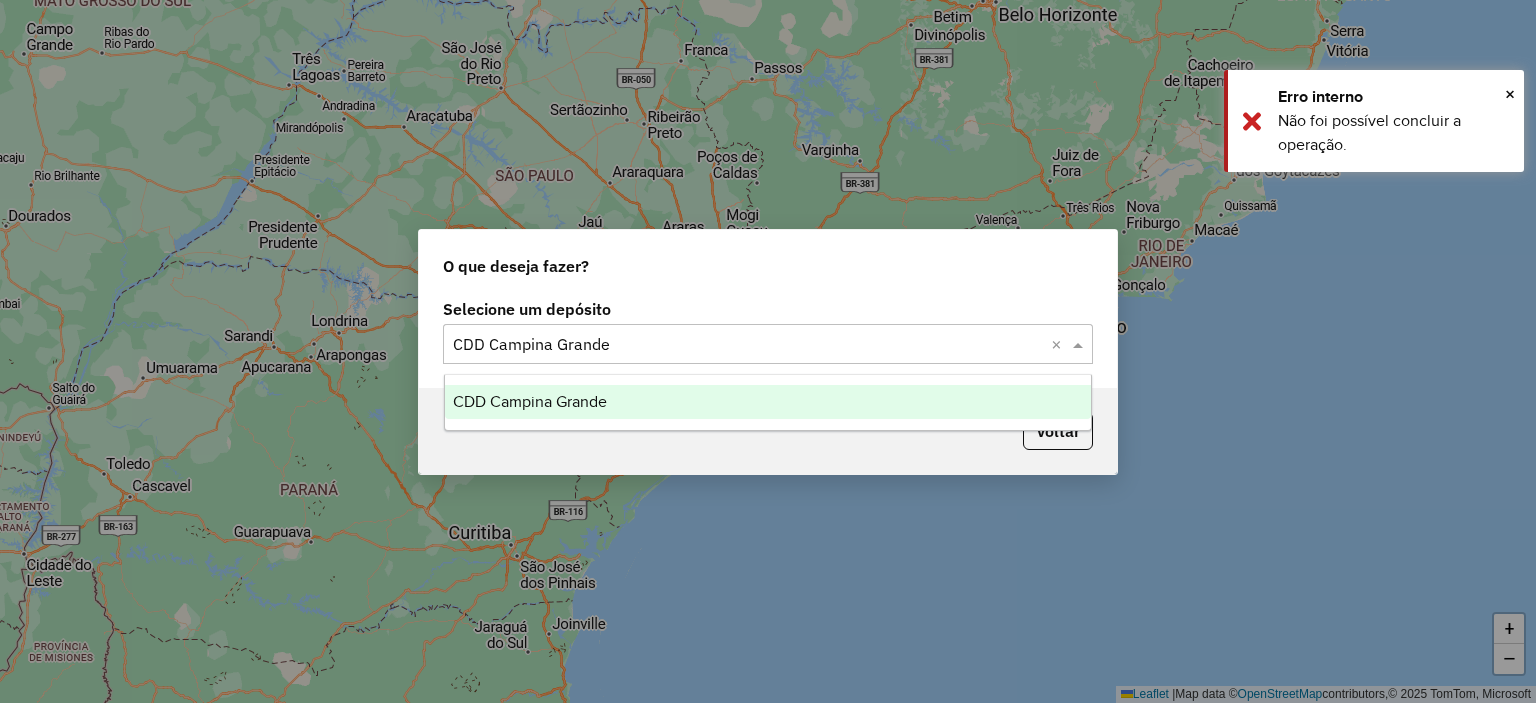click on "O que deseja fazer?" 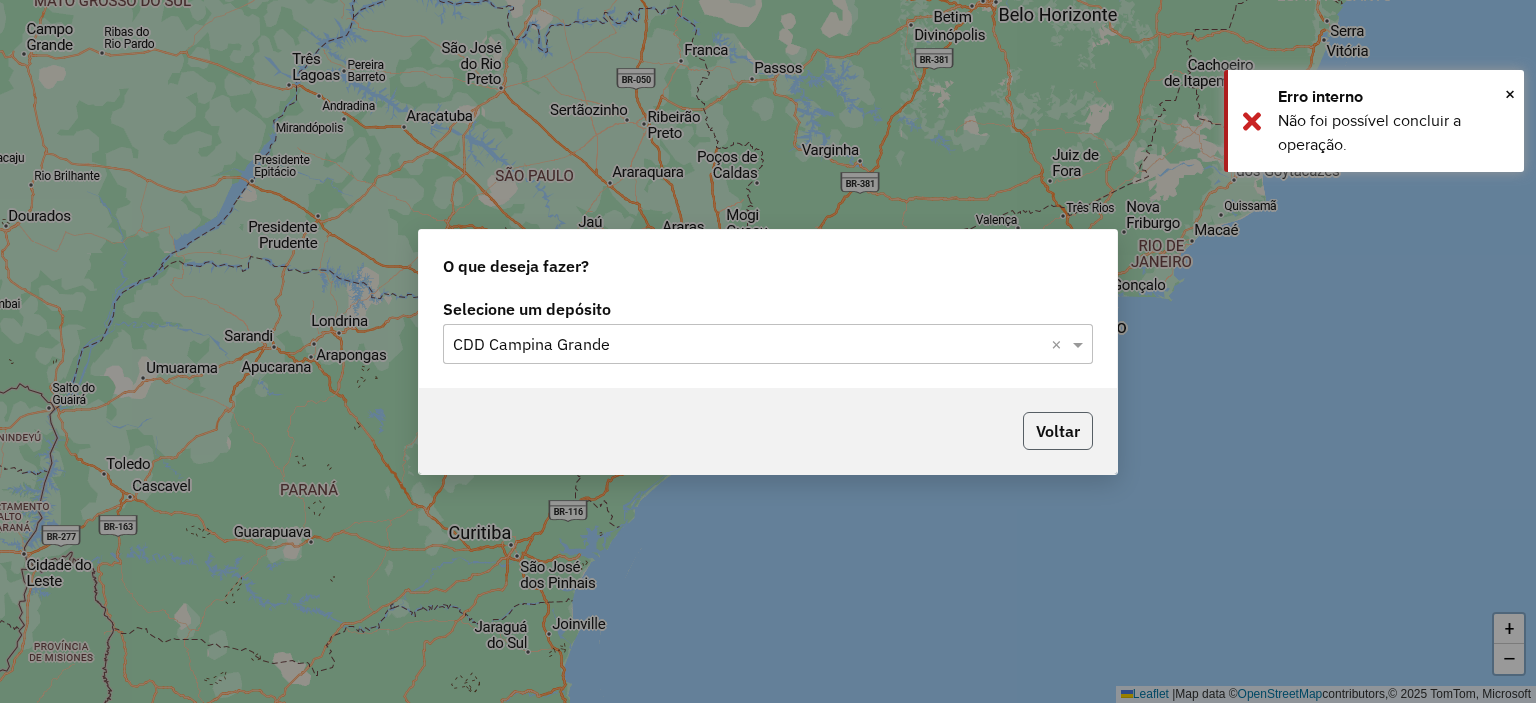click on "Voltar" 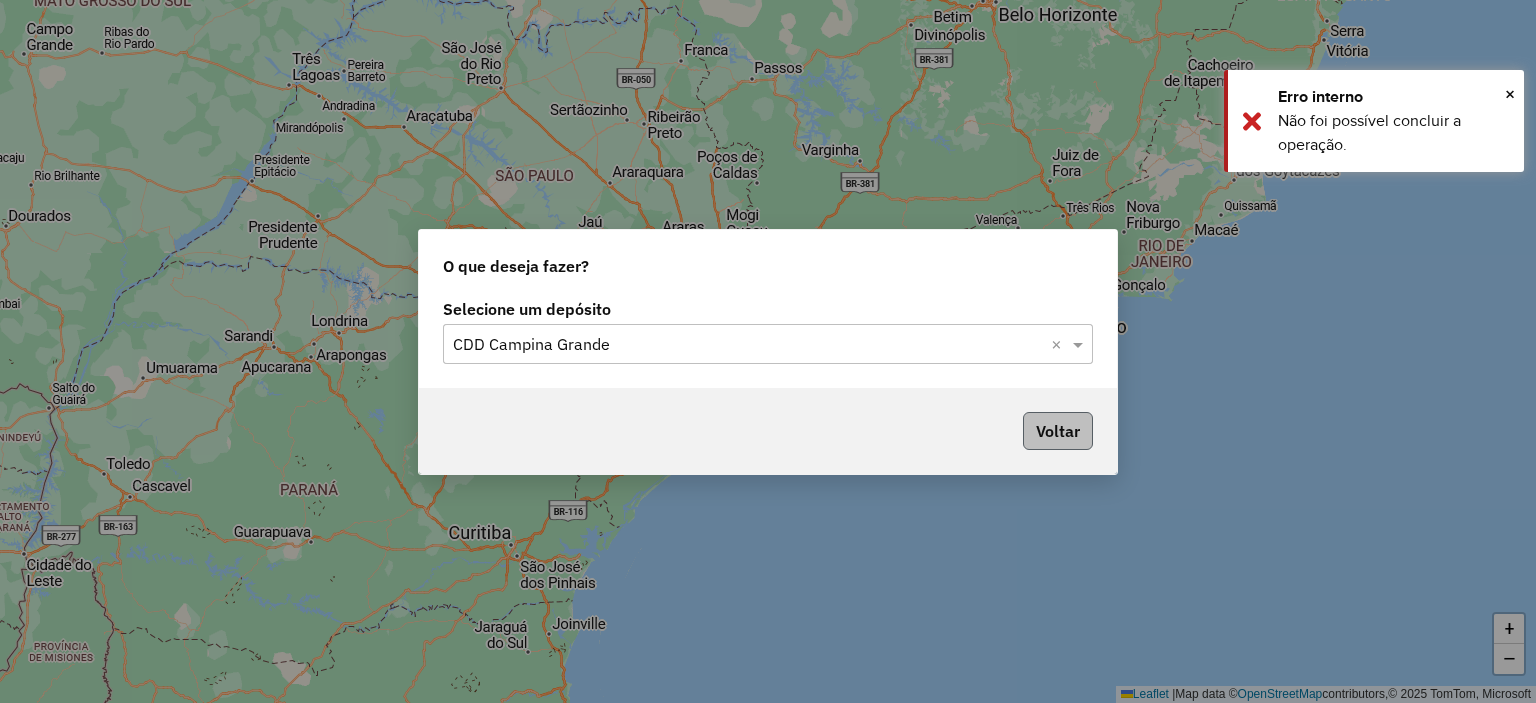 click on "Aguarde...  Pop-up bloqueado!  Seu navegador bloqueou automáticamente a abertura de uma nova janela.   Acesse as configurações e adicione o endereço do sistema a lista de permissão.   Fechar  Roteirizando... O que deseja fazer? Selecione um depósito Selecione um depósito × CDD Campina Grande ×  Voltar  + −  Leaflet   |  Map data ©  OpenStreetMap  contributors,© 2025 TomTom, Microsoft Erro de conexão  Você parece estar offline!
Verifique sua internet e atualize a página.  Tradução automática  Seu navegador ativou a tradução automática e pode causar inconsistências no sistema.  Por gentileza, utilize a opção "Nunca traduzir este site".  Em caso de dúvidas, entre em contato com o suporte." at bounding box center (768, 351) 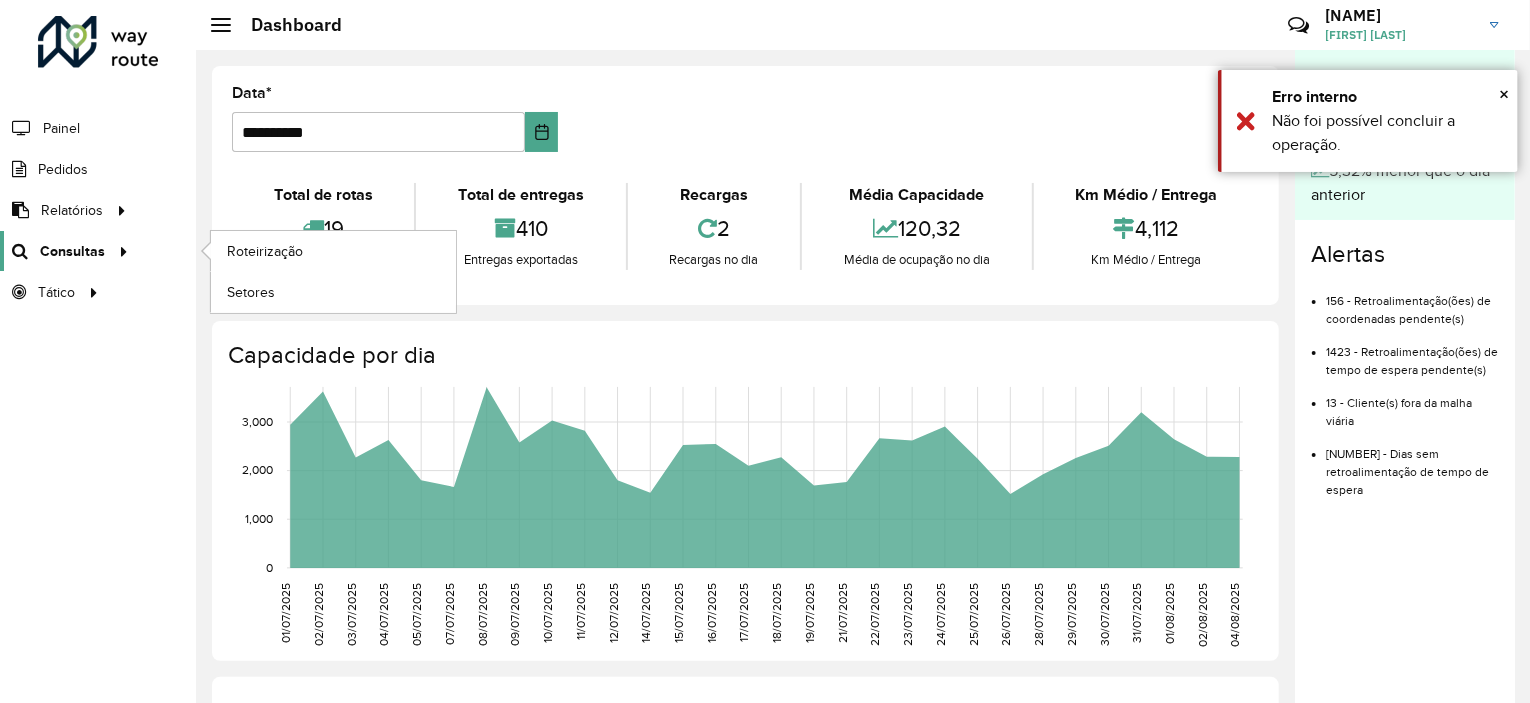 click 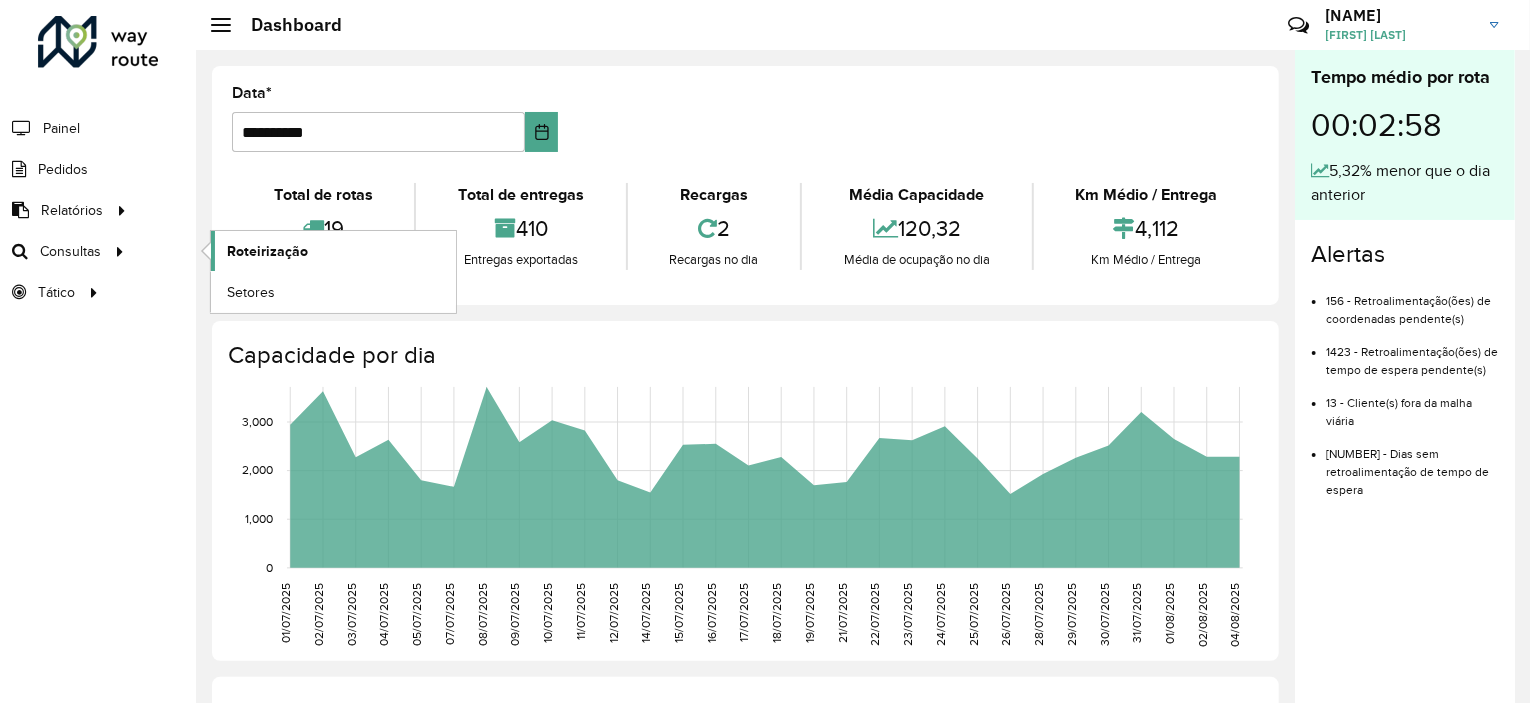 click on "Roteirização" 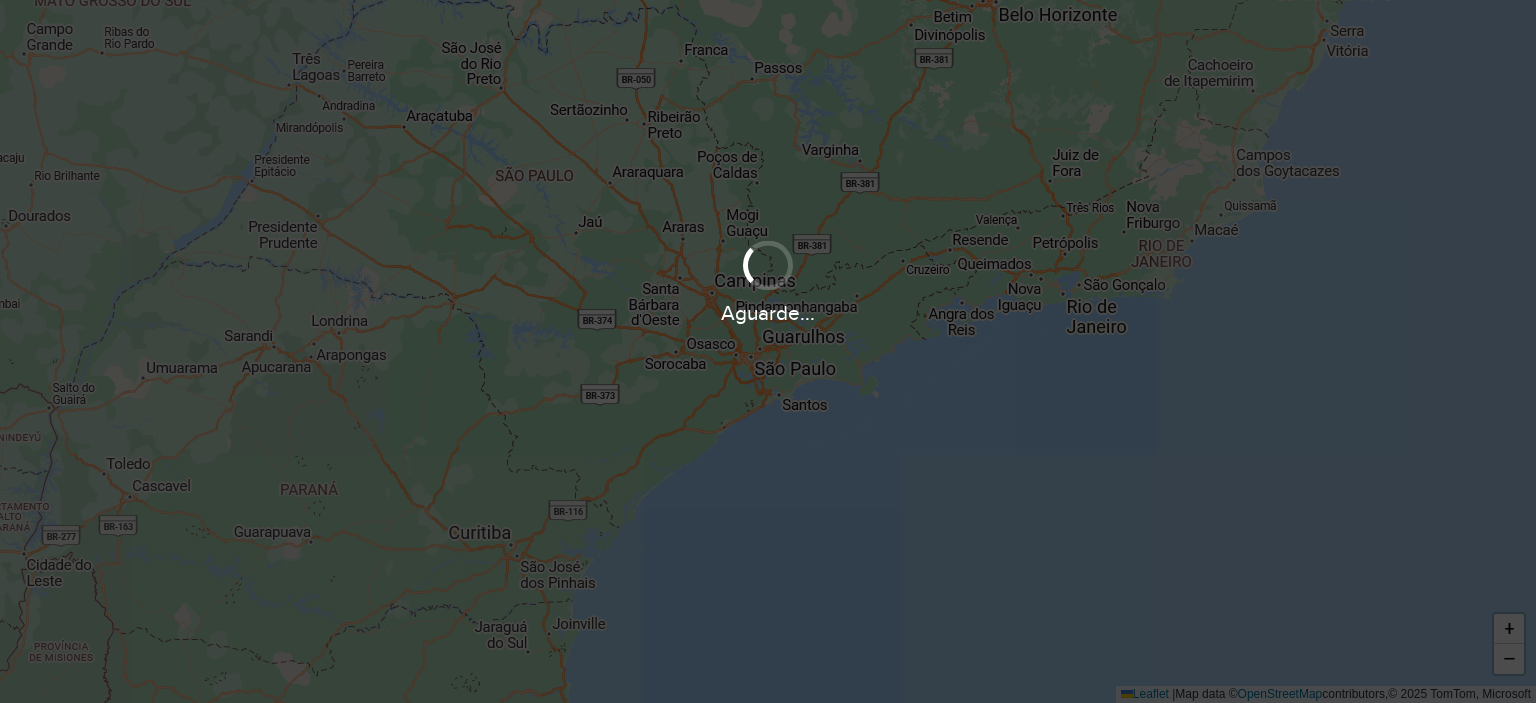 scroll, scrollTop: 0, scrollLeft: 0, axis: both 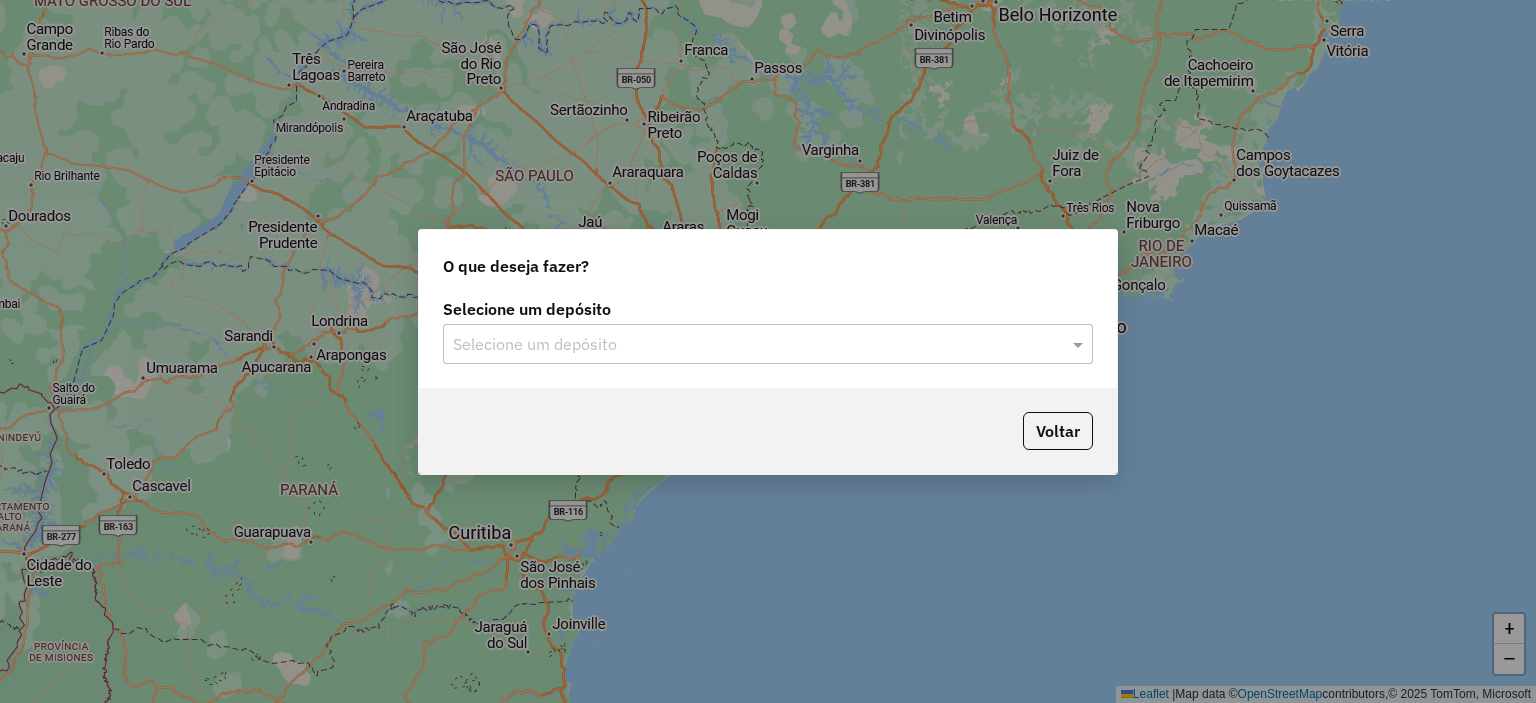 click 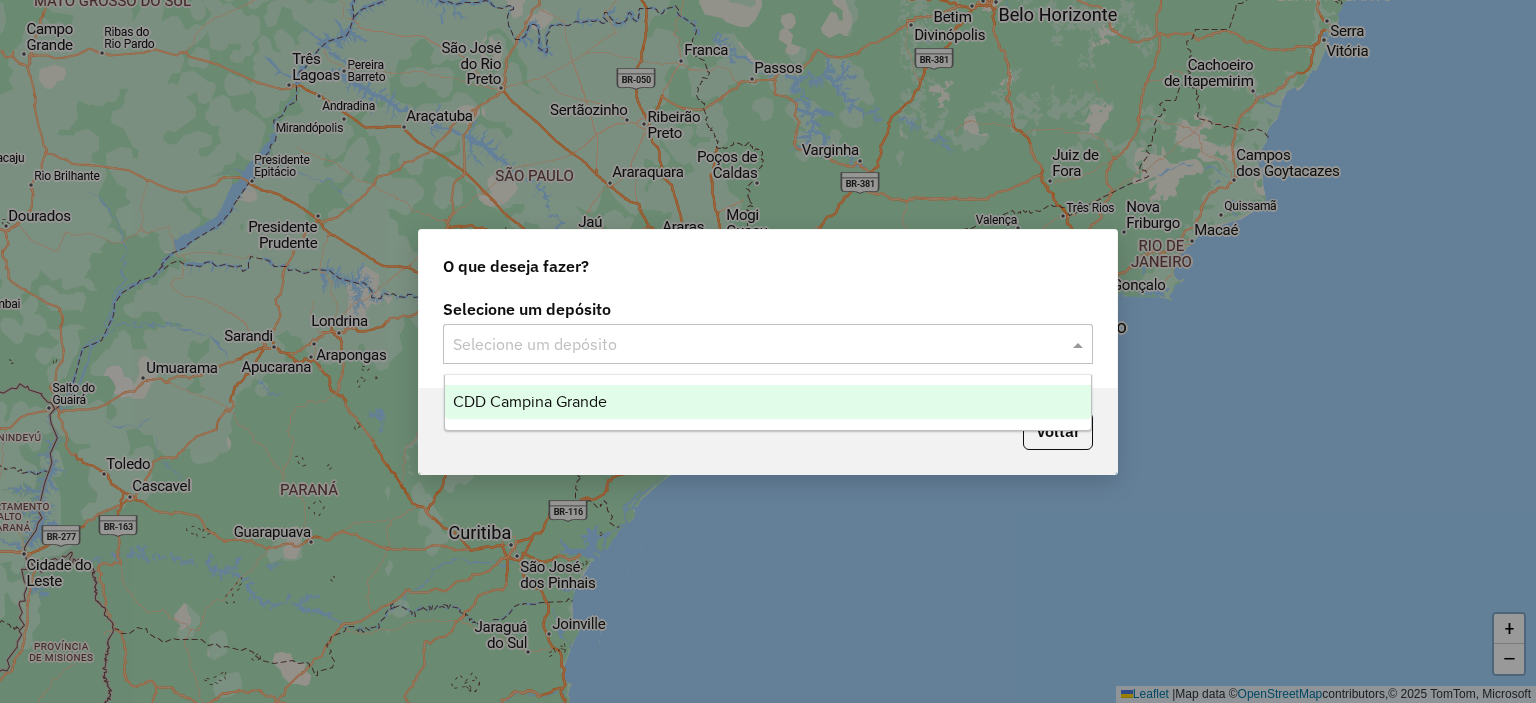 click on "CDD Campina Grande" at bounding box center (768, 402) 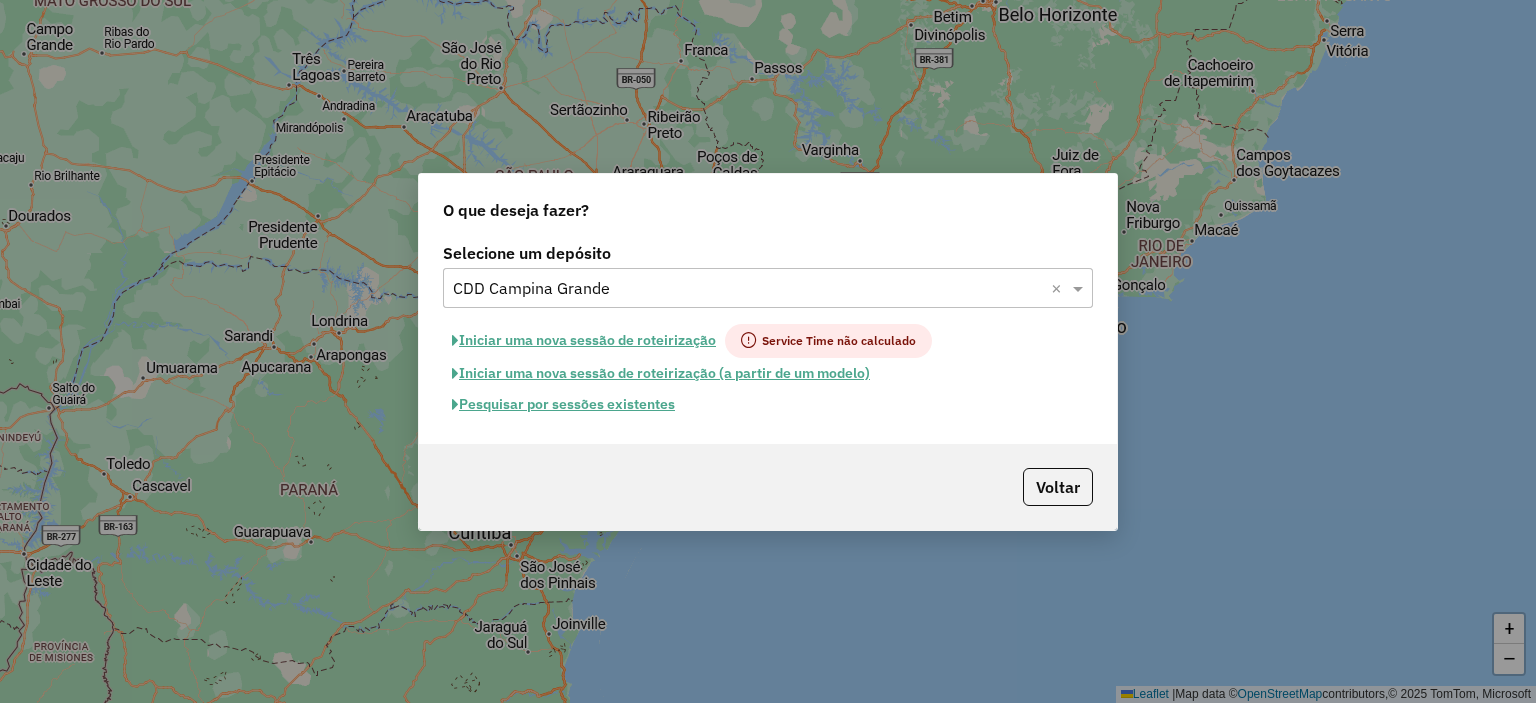 click on "Pesquisar por sessões existentes" 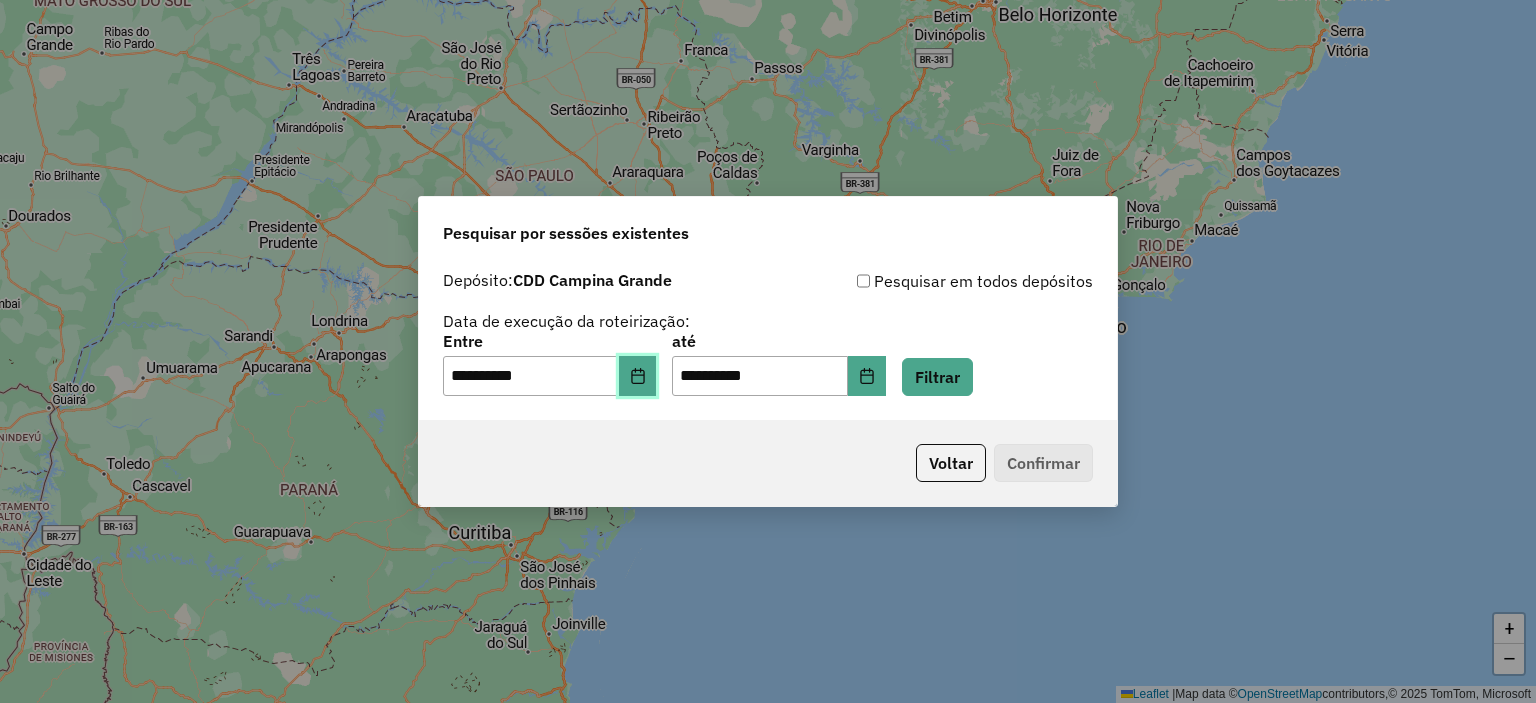 click 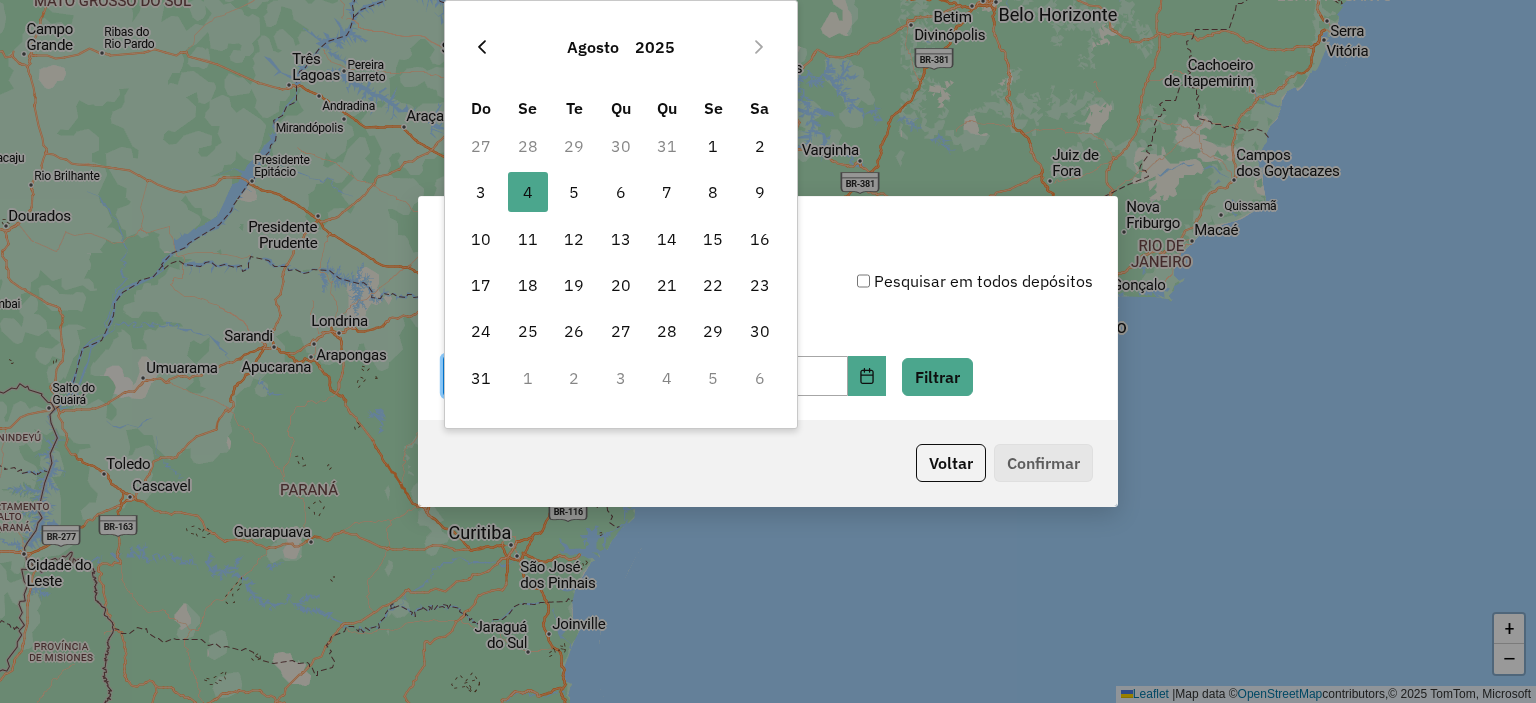 click at bounding box center [482, 47] 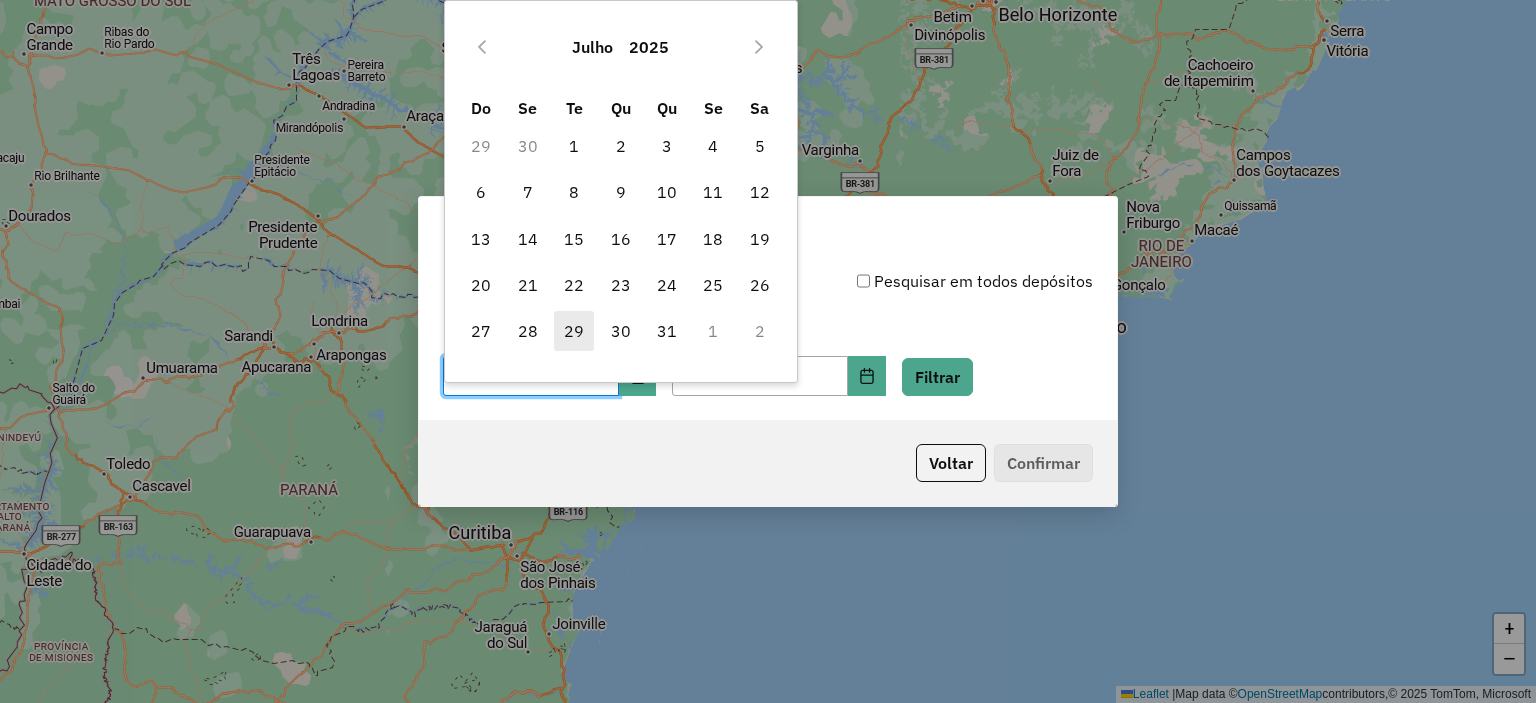 click on "29" at bounding box center (574, 331) 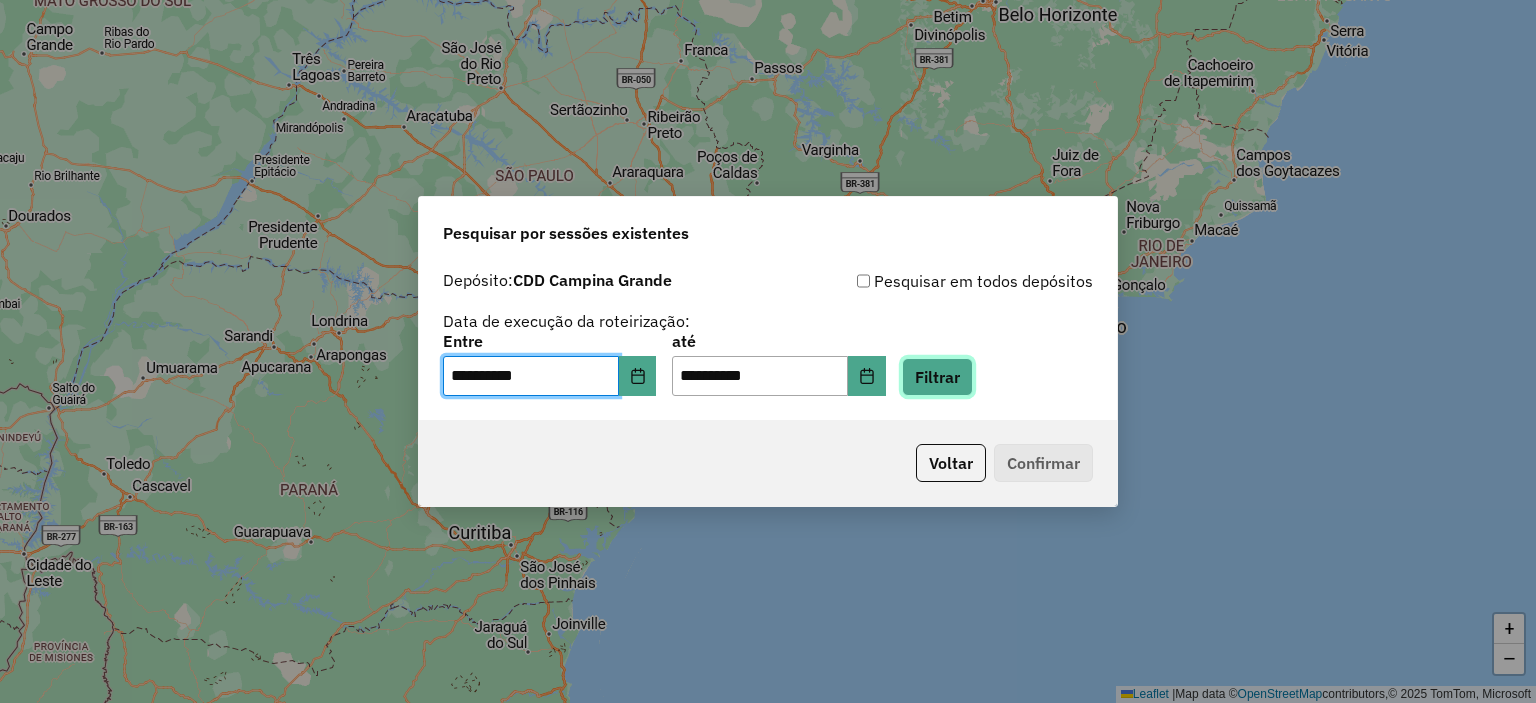 click on "Filtrar" 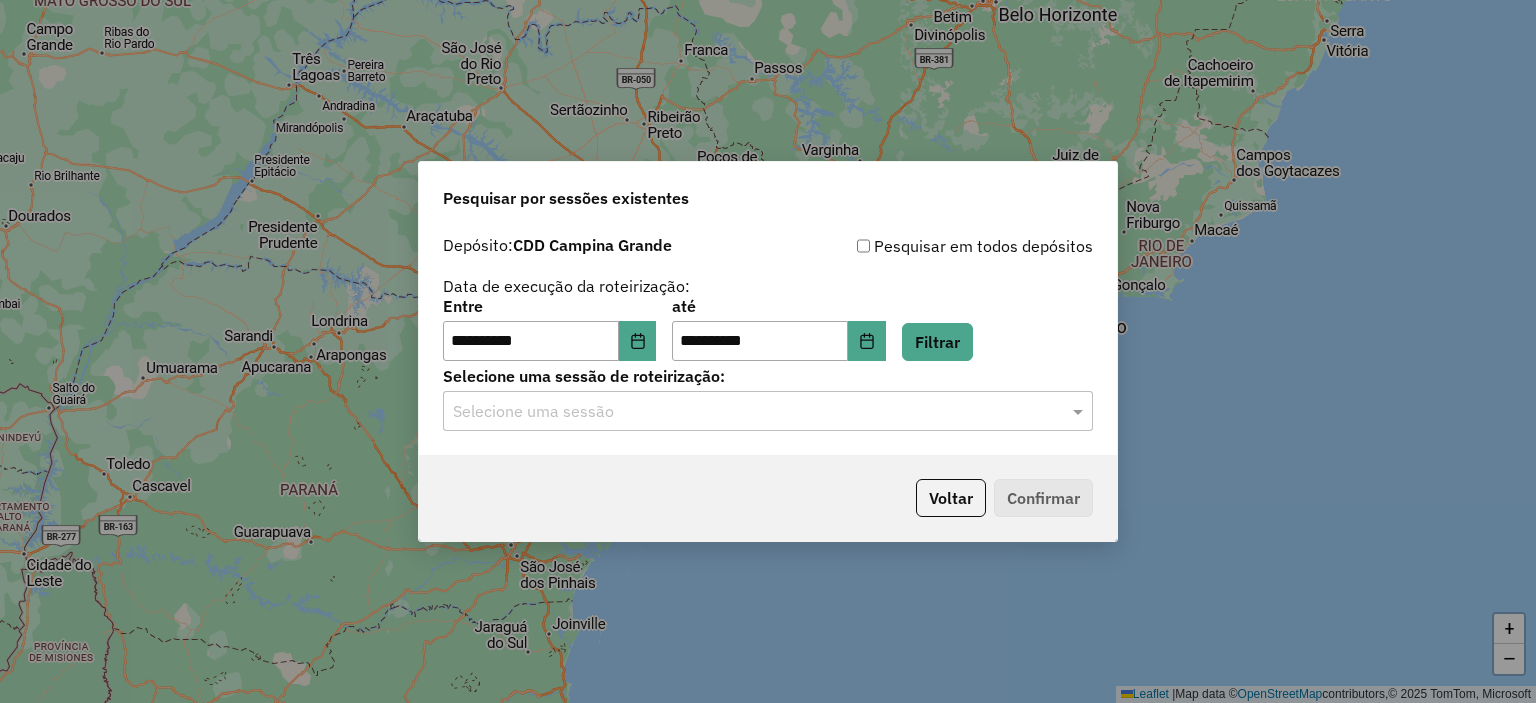 click on "**********" 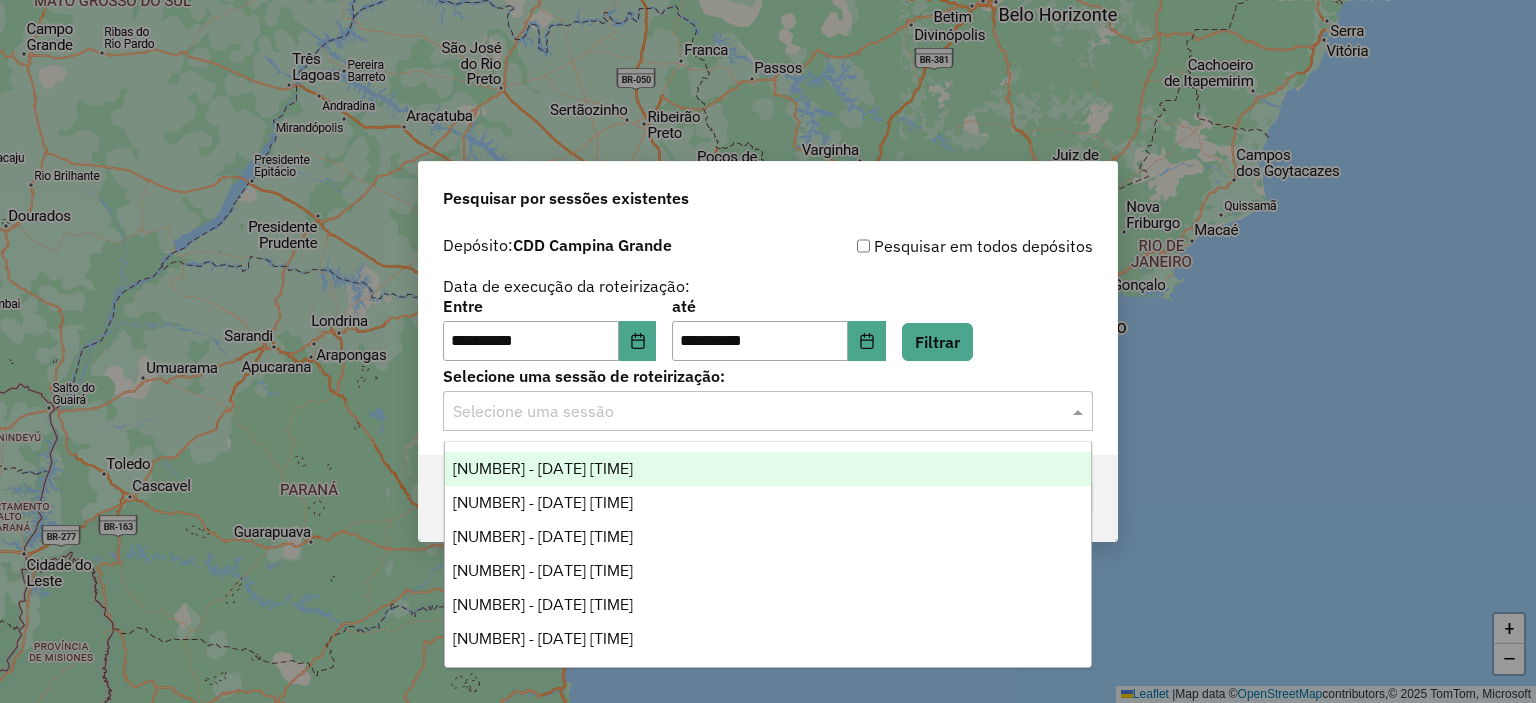 click on "1219289 - 29/07/2025 18:50" at bounding box center [543, 468] 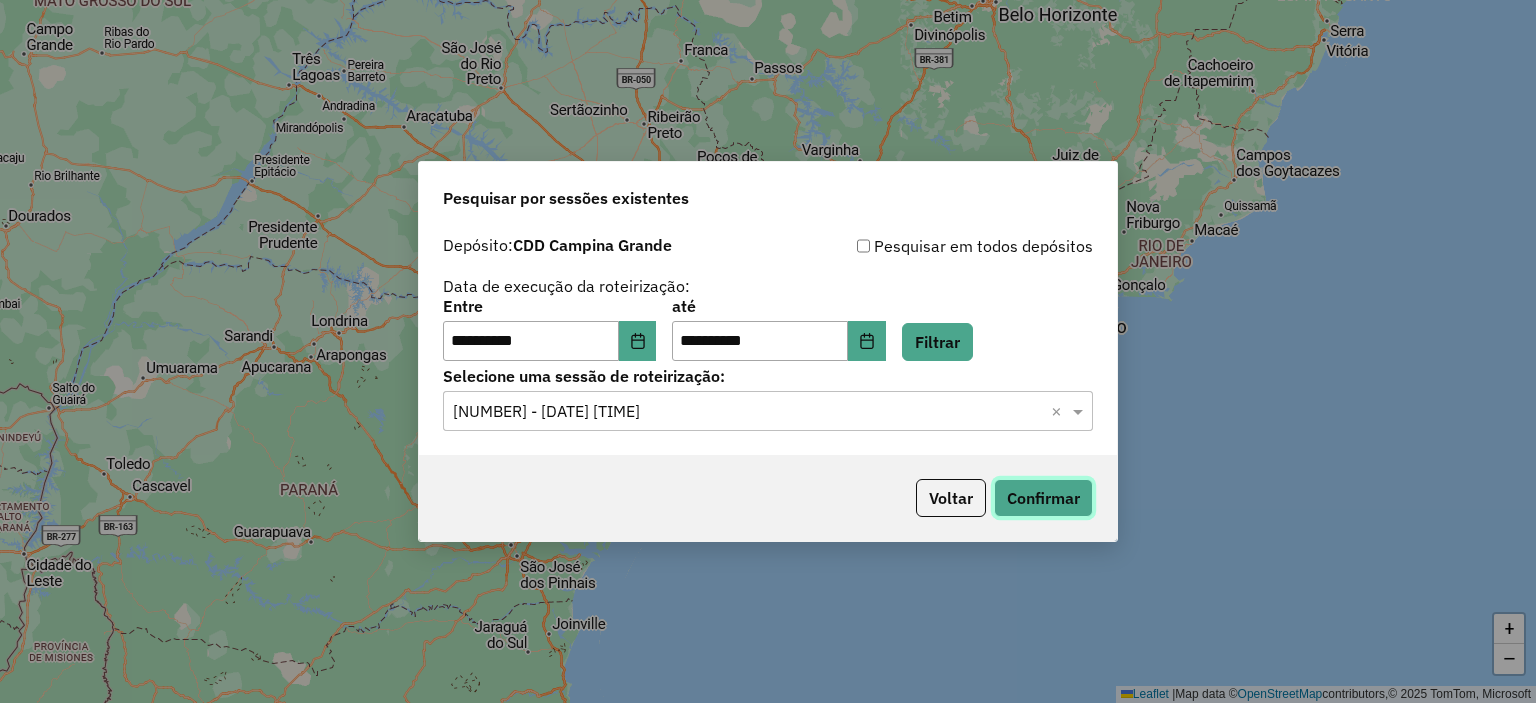click on "Confirmar" 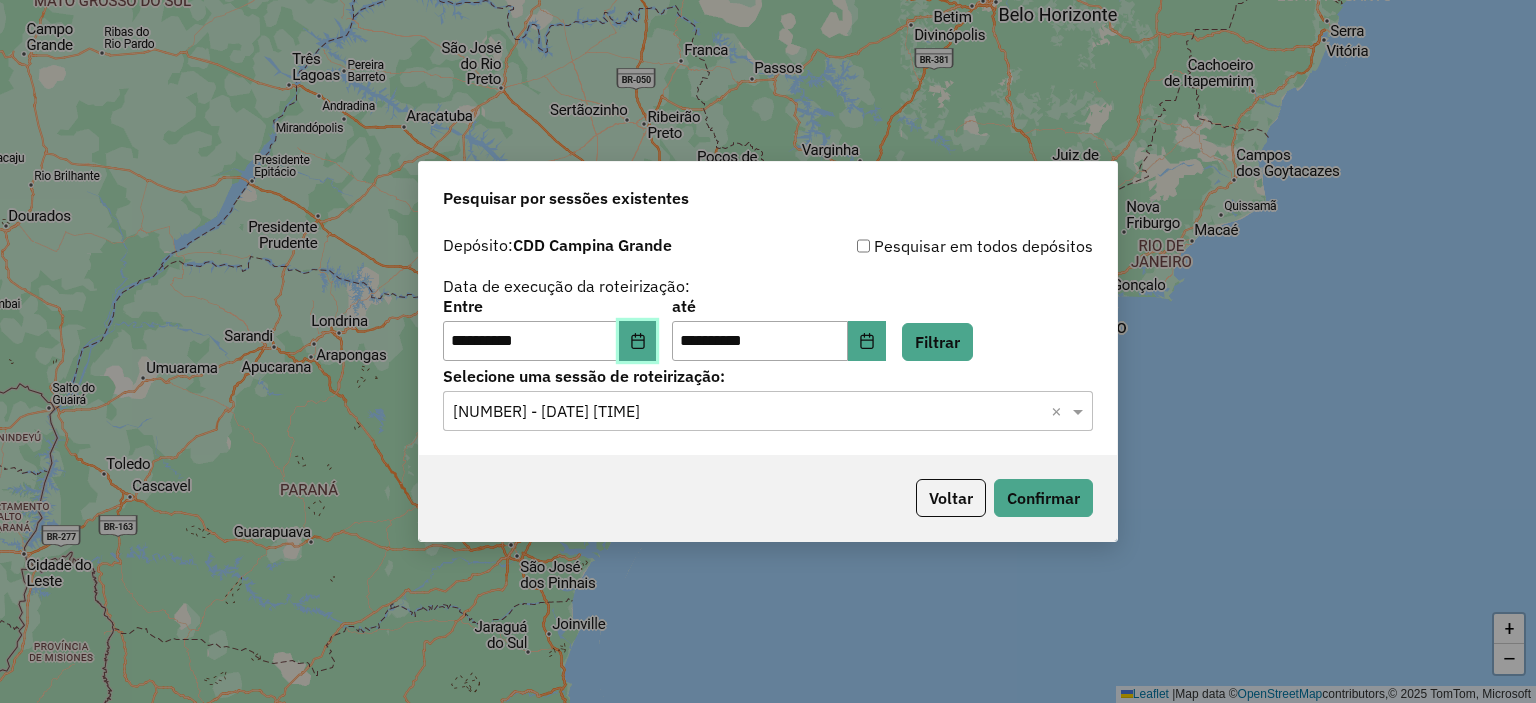 click 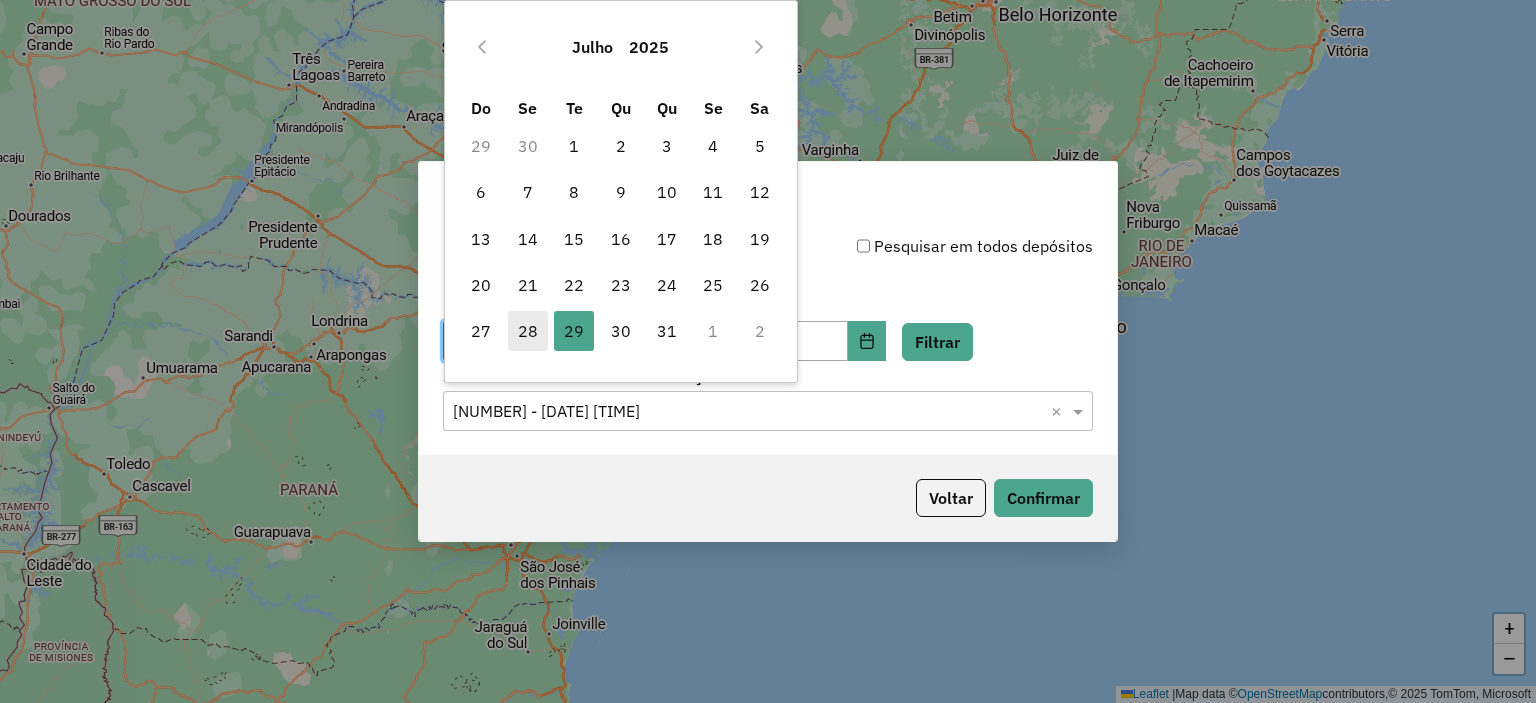 click on "28" at bounding box center [528, 331] 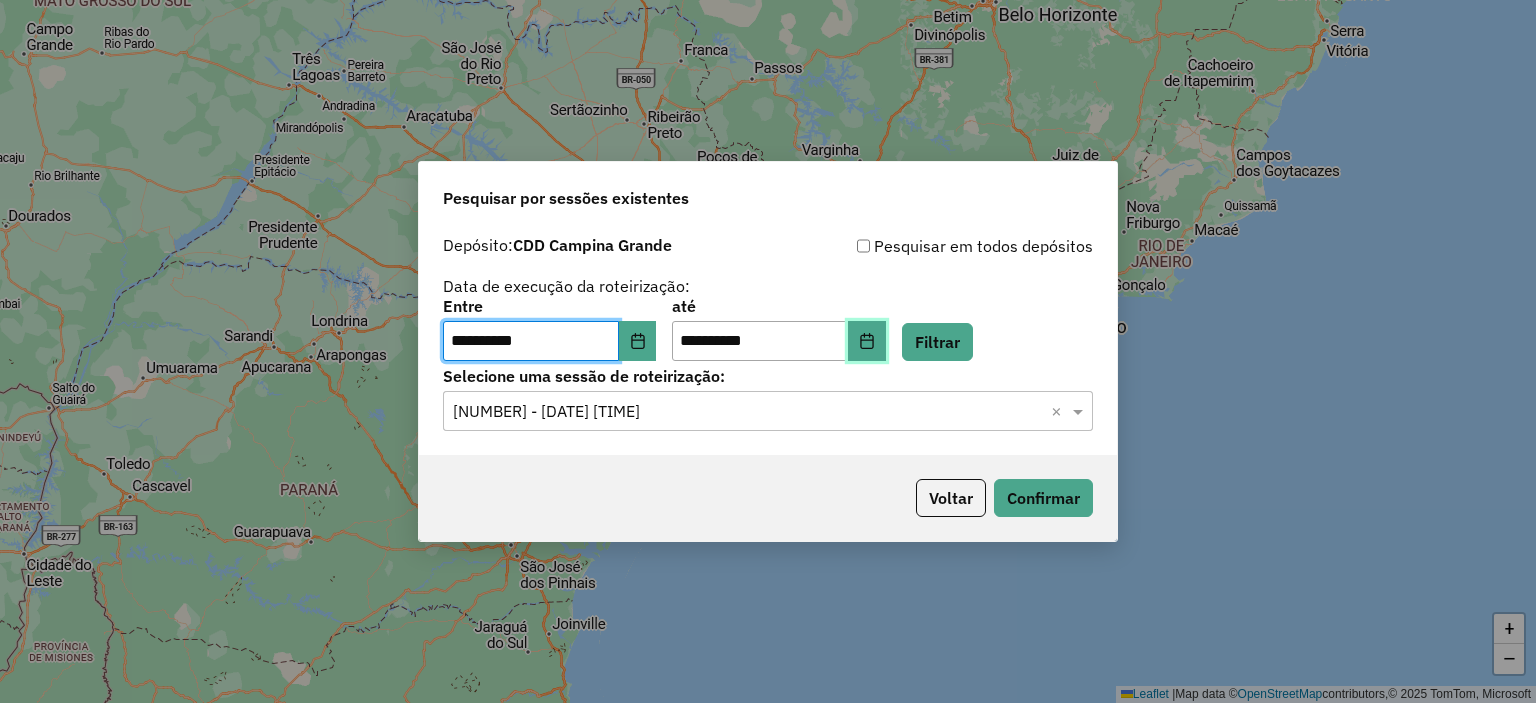 click at bounding box center (867, 341) 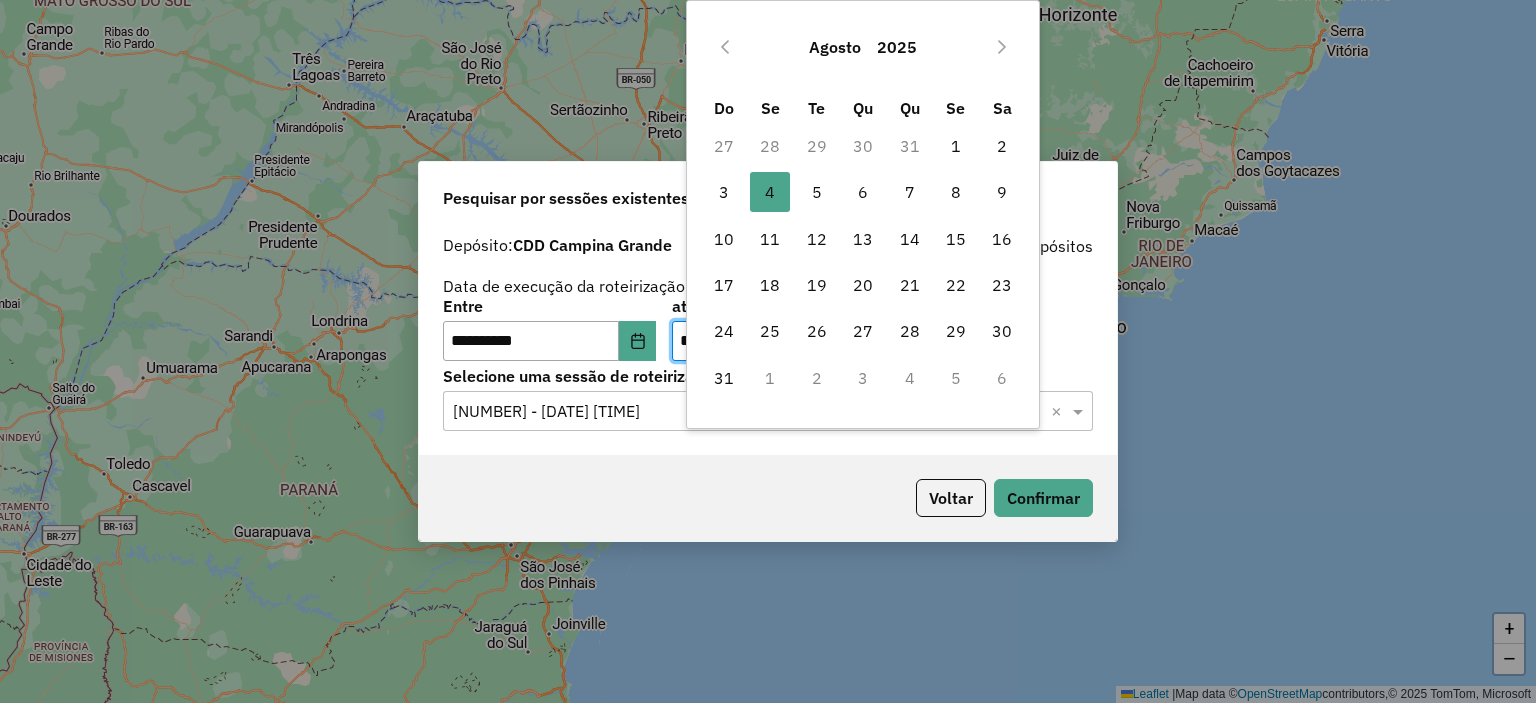 click on "29" at bounding box center (817, 146) 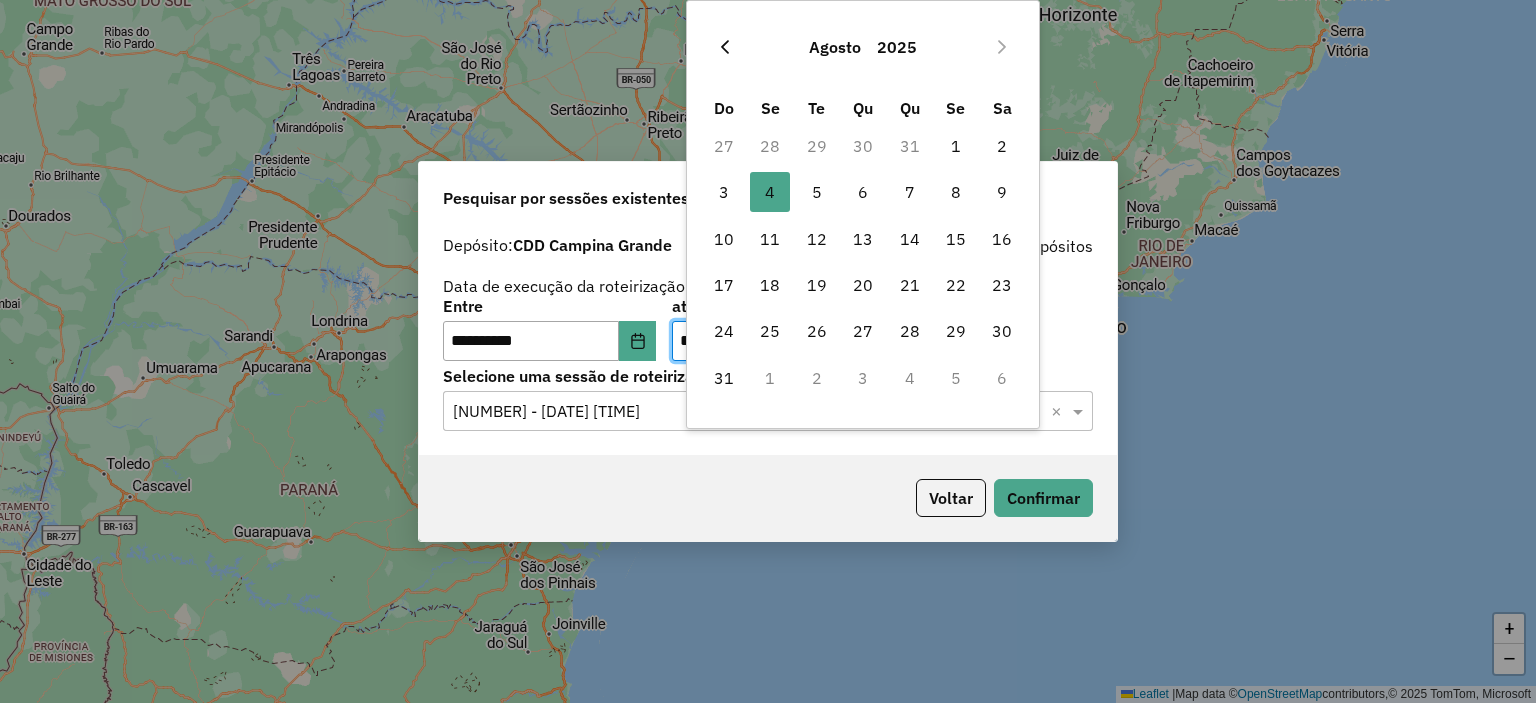 click at bounding box center (725, 47) 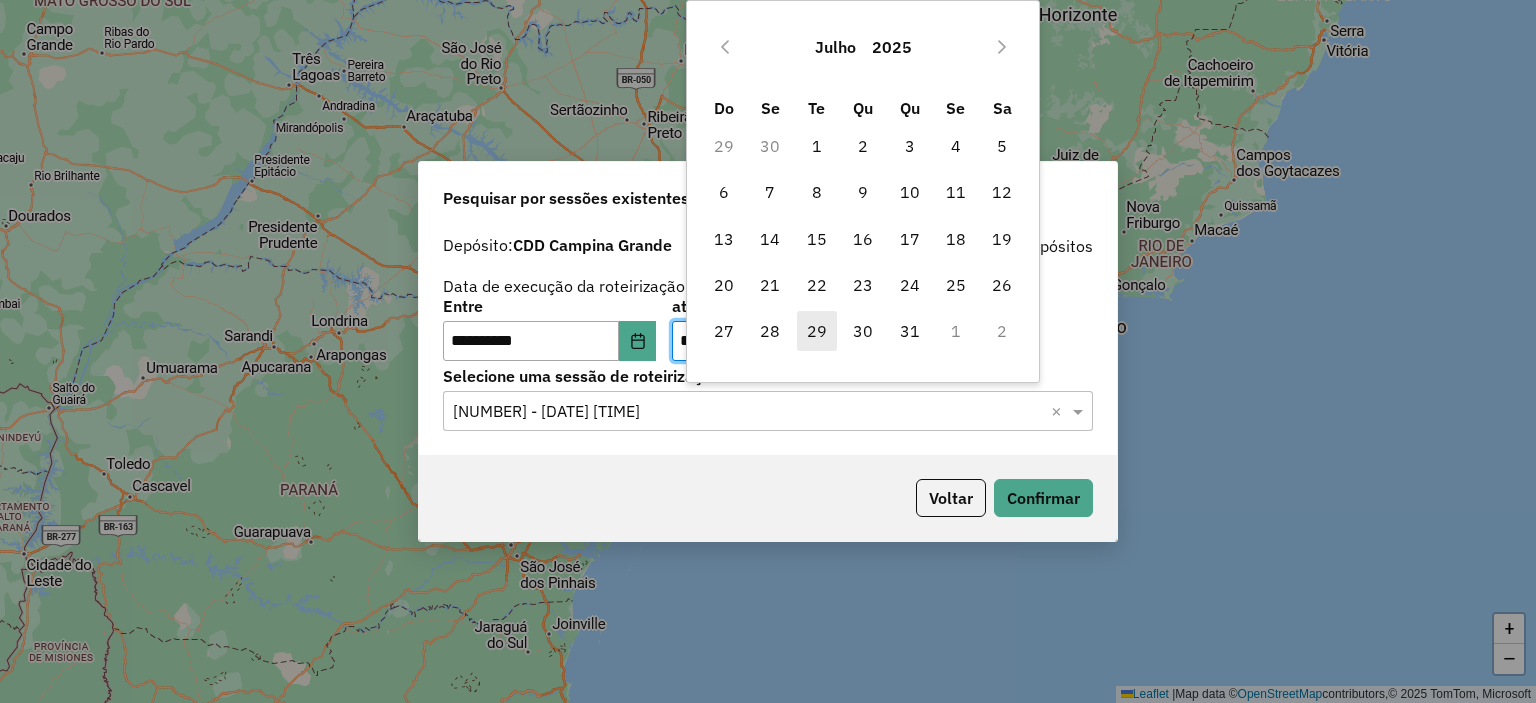 click on "29" at bounding box center (817, 331) 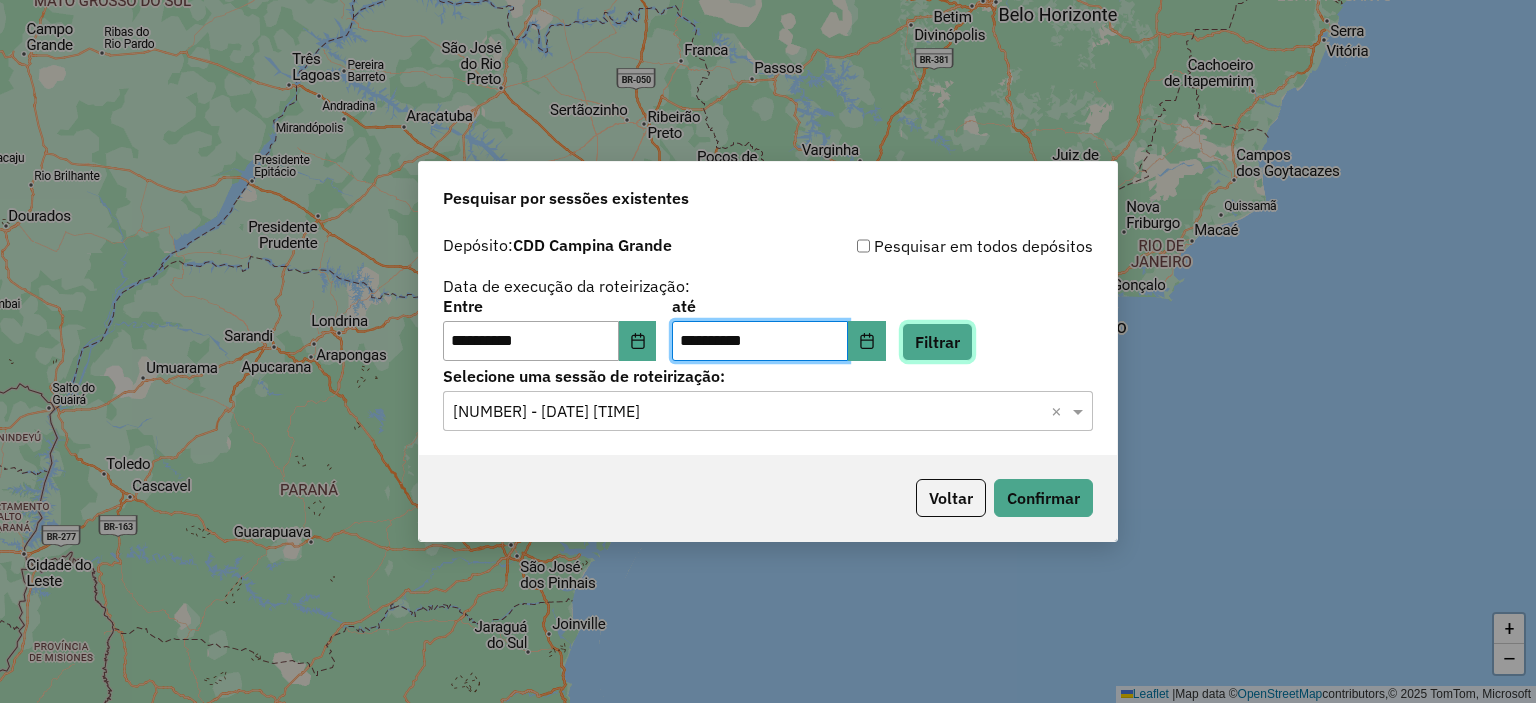 click on "Filtrar" 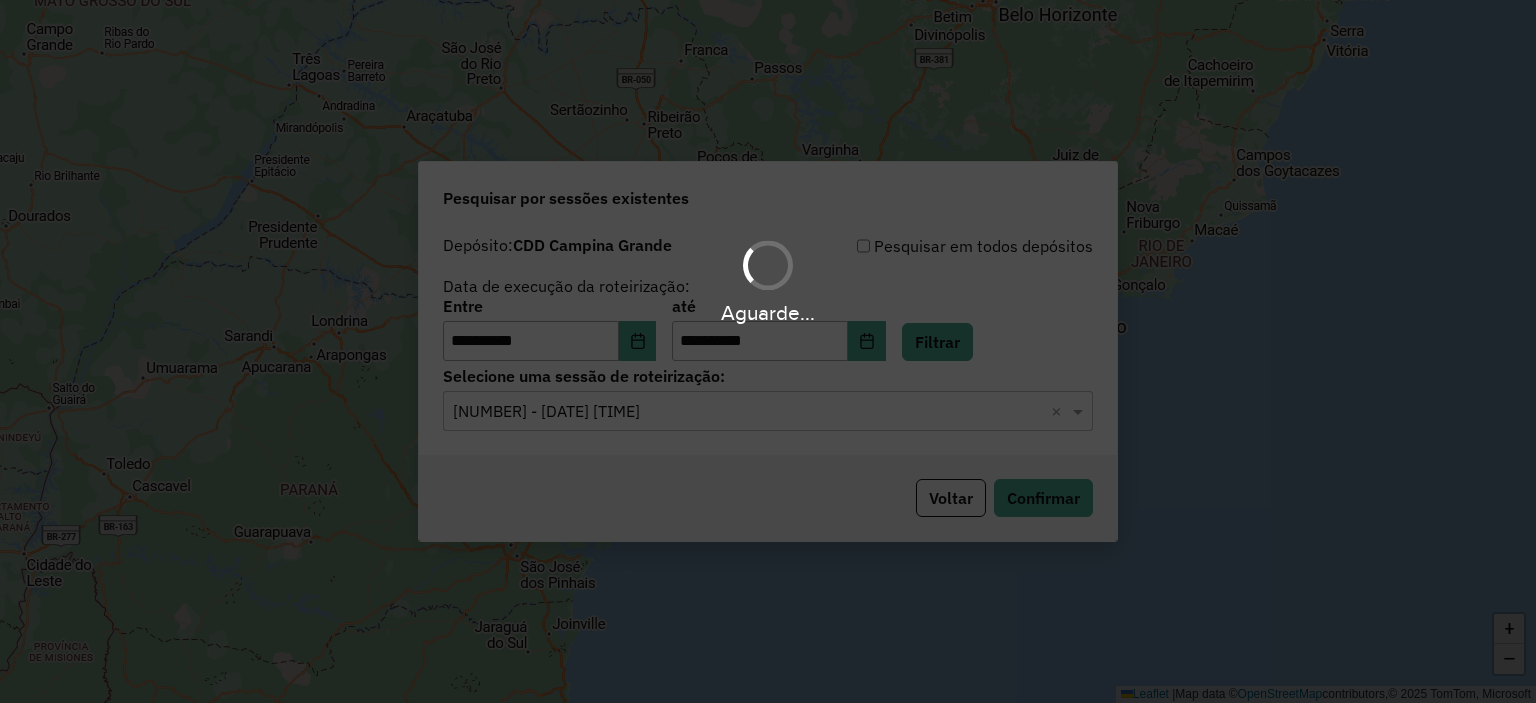 click on "Aguarde..." at bounding box center (768, 351) 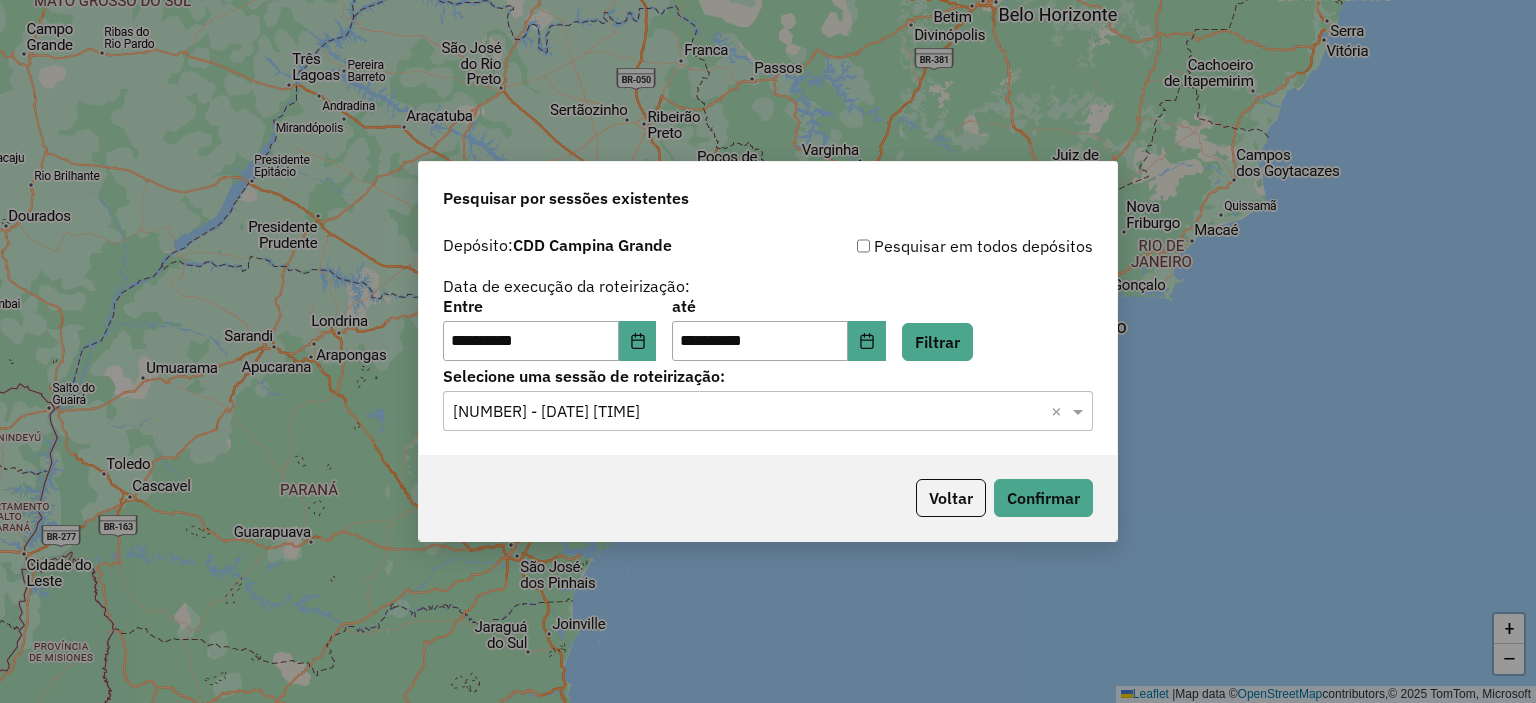 click 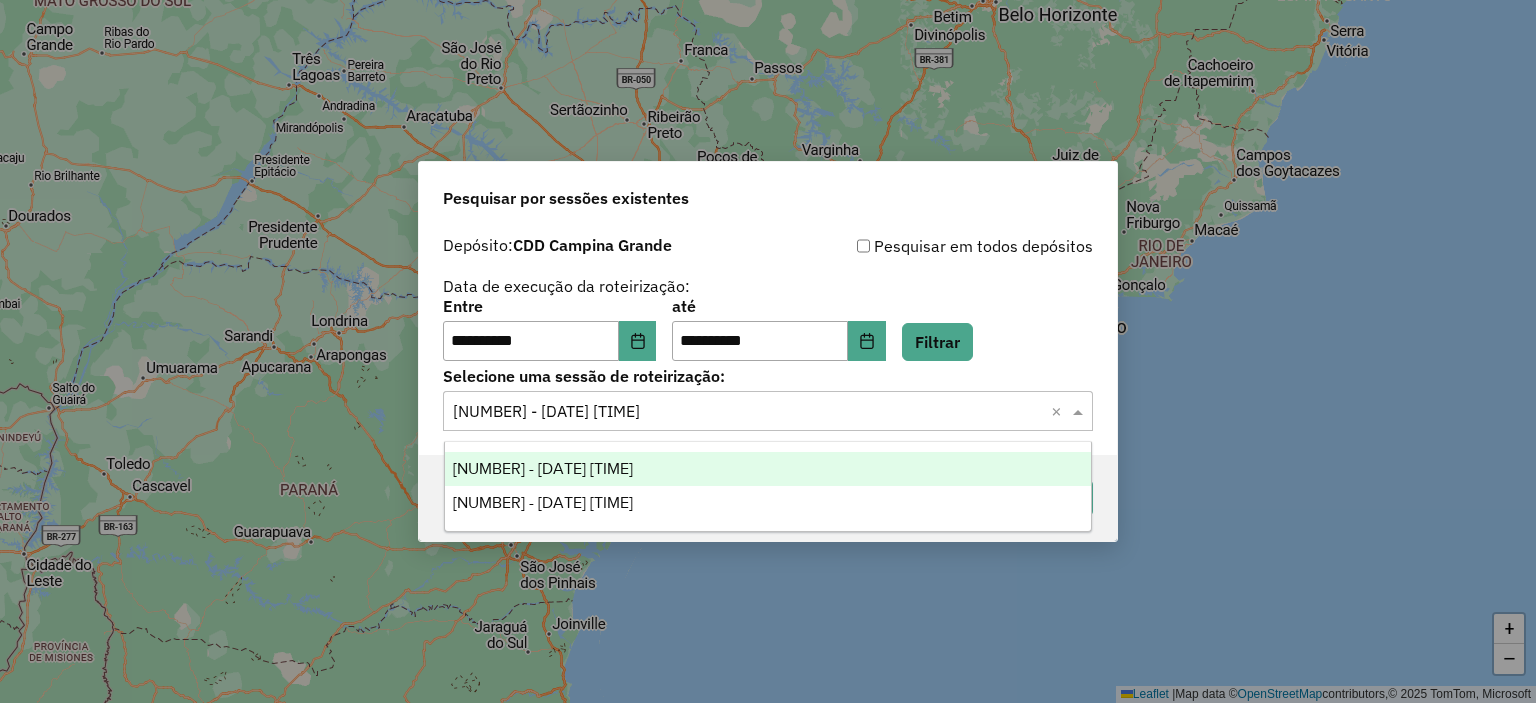 click on "1218565 - 28/07/2025 16:15" at bounding box center (768, 469) 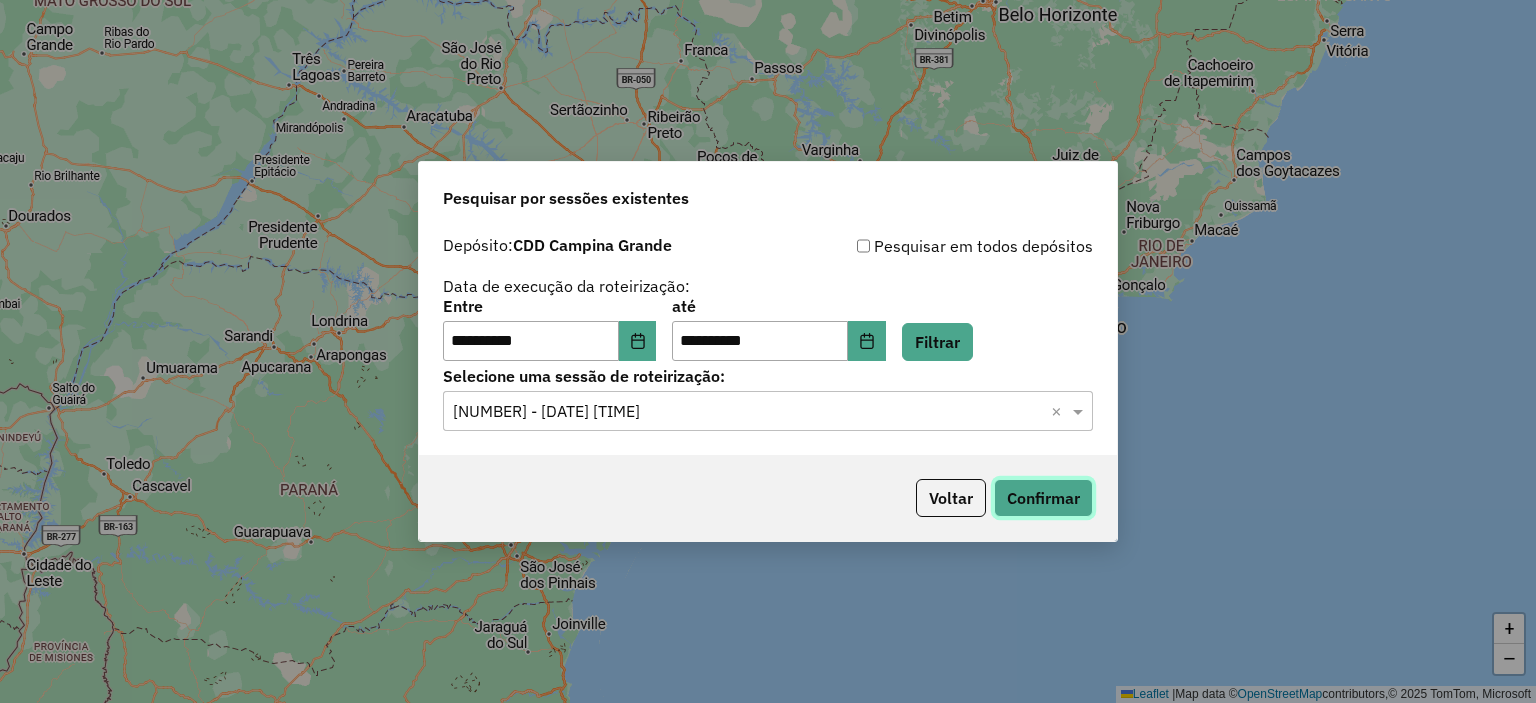 click on "Confirmar" 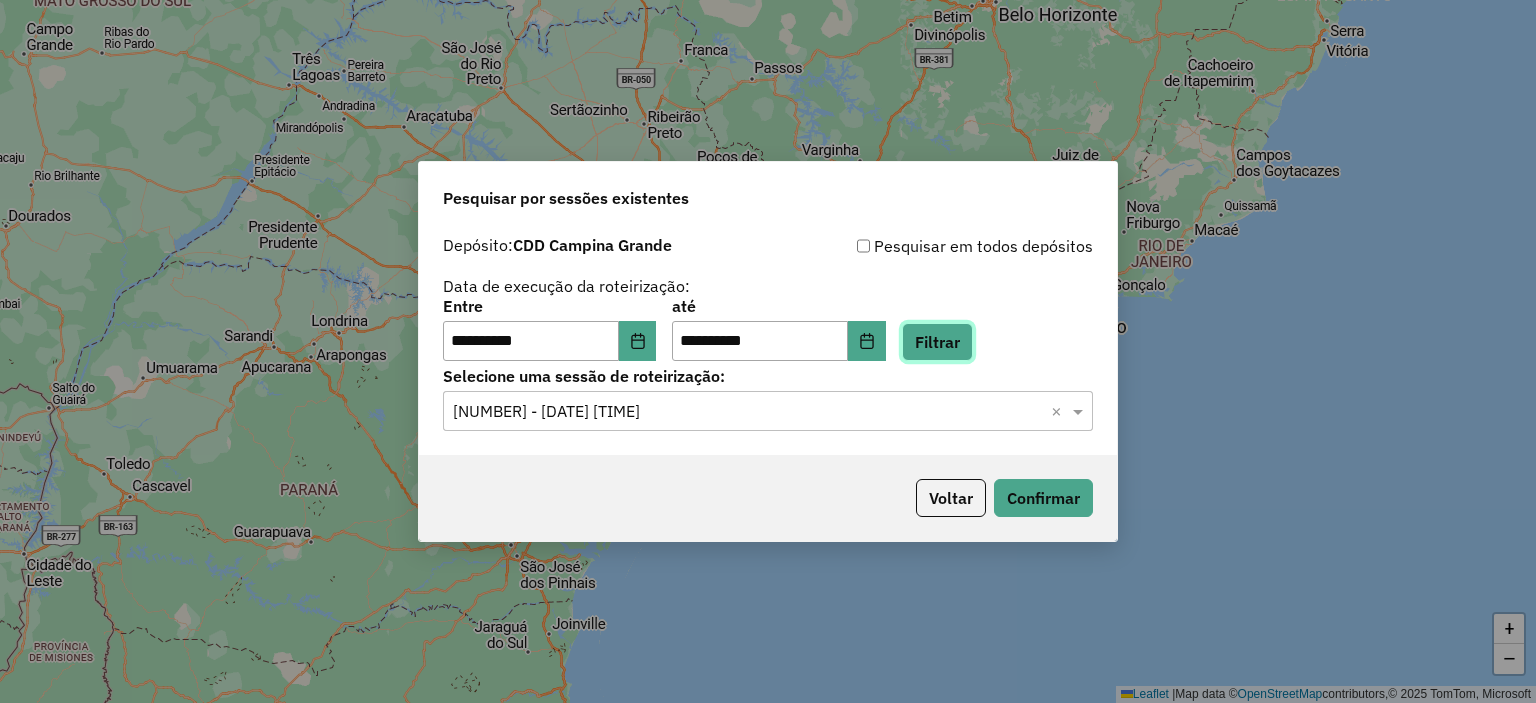 click on "Filtrar" 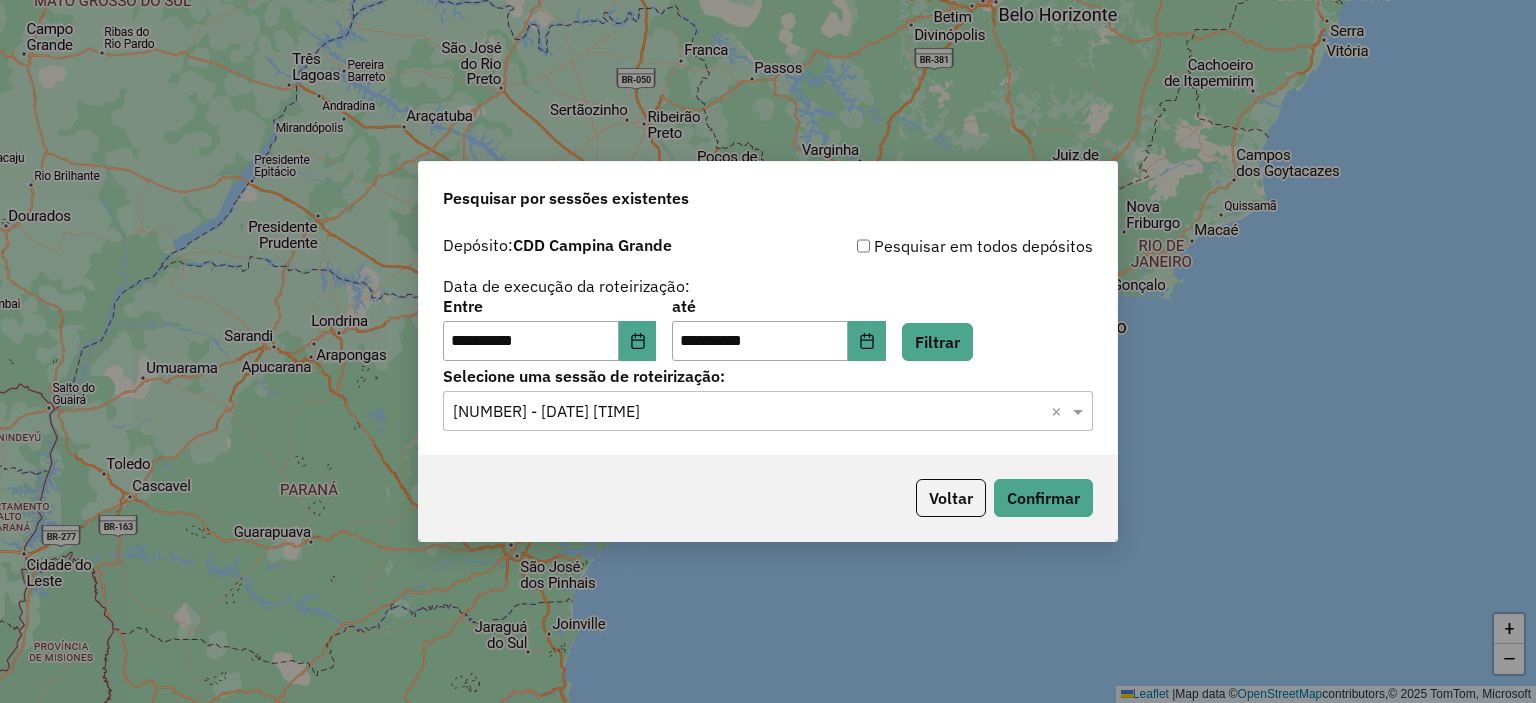 click on "Selecione uma sessão × 1218565 - 28/07/2025 16:15  ×" 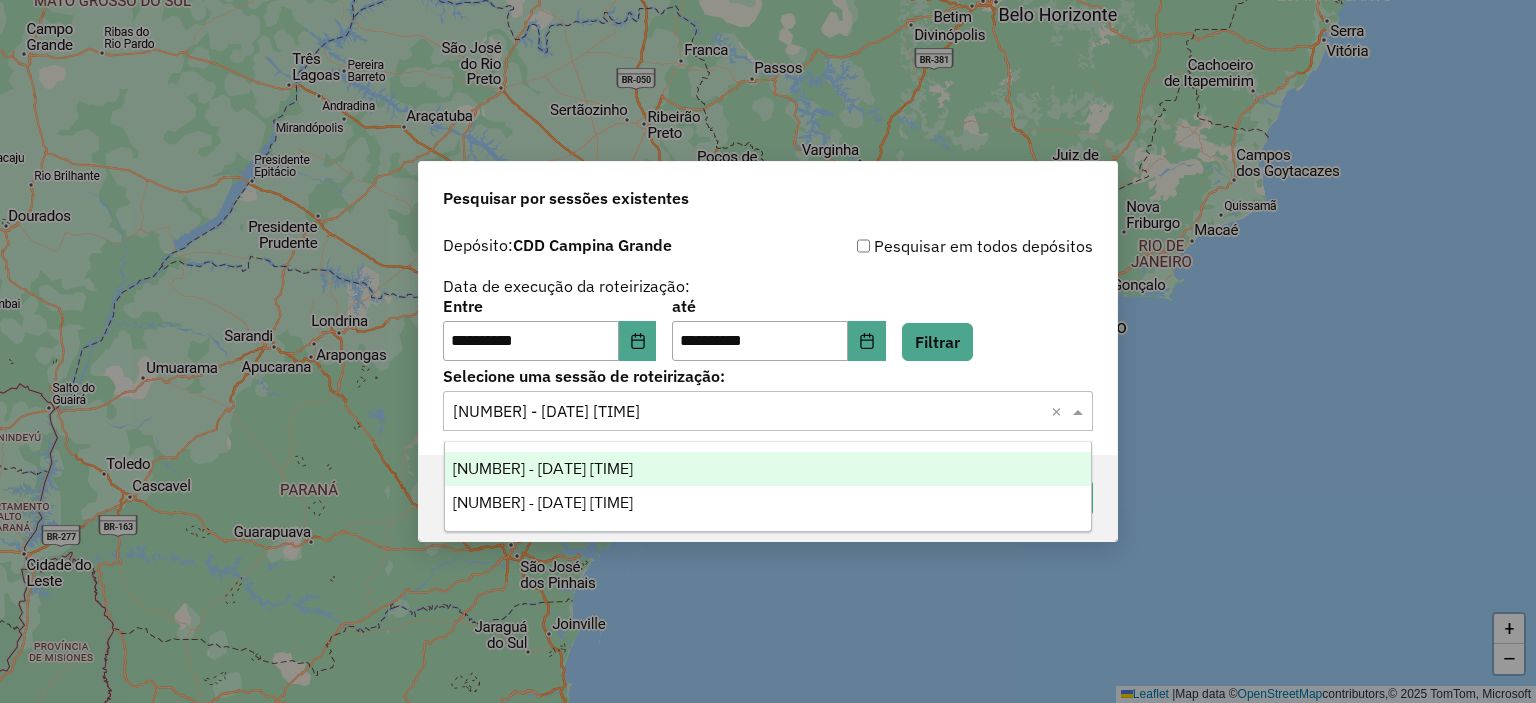 click on "1218565 - 28/07/2025 16:15" at bounding box center [768, 469] 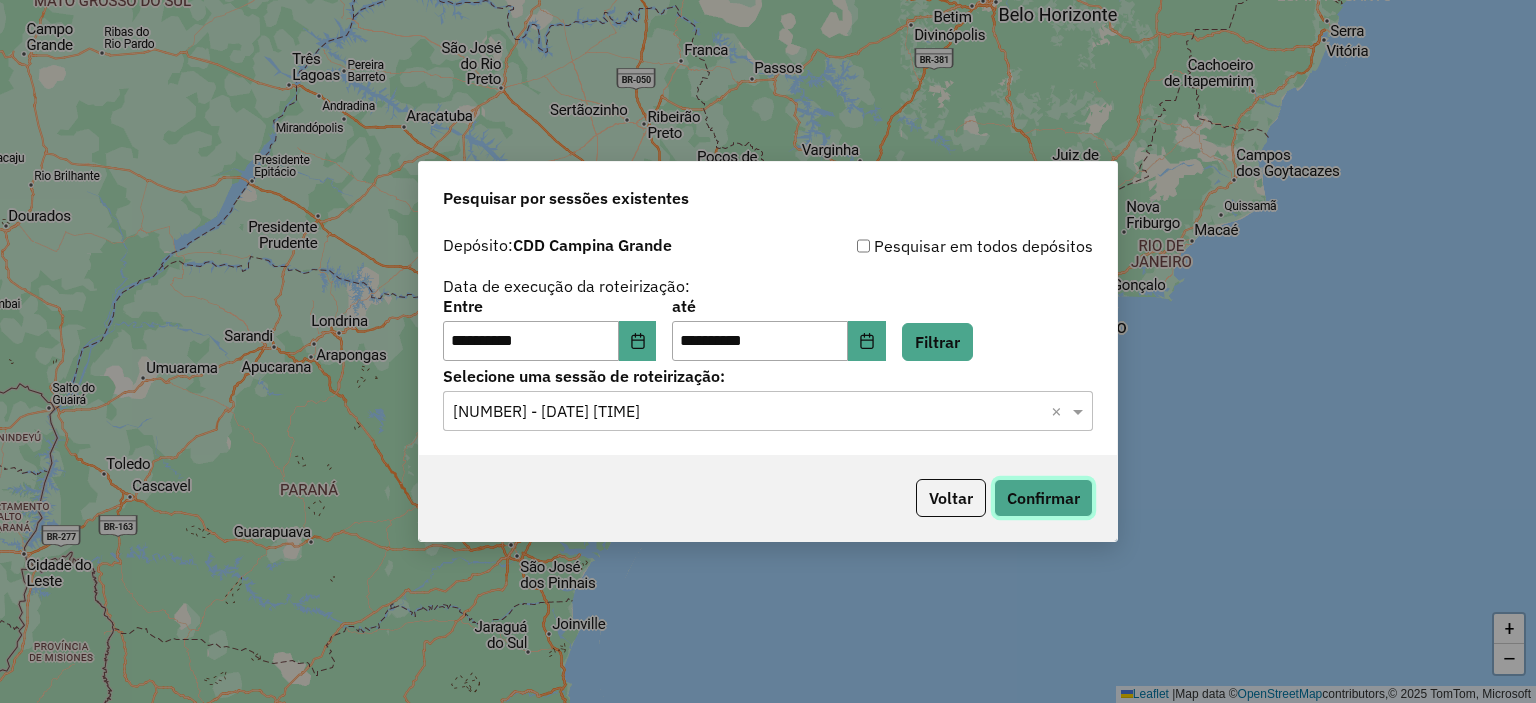 click on "Confirmar" 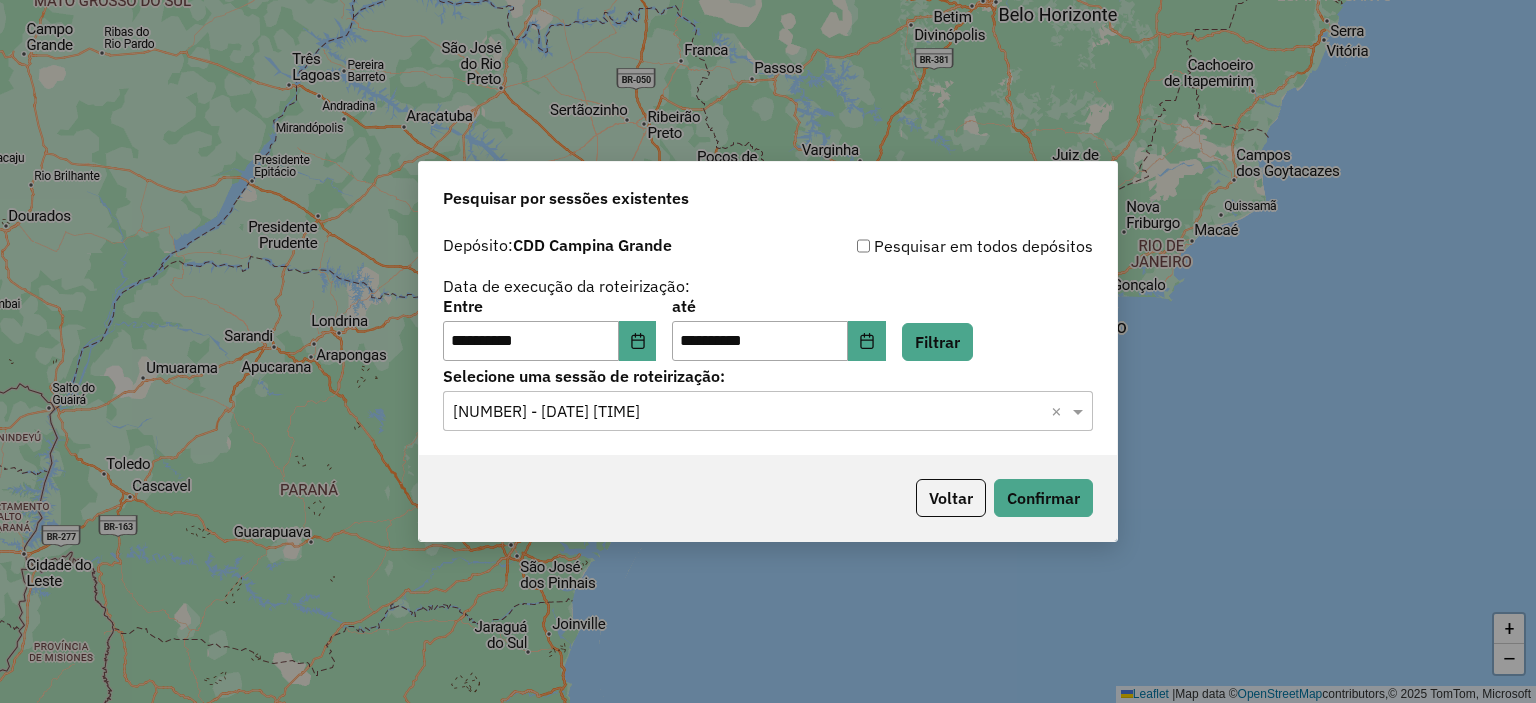 click 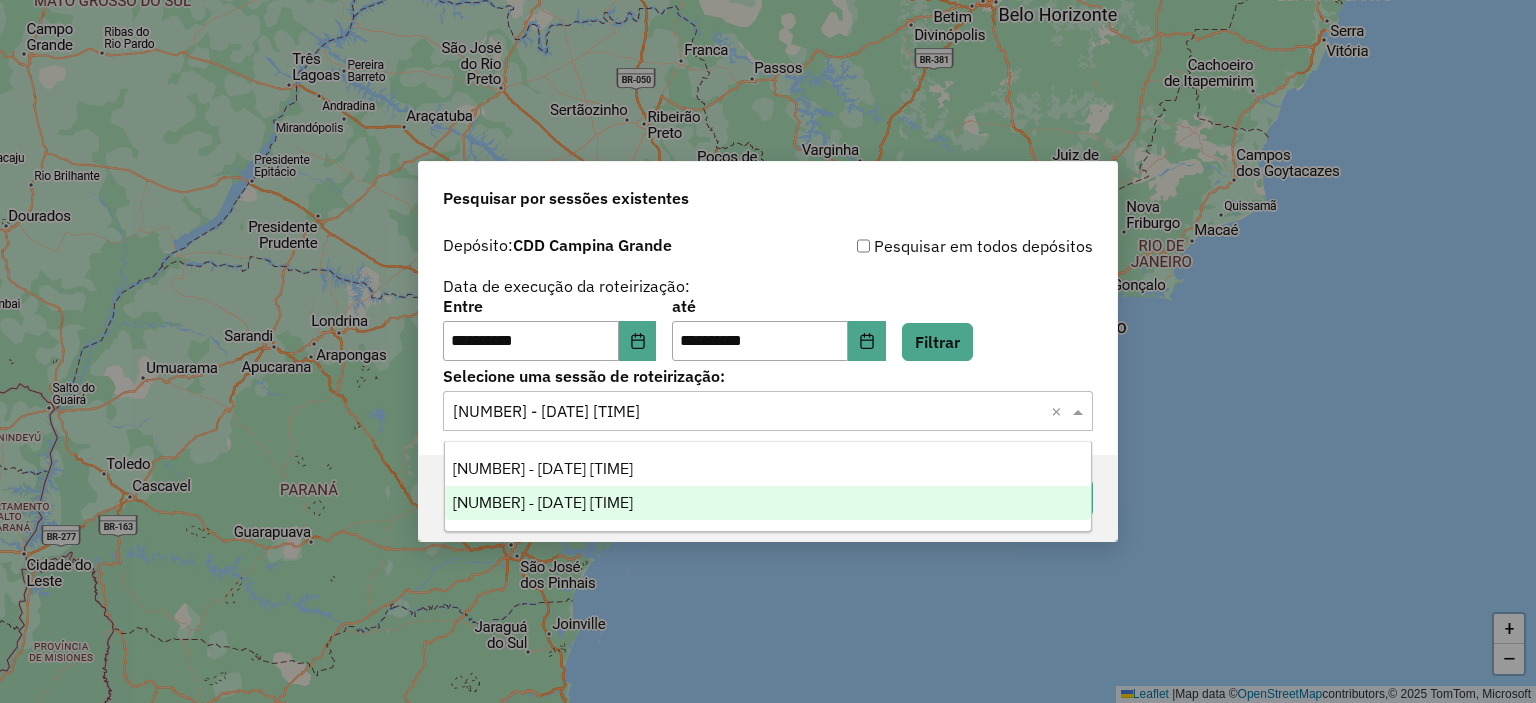click on "1219289 - 29/07/2025 18:50" at bounding box center (543, 502) 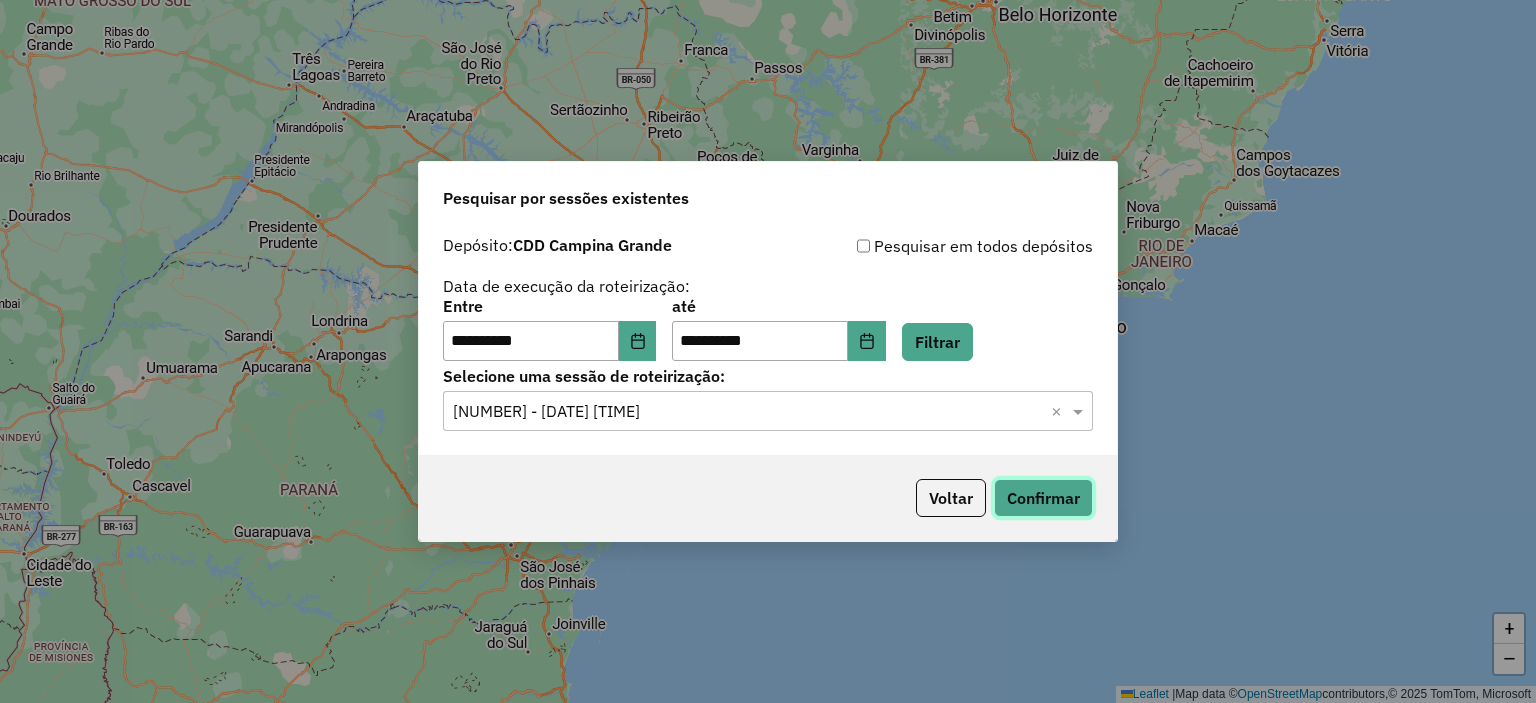 click on "Confirmar" 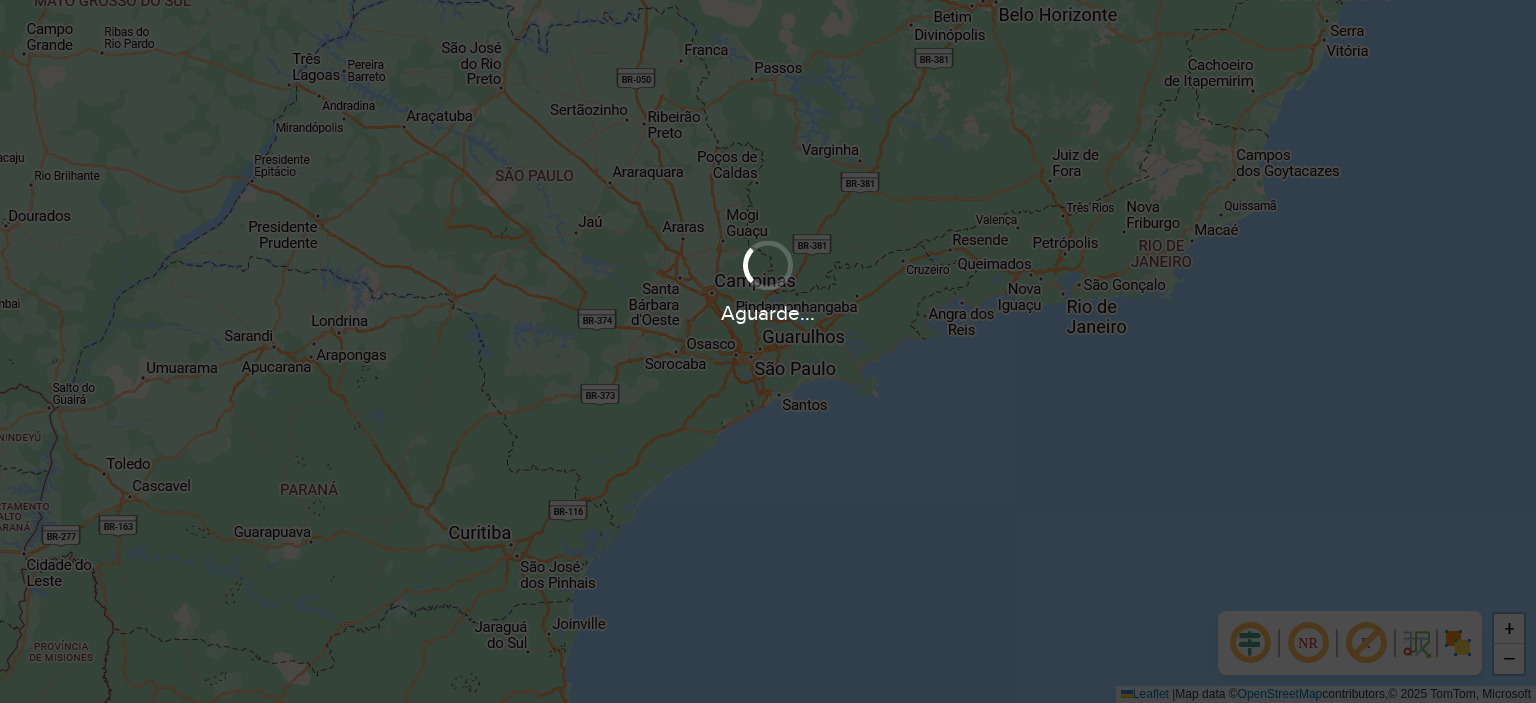 scroll, scrollTop: 0, scrollLeft: 0, axis: both 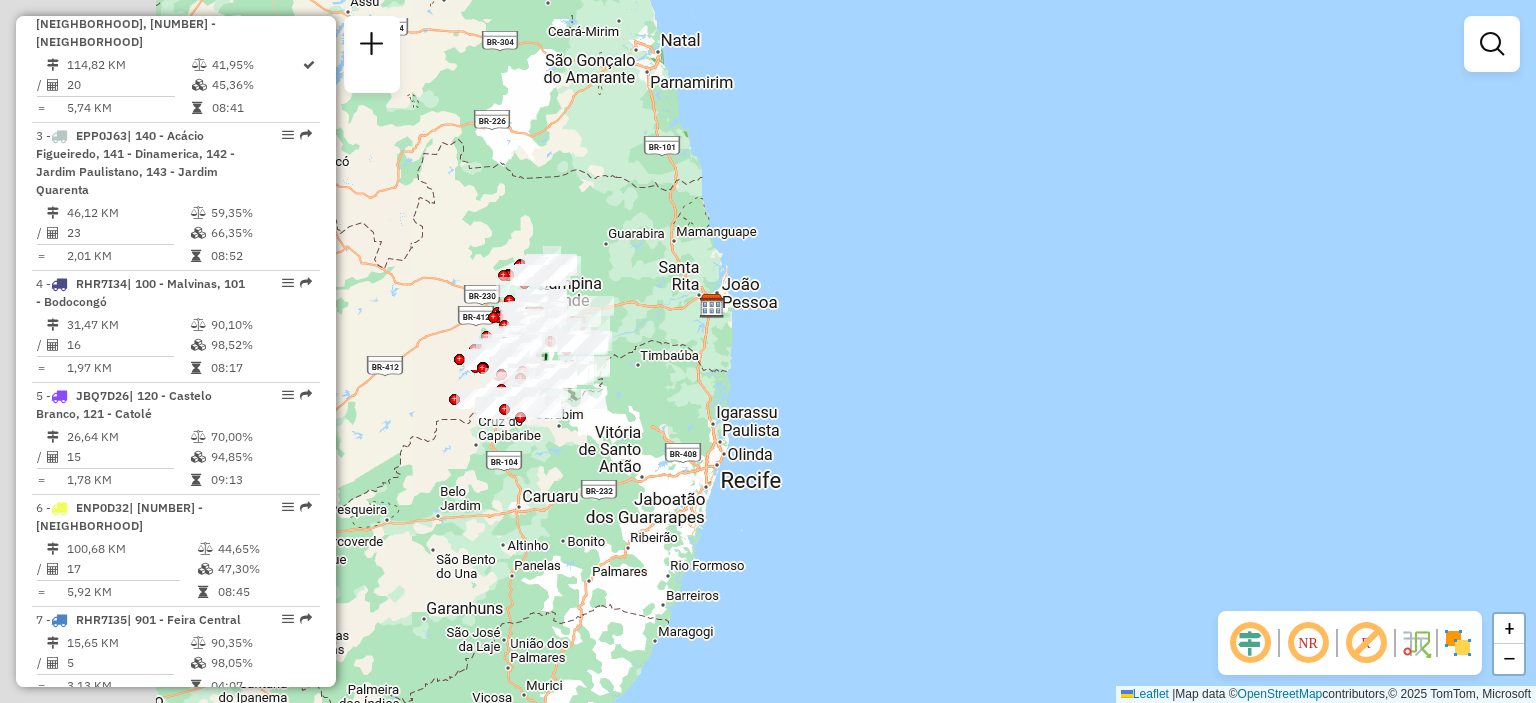 drag, startPoint x: 607, startPoint y: 327, endPoint x: 867, endPoint y: 346, distance: 260.6933 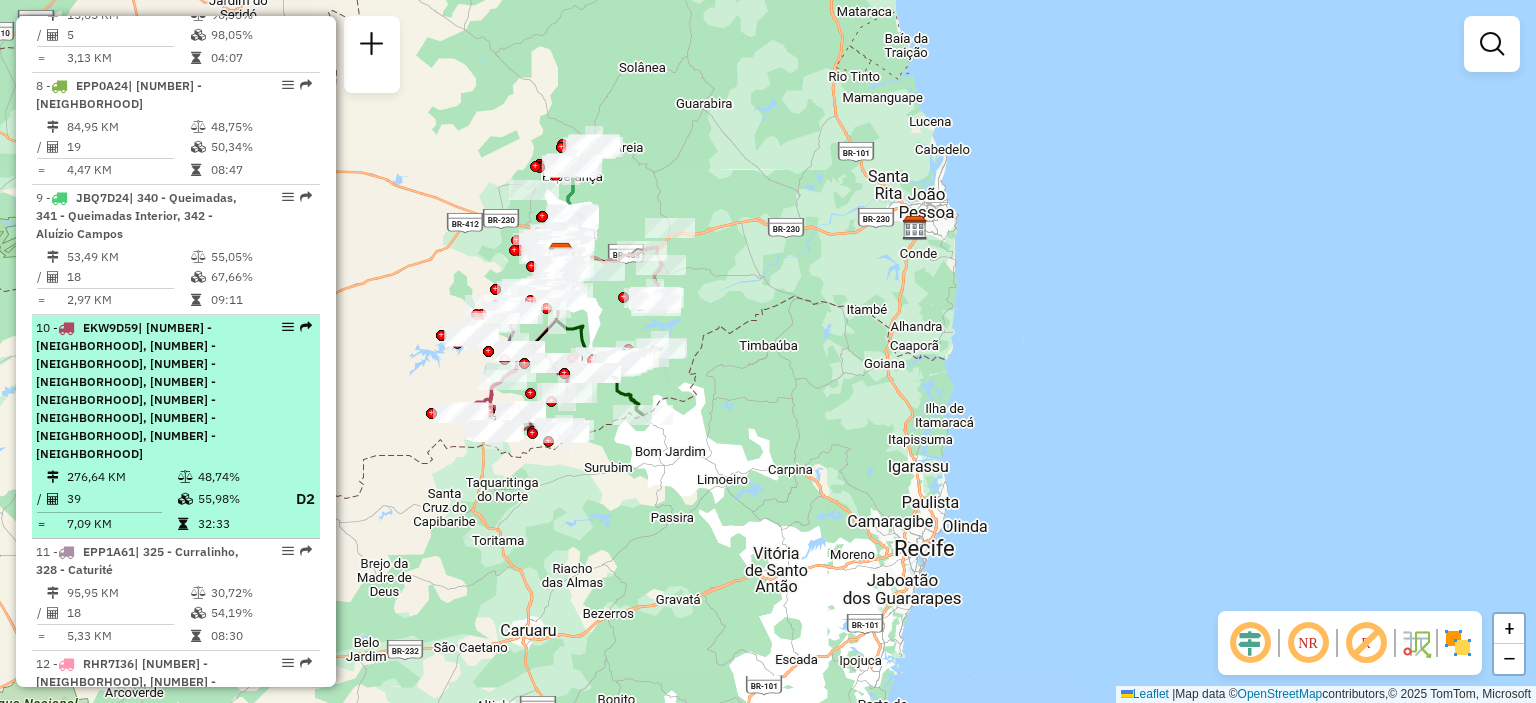 scroll, scrollTop: 1600, scrollLeft: 0, axis: vertical 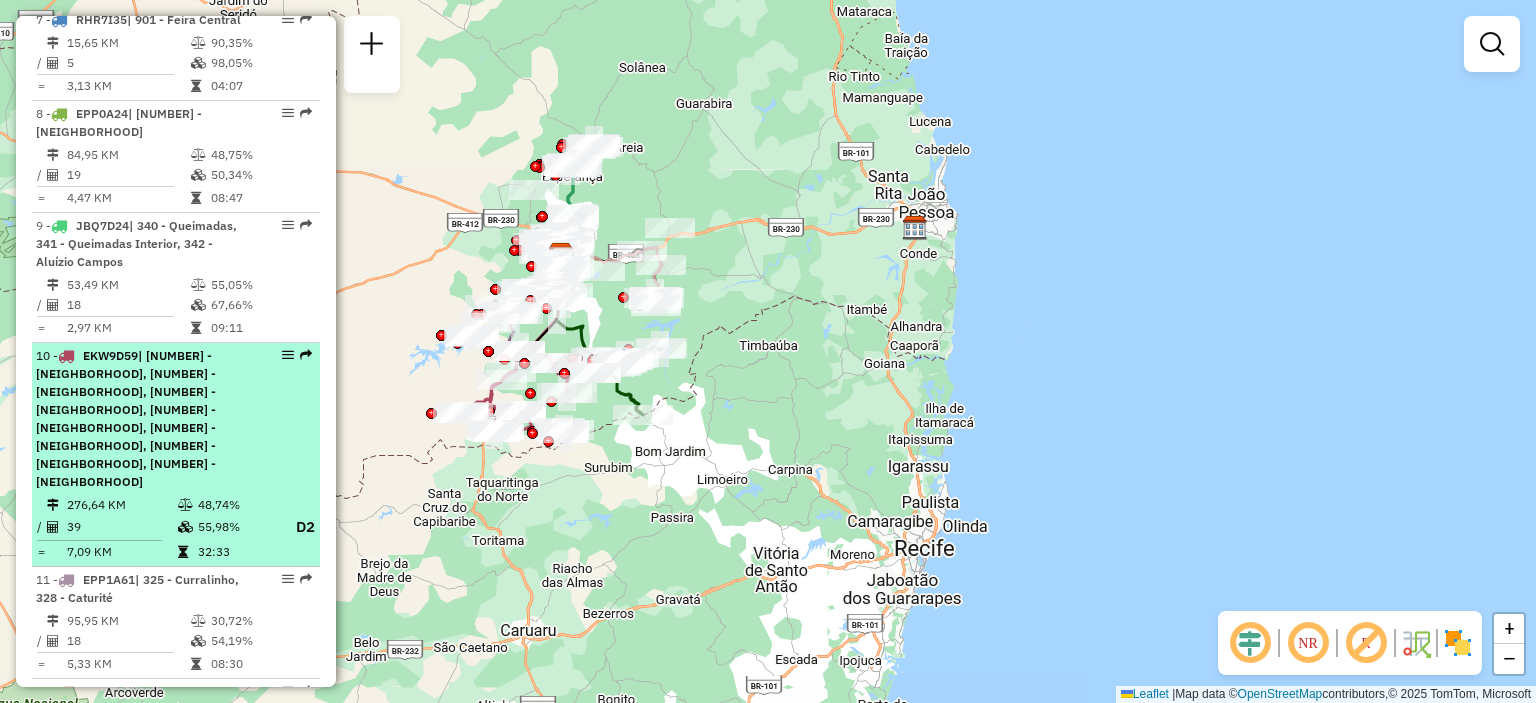 click on "[NUMBER] [PLATE] | [NUMBER] - [CITY], [NUMBER] - [CITY], [NUMBER] - [CITY]/ [CITY], [NUMBER] - [CITY], [NUMBER] - [CITY], [NUMBER] - [CITY]" at bounding box center (142, 419) 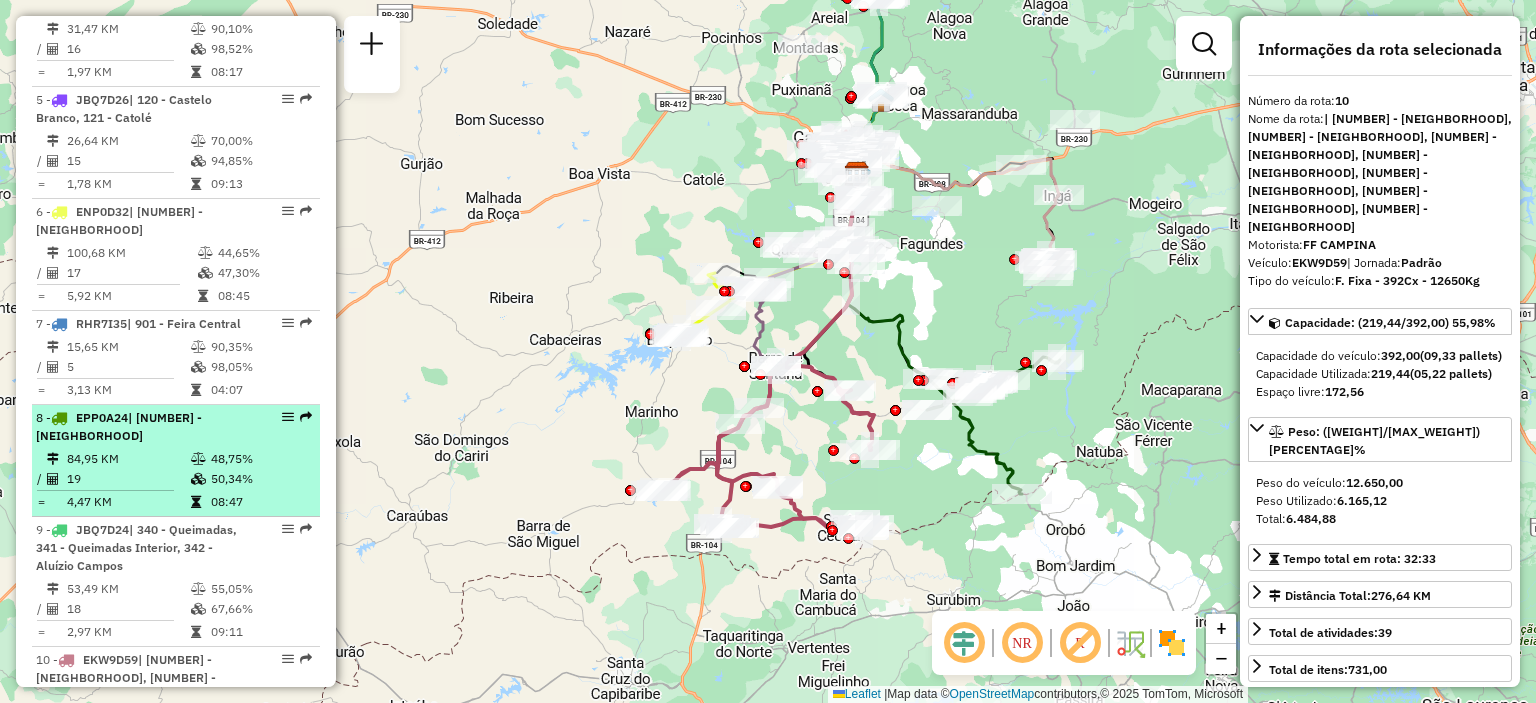 scroll, scrollTop: 1400, scrollLeft: 0, axis: vertical 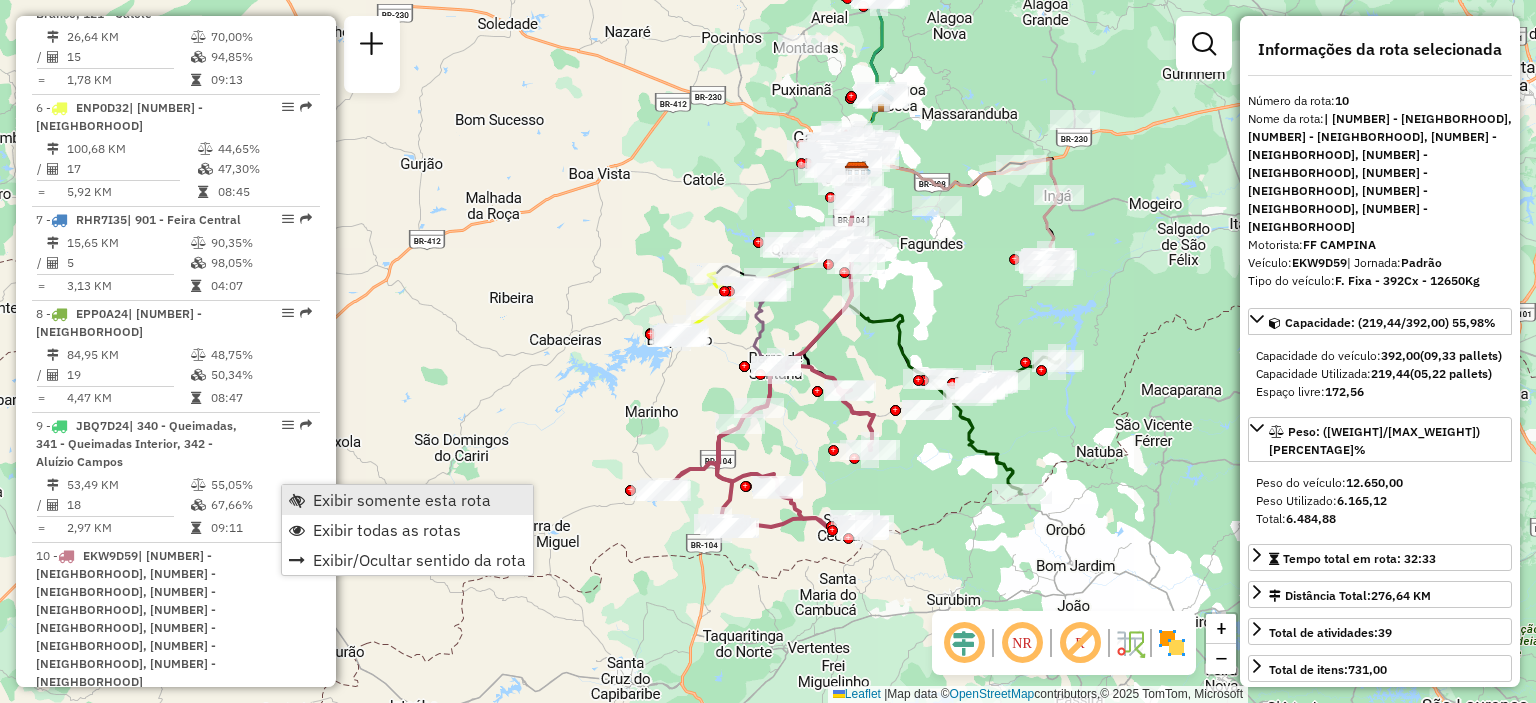 click on "Exibir somente esta rota" at bounding box center (402, 500) 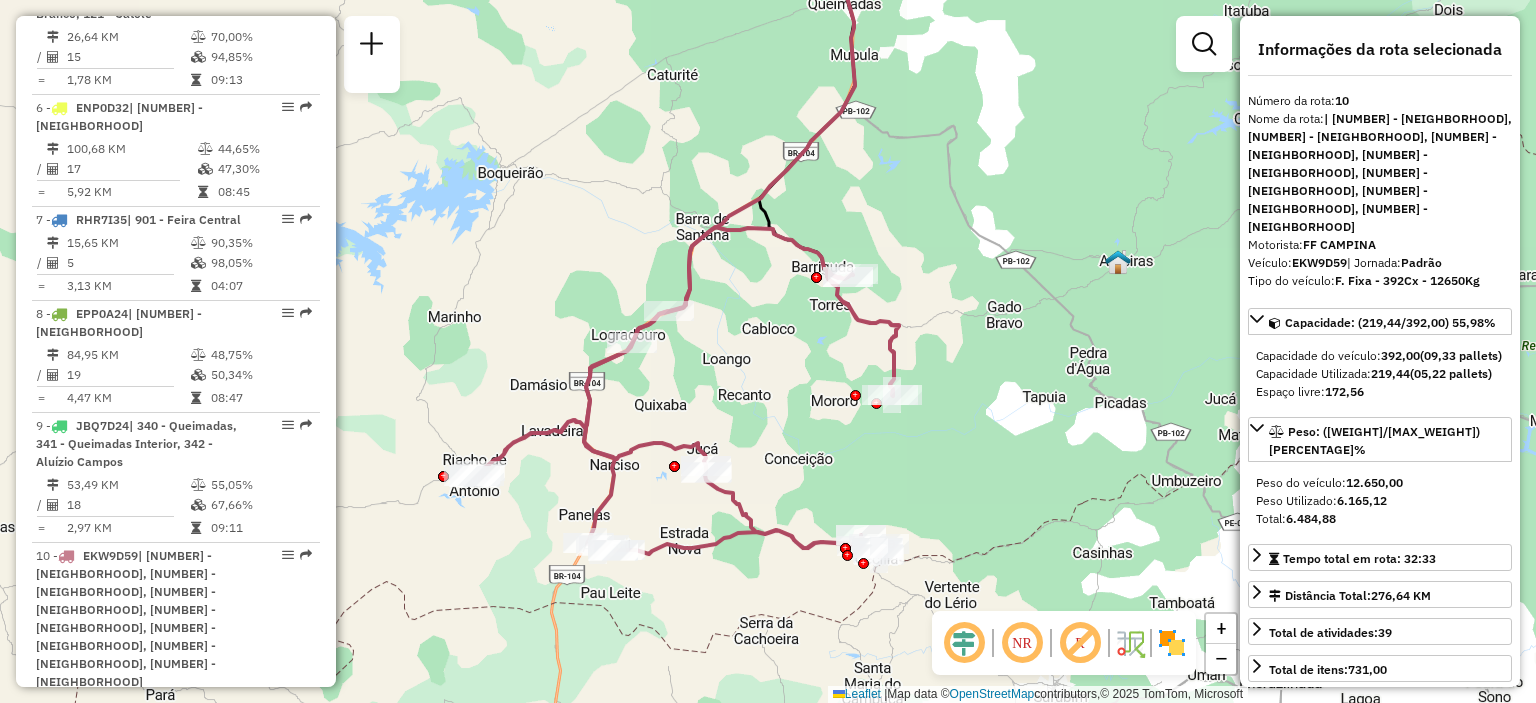click on "Janela de atendimento Grade de atendimento Capacidade Transportadoras Veículos Cliente Pedidos  Rotas Selecione os dias de semana para filtrar as janelas de atendimento  Seg   Ter   Qua   Qui   Sex   Sáb   Dom  Informe o período da janela de atendimento: De: Até:  Filtrar exatamente a janela do cliente  Considerar janela de atendimento padrão  Selecione os dias de semana para filtrar as grades de atendimento  Seg   Ter   Qua   Qui   Sex   Sáb   Dom   Considerar clientes sem dia de atendimento cadastrado  Clientes fora do dia de atendimento selecionado Filtrar as atividades entre os valores definidos abaixo:  Peso mínimo:   Peso máximo:   Cubagem mínima:   Cubagem máxima:   De:   Até:  Filtrar as atividades entre o tempo de atendimento definido abaixo:  De:   Até:   Considerar capacidade total dos clientes não roteirizados Transportadora: Selecione um ou mais itens Tipo de veículo: Selecione um ou mais itens Veículo: Selecione um ou mais itens Motorista: Selecione um ou mais itens Nome: Rótulo:" 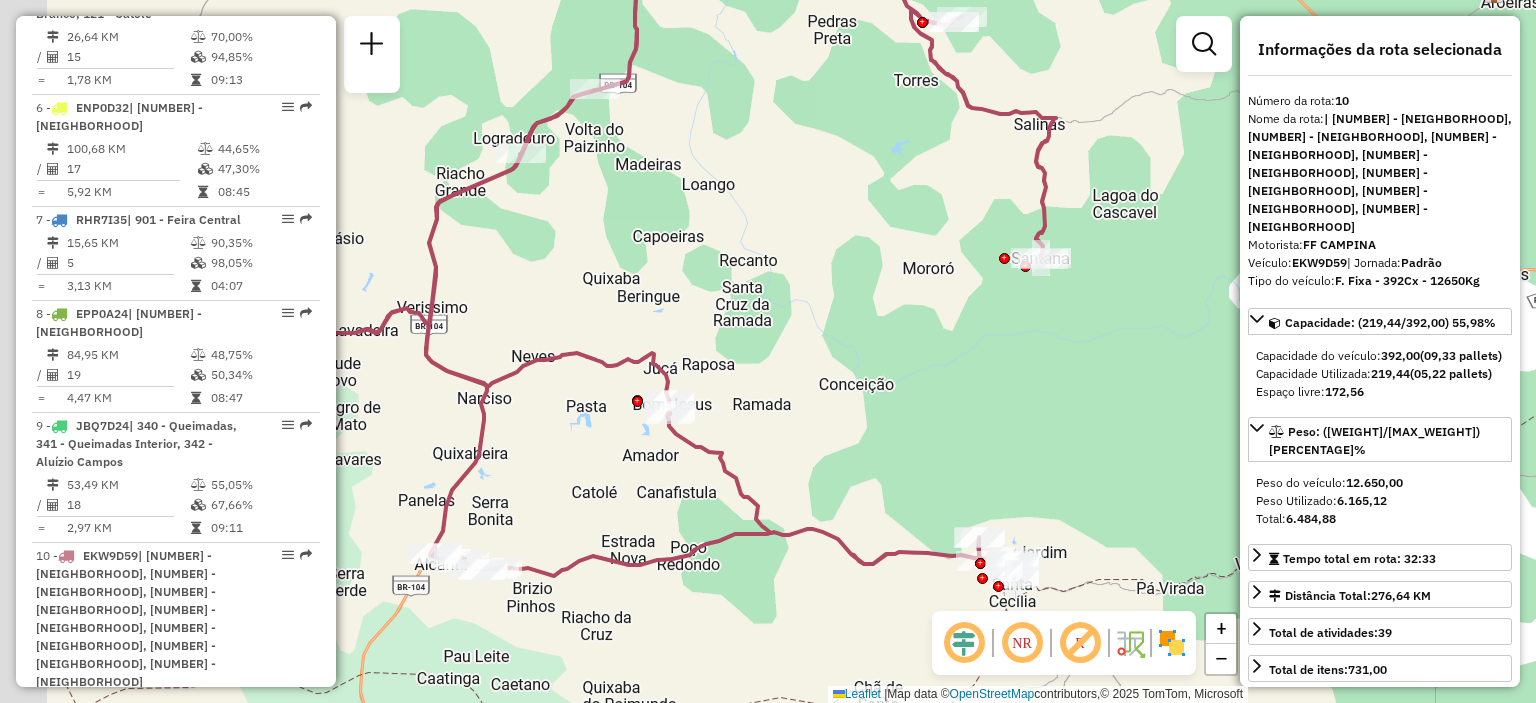 drag, startPoint x: 790, startPoint y: 508, endPoint x: 882, endPoint y: 430, distance: 120.61509 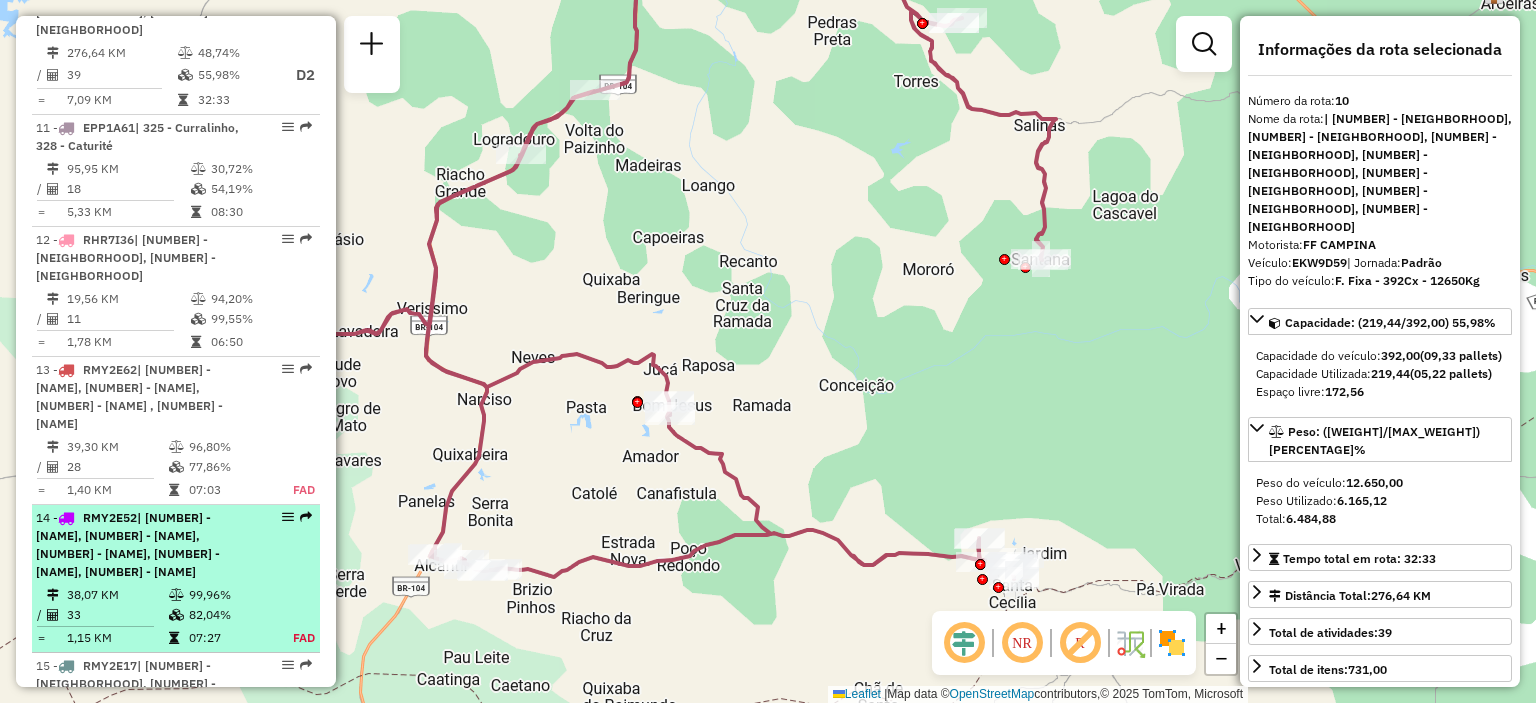 scroll, scrollTop: 2100, scrollLeft: 0, axis: vertical 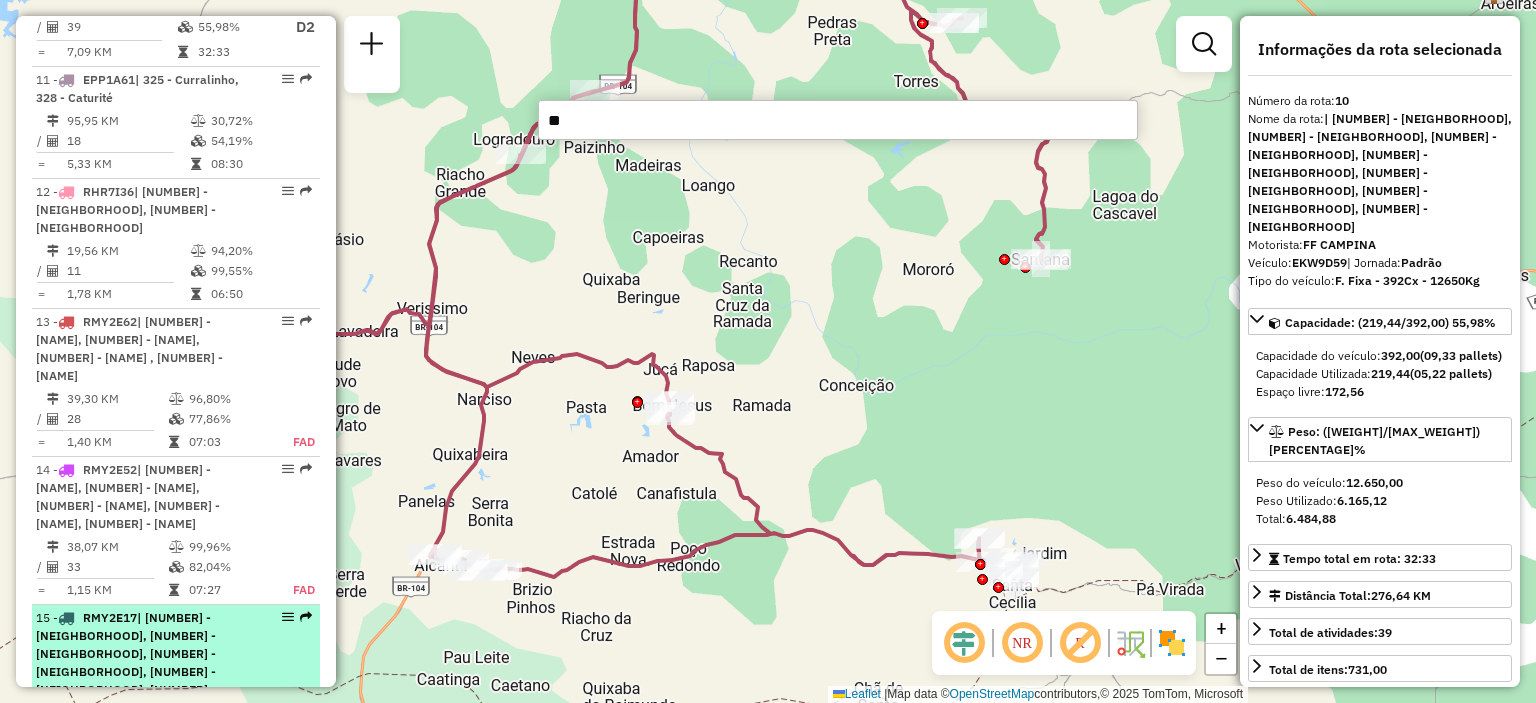 type on "***" 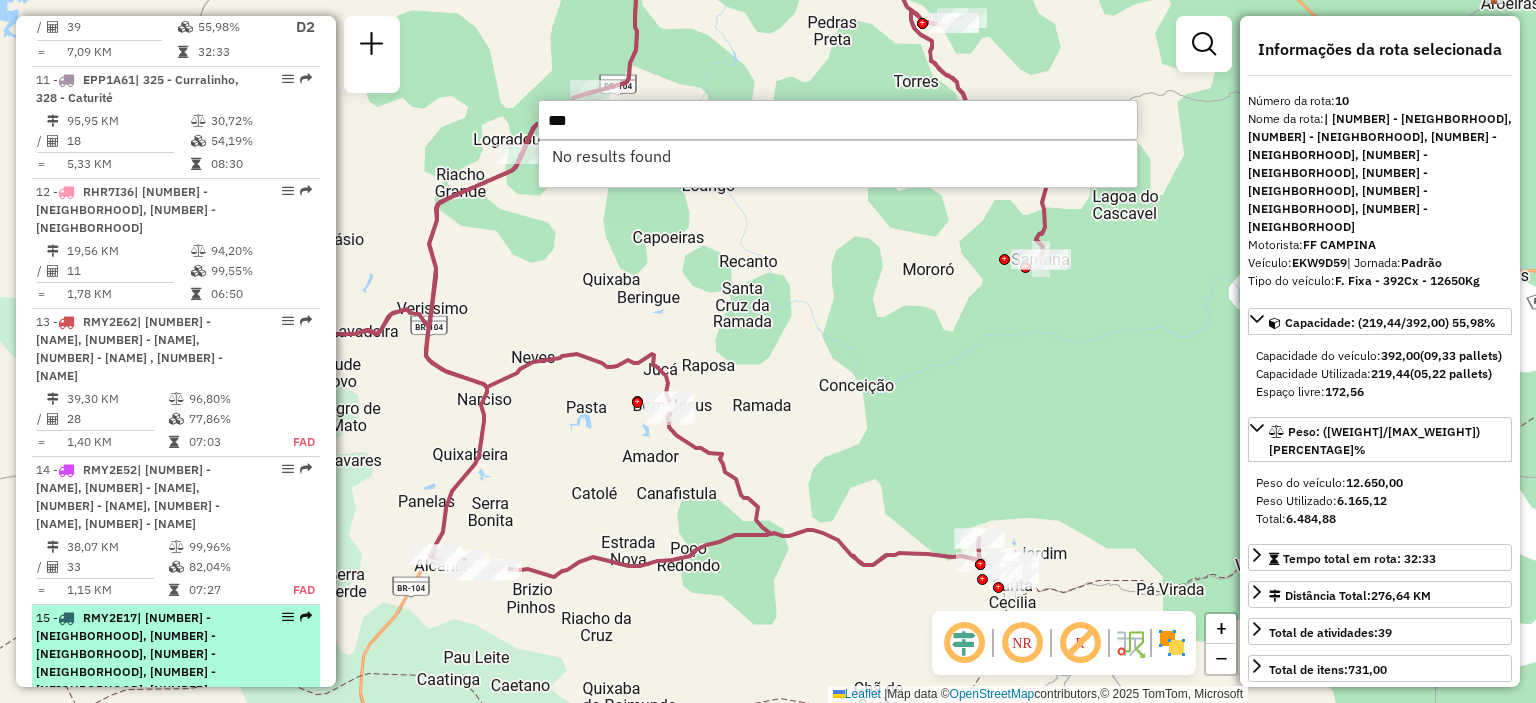 type 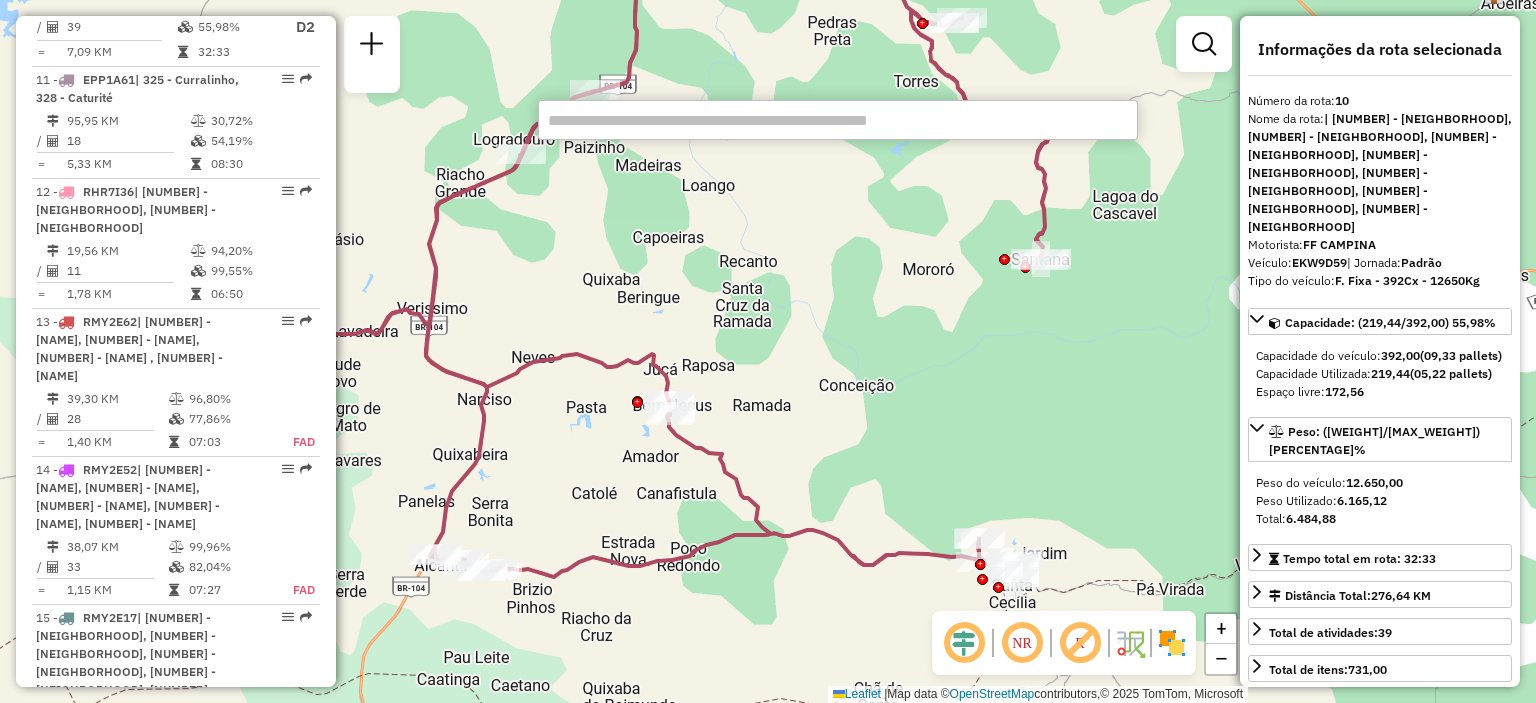 click at bounding box center [838, 120] 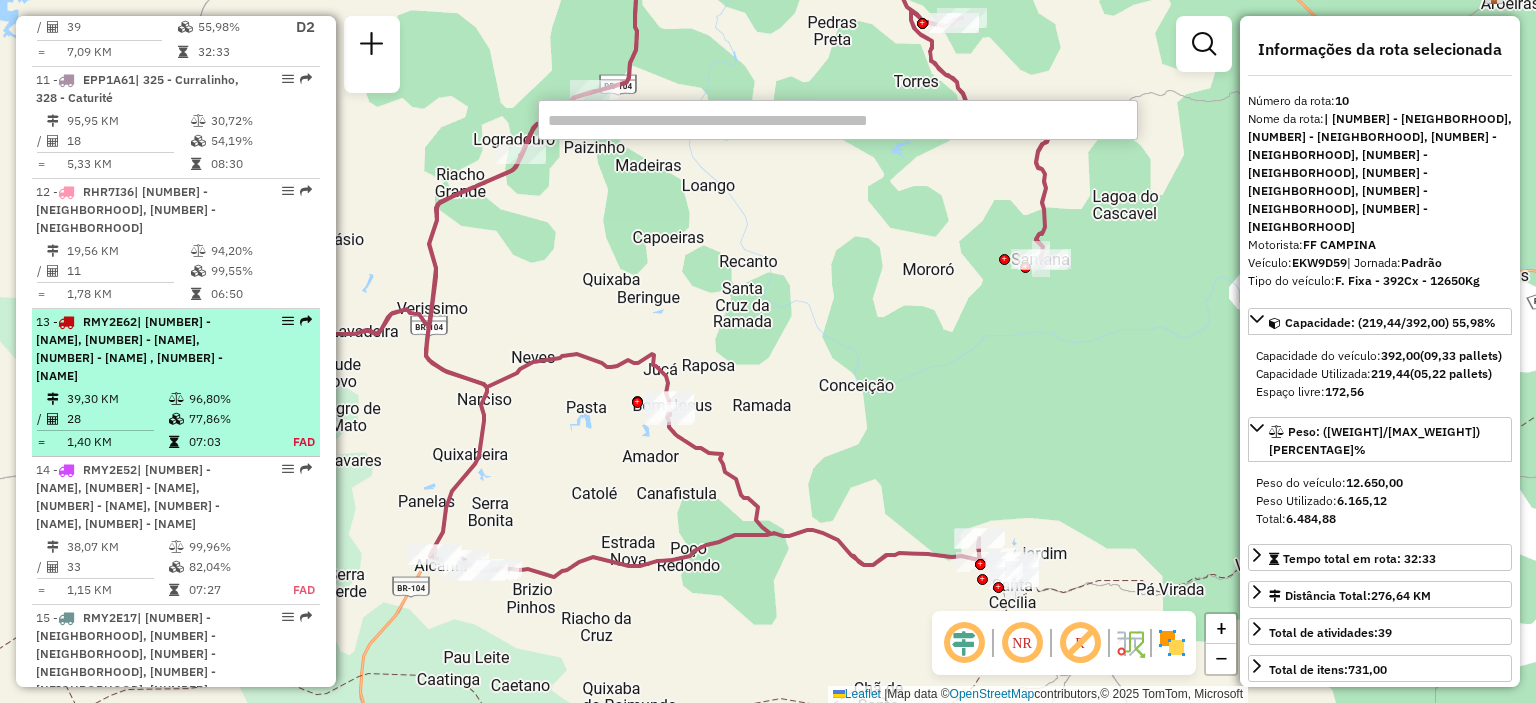 click on "13 -       RMY2E62   | 100 - Malvinas, 101 - Bodocongó, 111 - Prata , 143 - Jardim Quarenta" at bounding box center (142, 349) 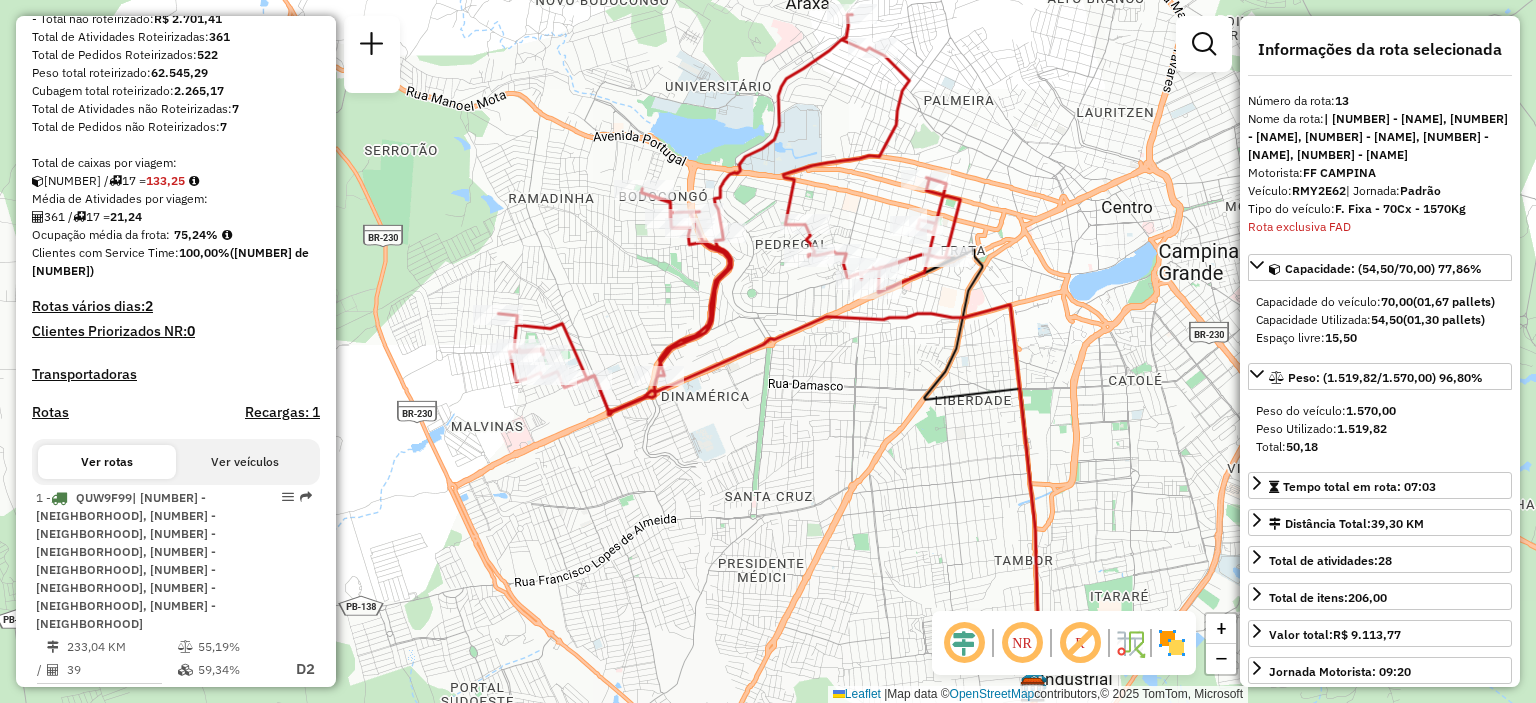 scroll, scrollTop: 0, scrollLeft: 0, axis: both 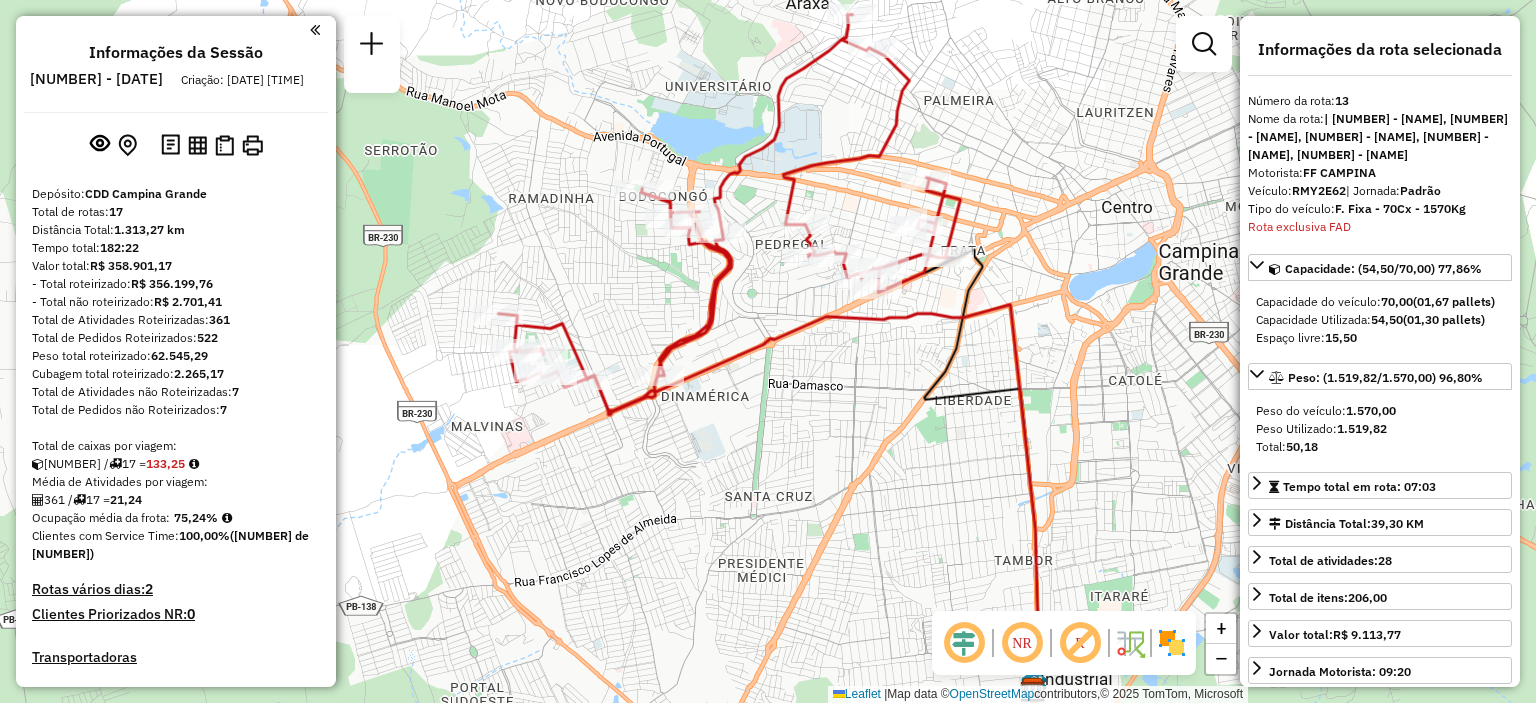 click at bounding box center (315, 30) 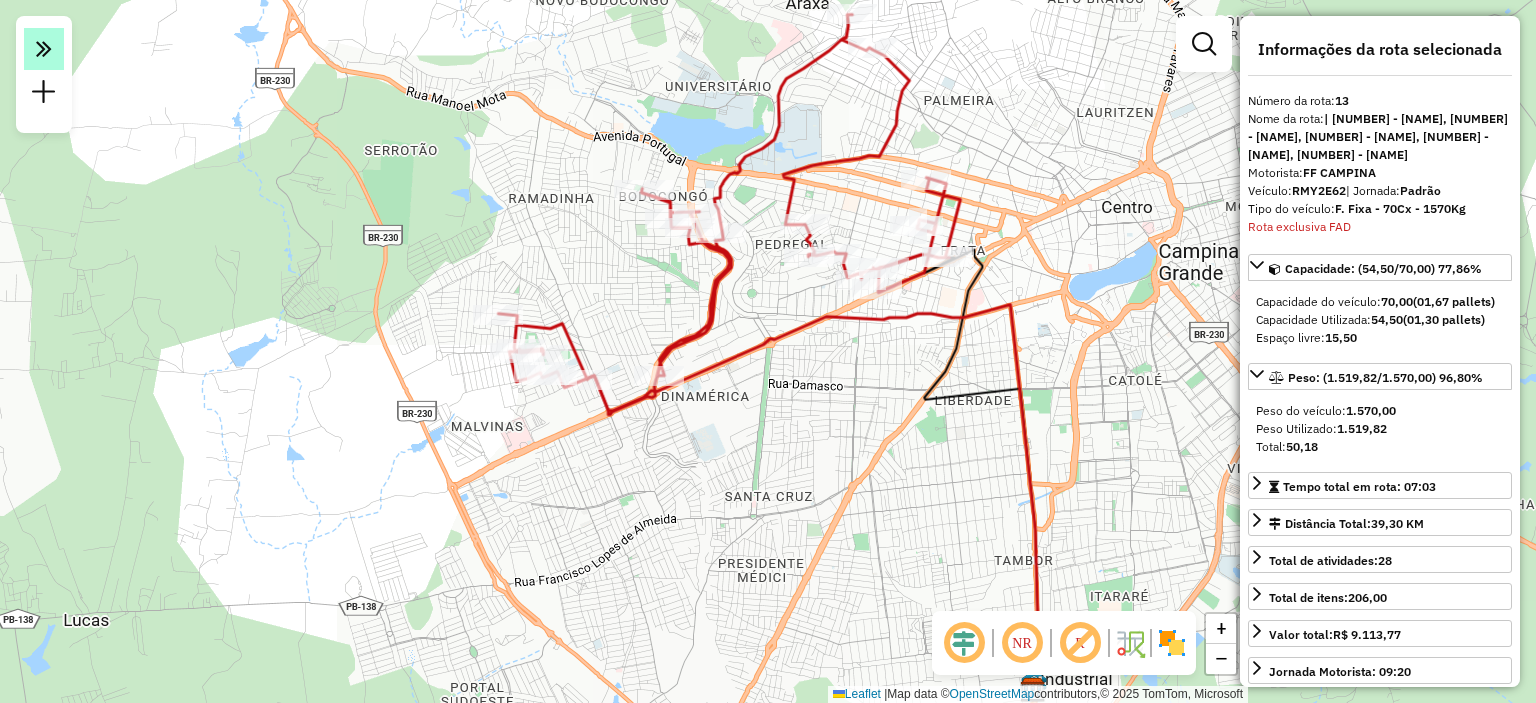 click 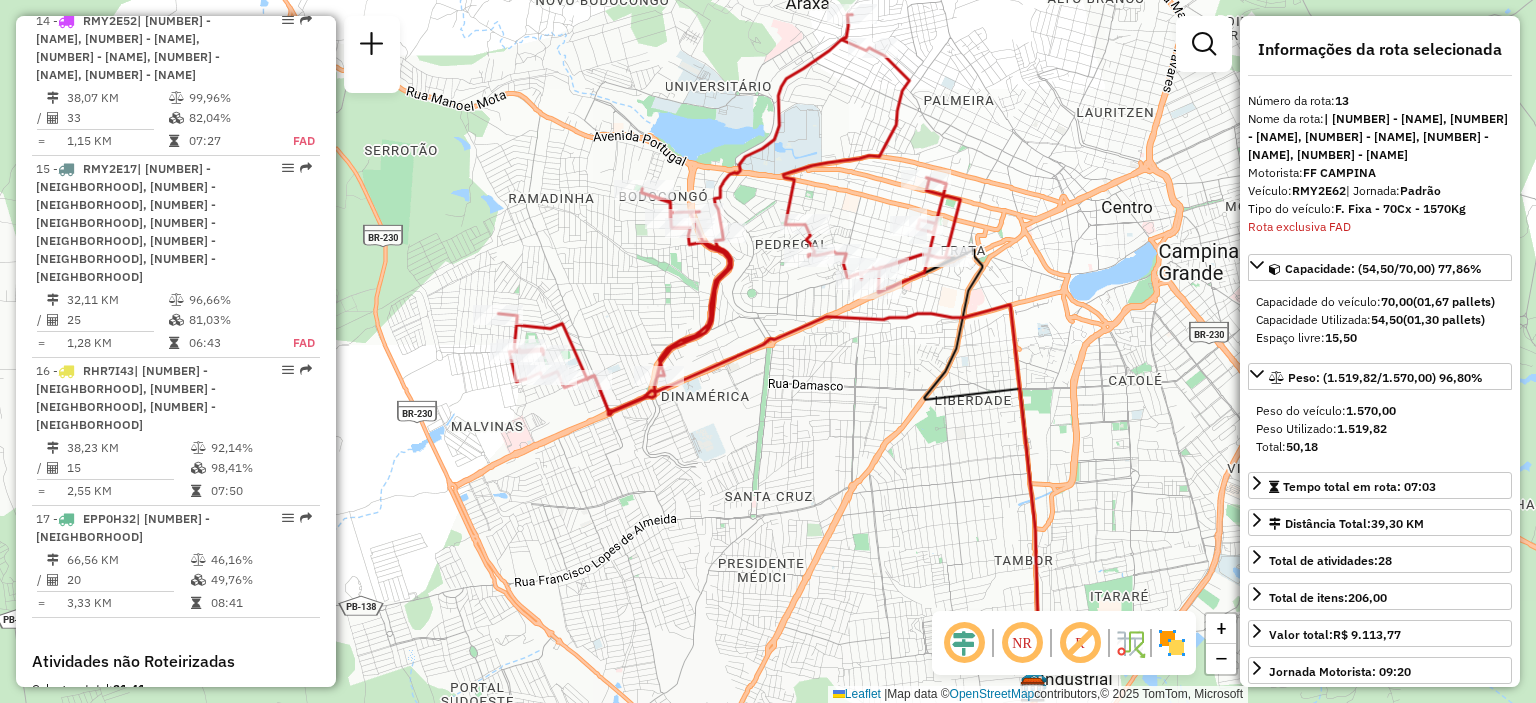 scroll, scrollTop: 2554, scrollLeft: 0, axis: vertical 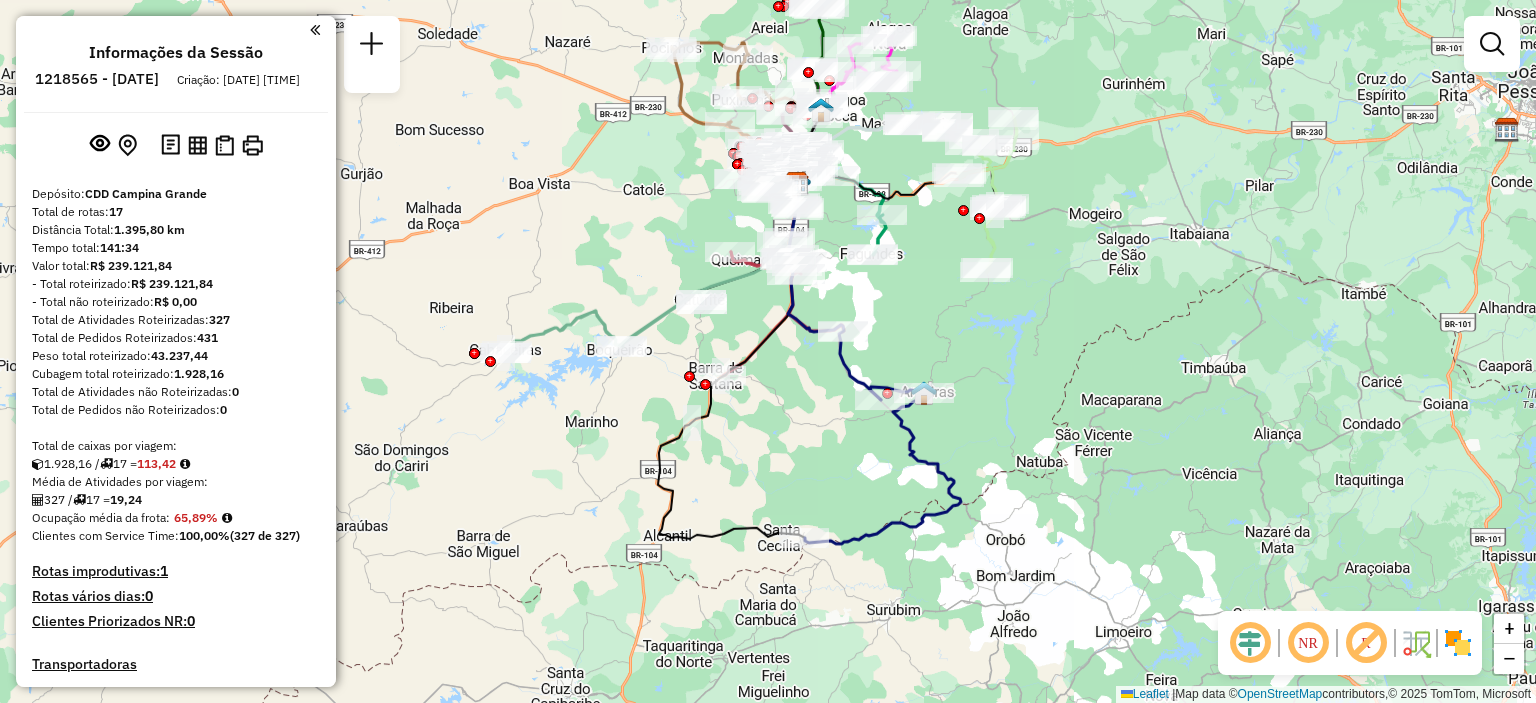 drag, startPoint x: 777, startPoint y: 604, endPoint x: 817, endPoint y: 467, distance: 142.72 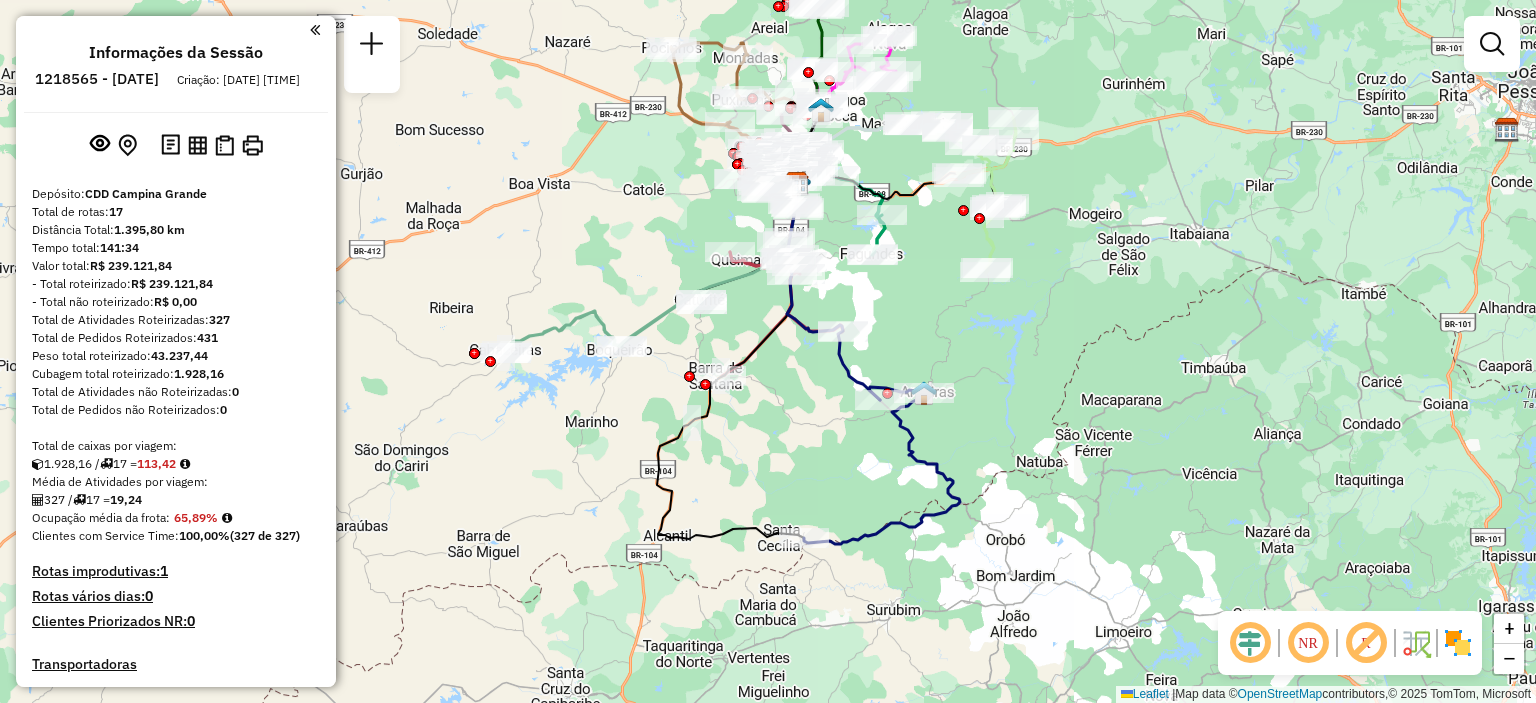 select on "**********" 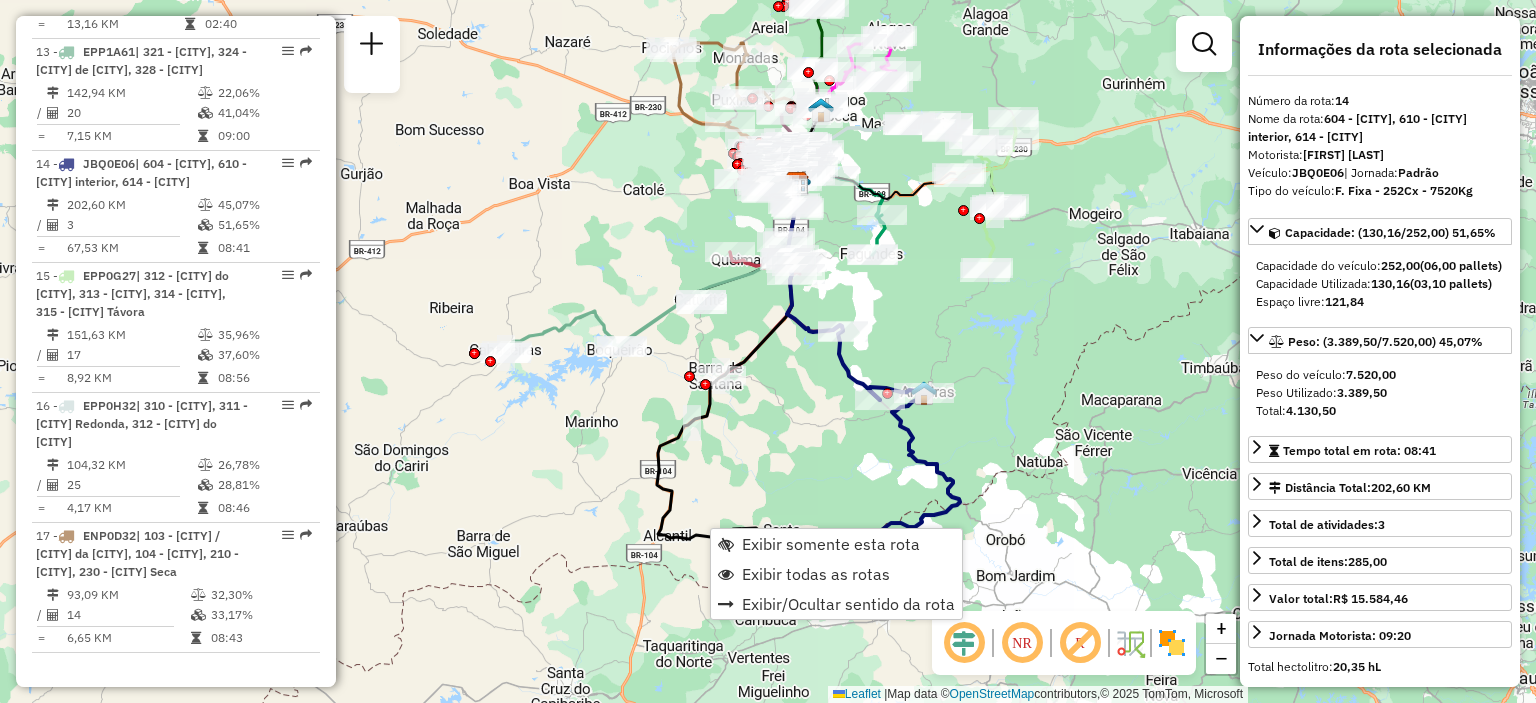 scroll, scrollTop: 2328, scrollLeft: 0, axis: vertical 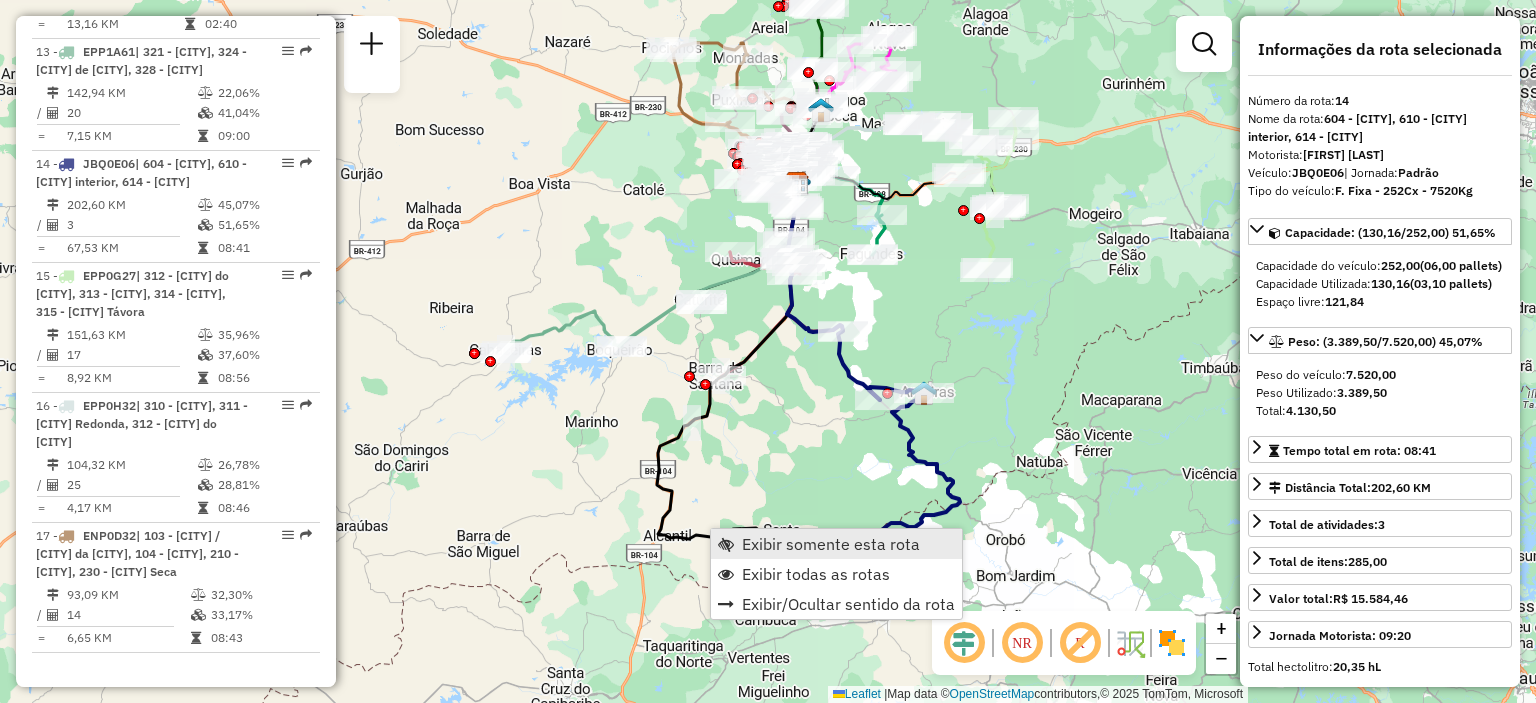 click on "Exibir somente esta rota" at bounding box center (836, 544) 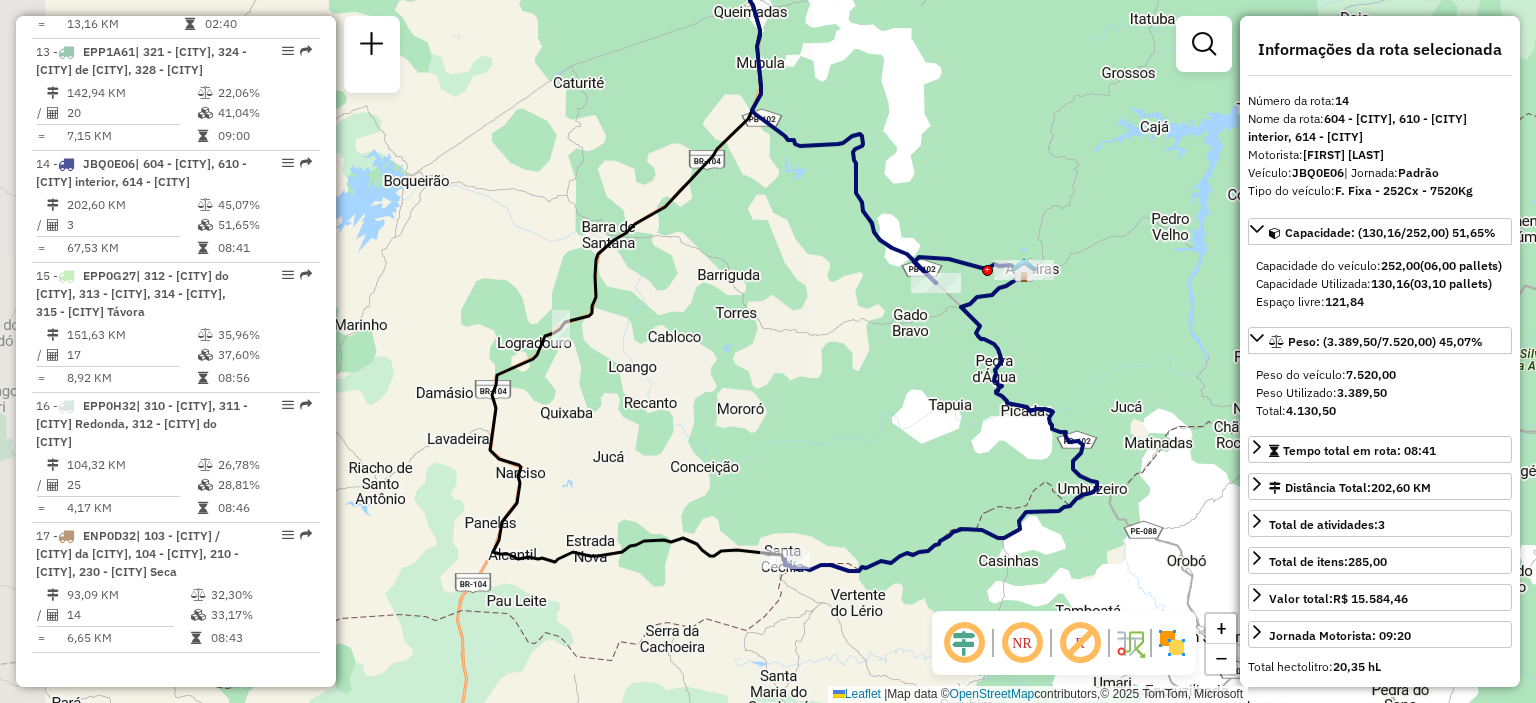 drag, startPoint x: 708, startPoint y: 491, endPoint x: 795, endPoint y: 438, distance: 101.87247 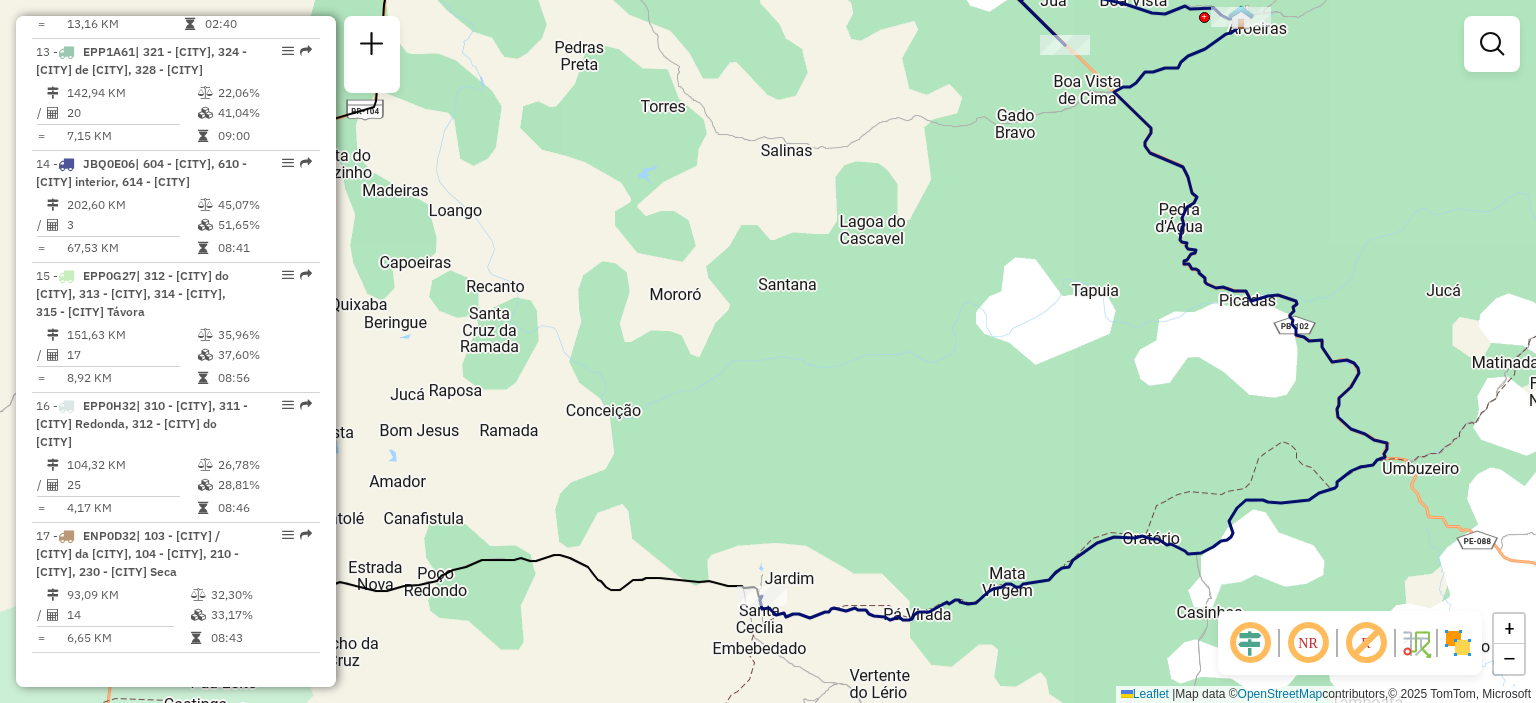 drag, startPoint x: 904, startPoint y: 525, endPoint x: 912, endPoint y: 550, distance: 26.24881 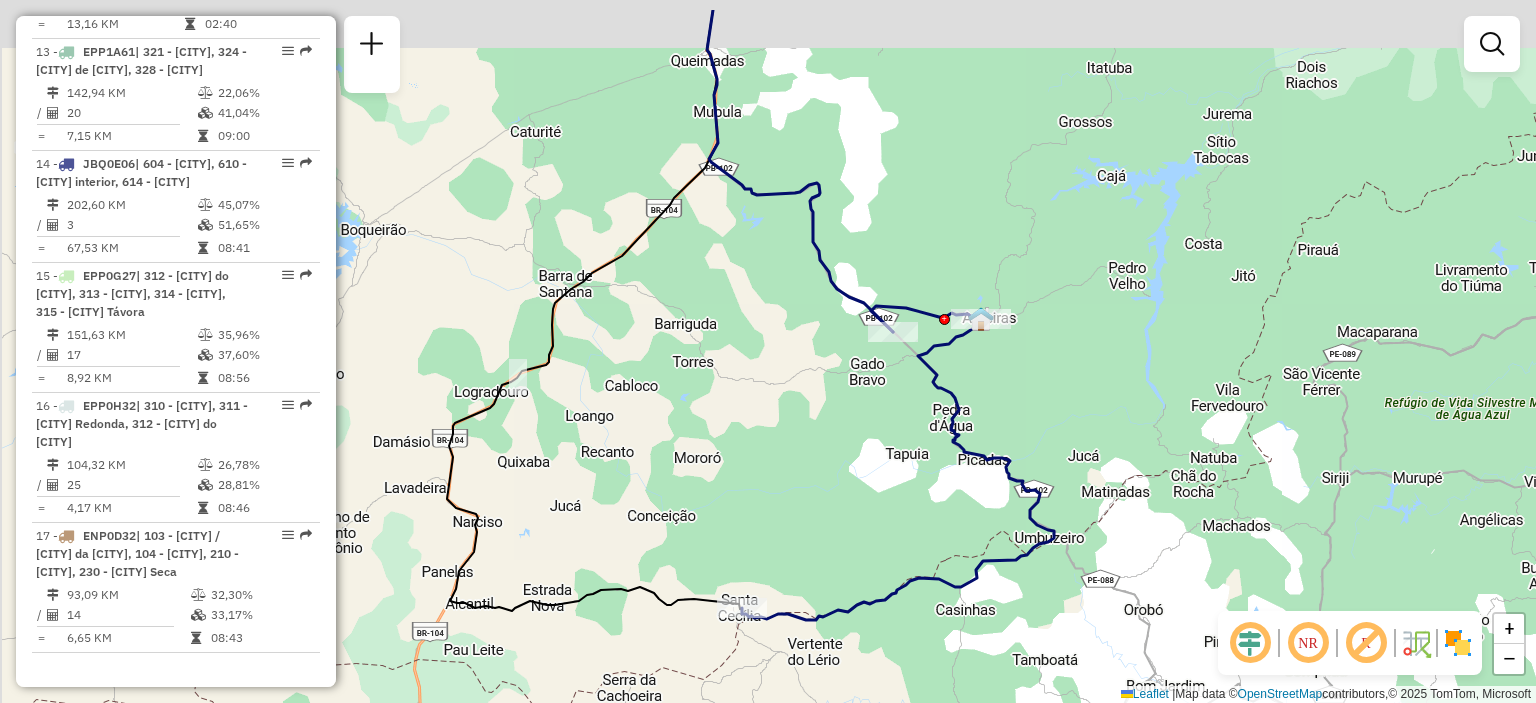 drag, startPoint x: 600, startPoint y: 411, endPoint x: 652, endPoint y: 492, distance: 96.25487 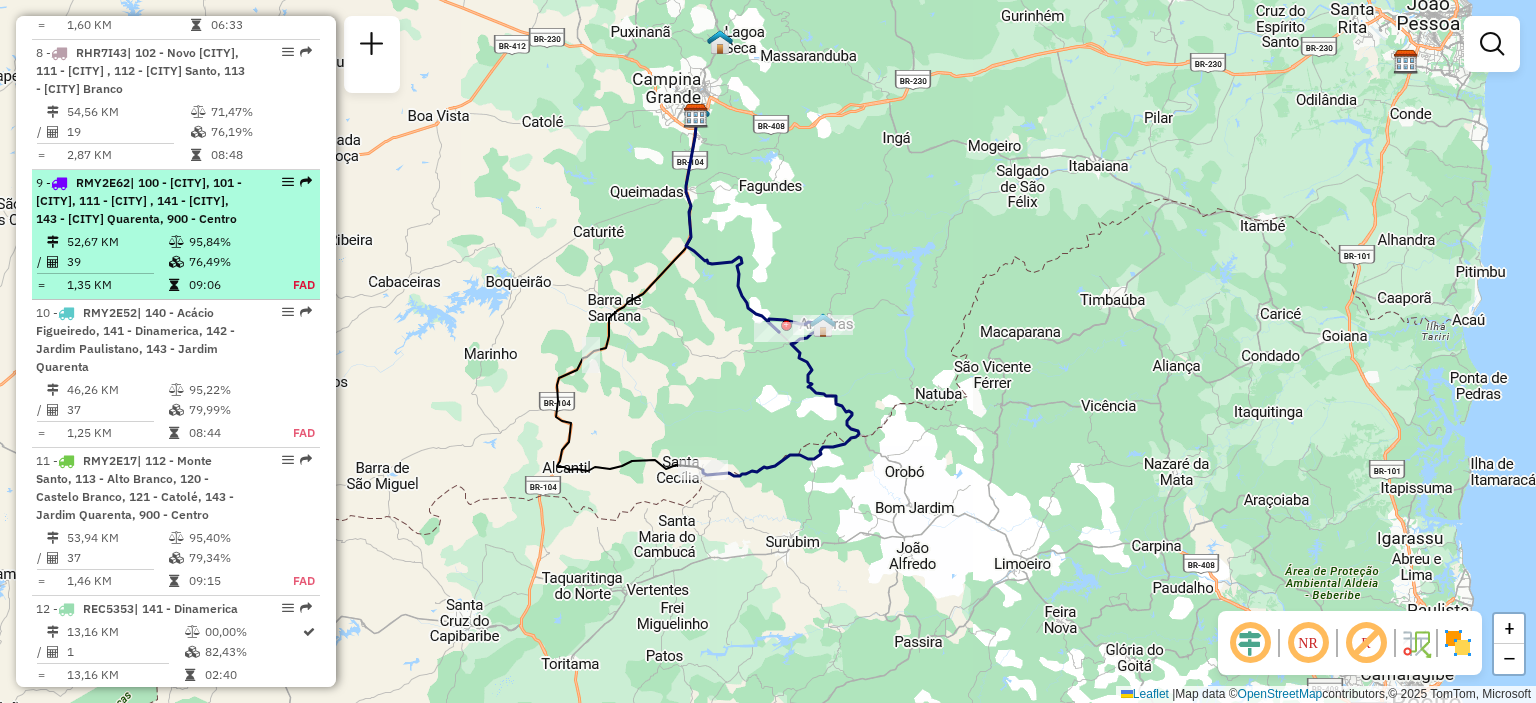 scroll, scrollTop: 1728, scrollLeft: 0, axis: vertical 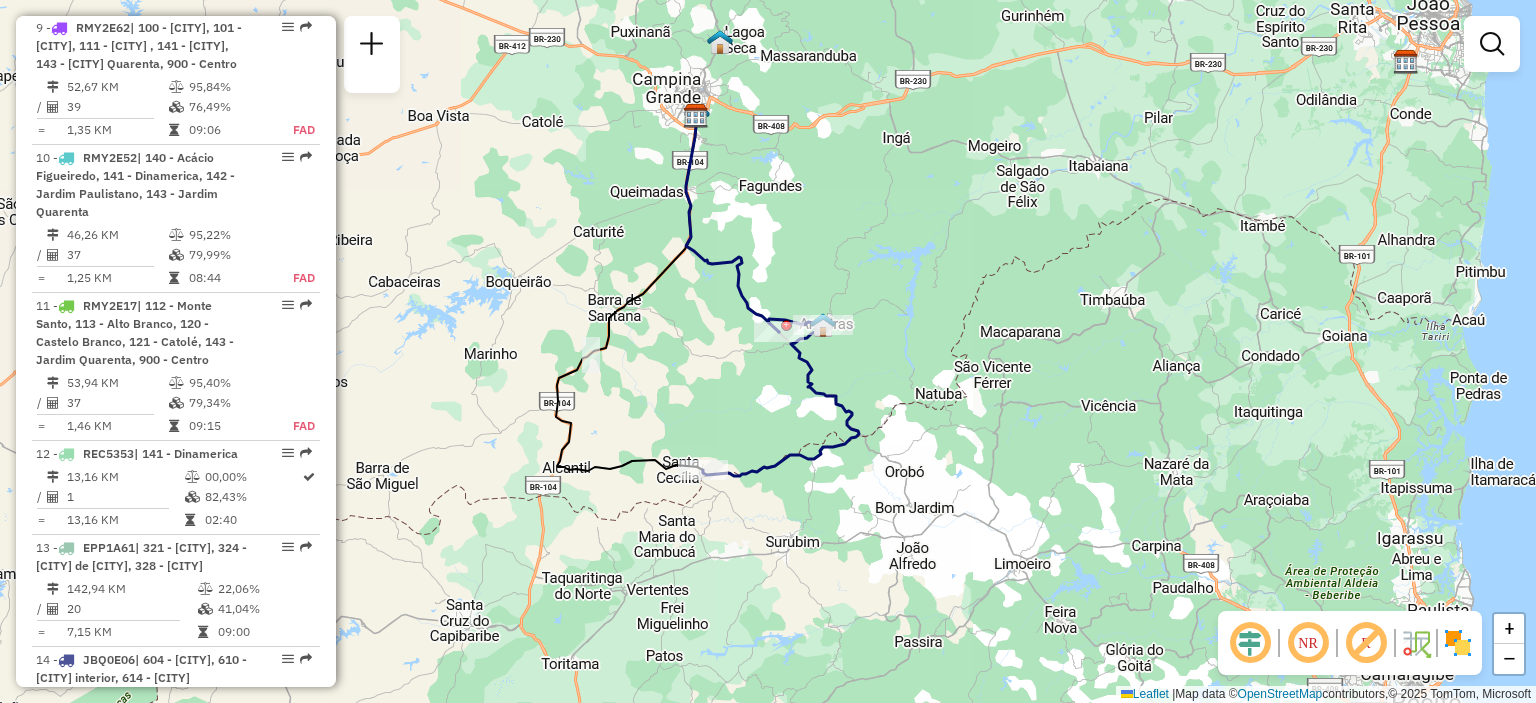 select on "**********" 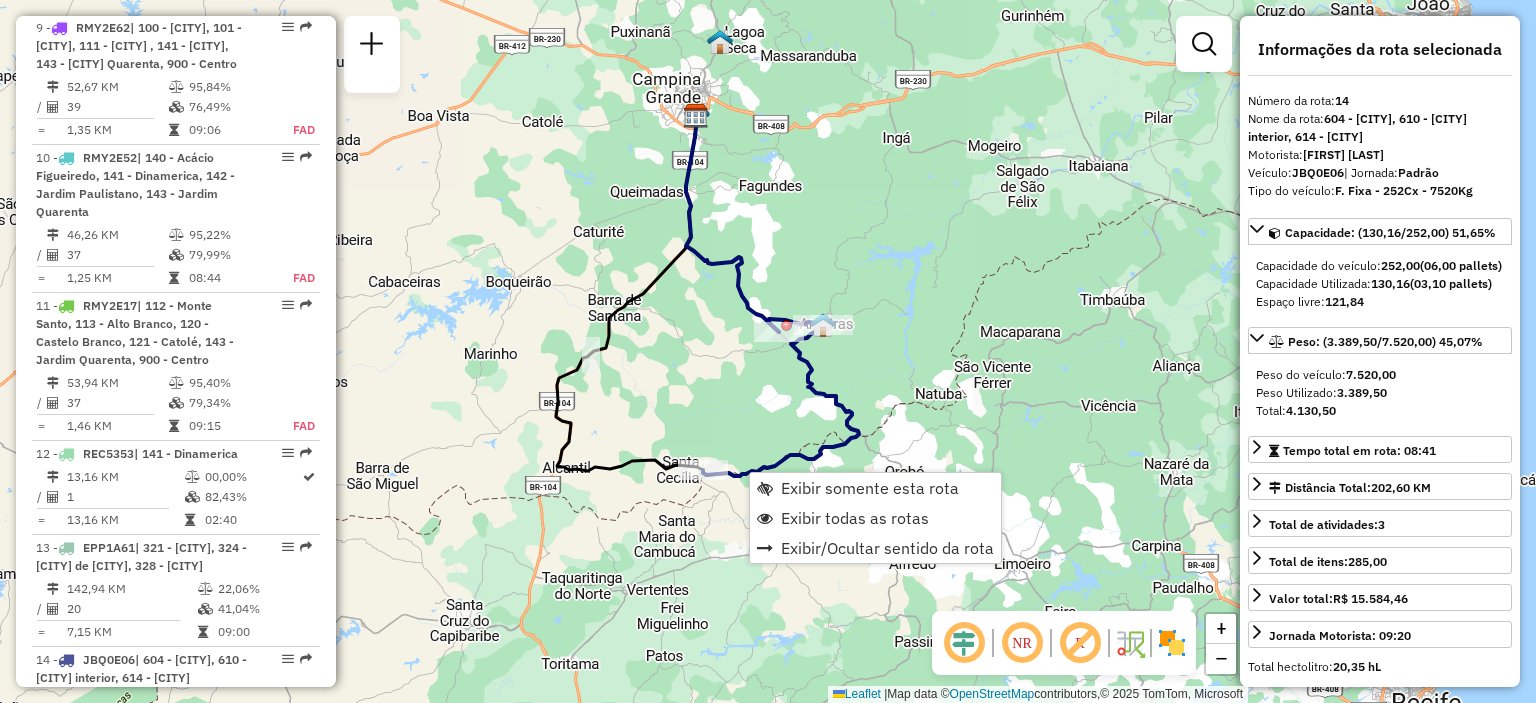 scroll, scrollTop: 2328, scrollLeft: 0, axis: vertical 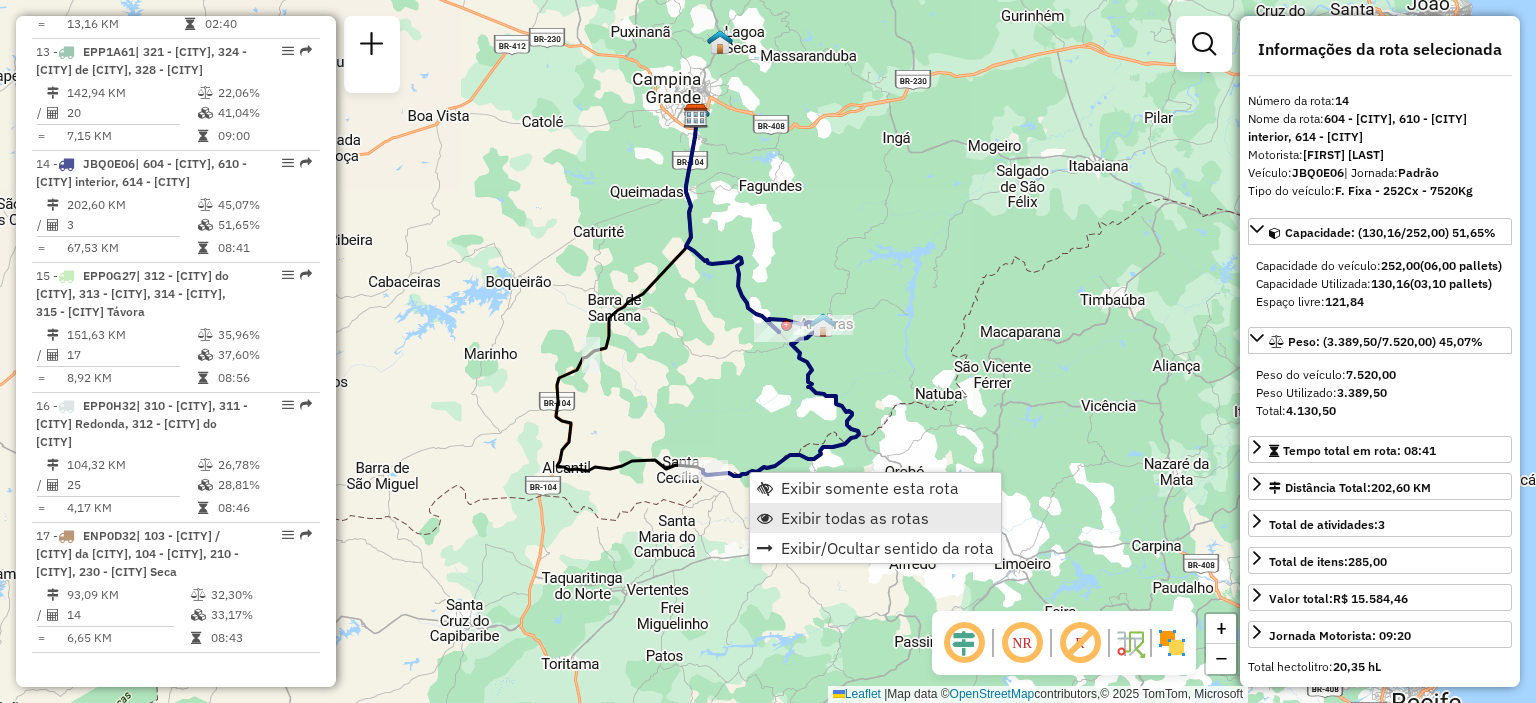 click on "Exibir todas as rotas" at bounding box center (855, 518) 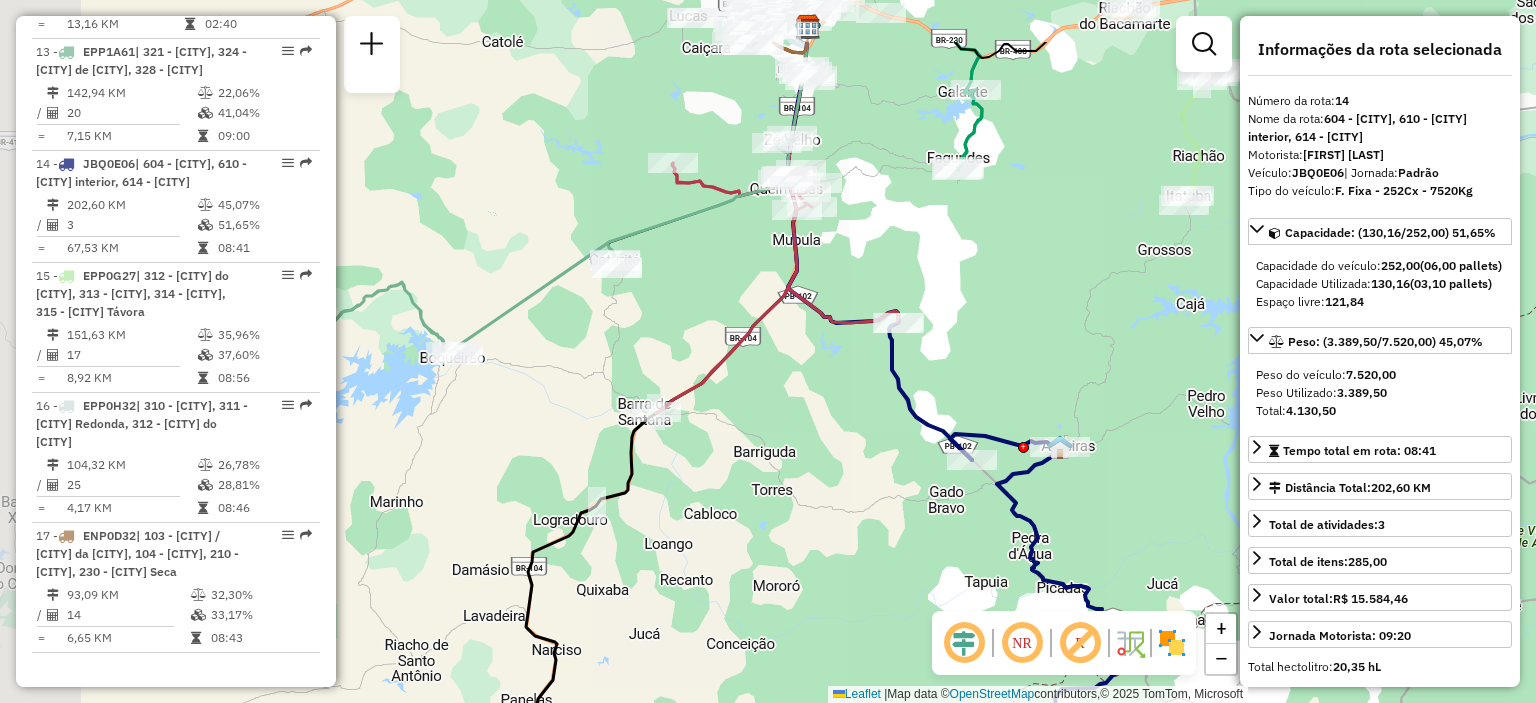 drag, startPoint x: 772, startPoint y: 340, endPoint x: 800, endPoint y: 418, distance: 82.8734 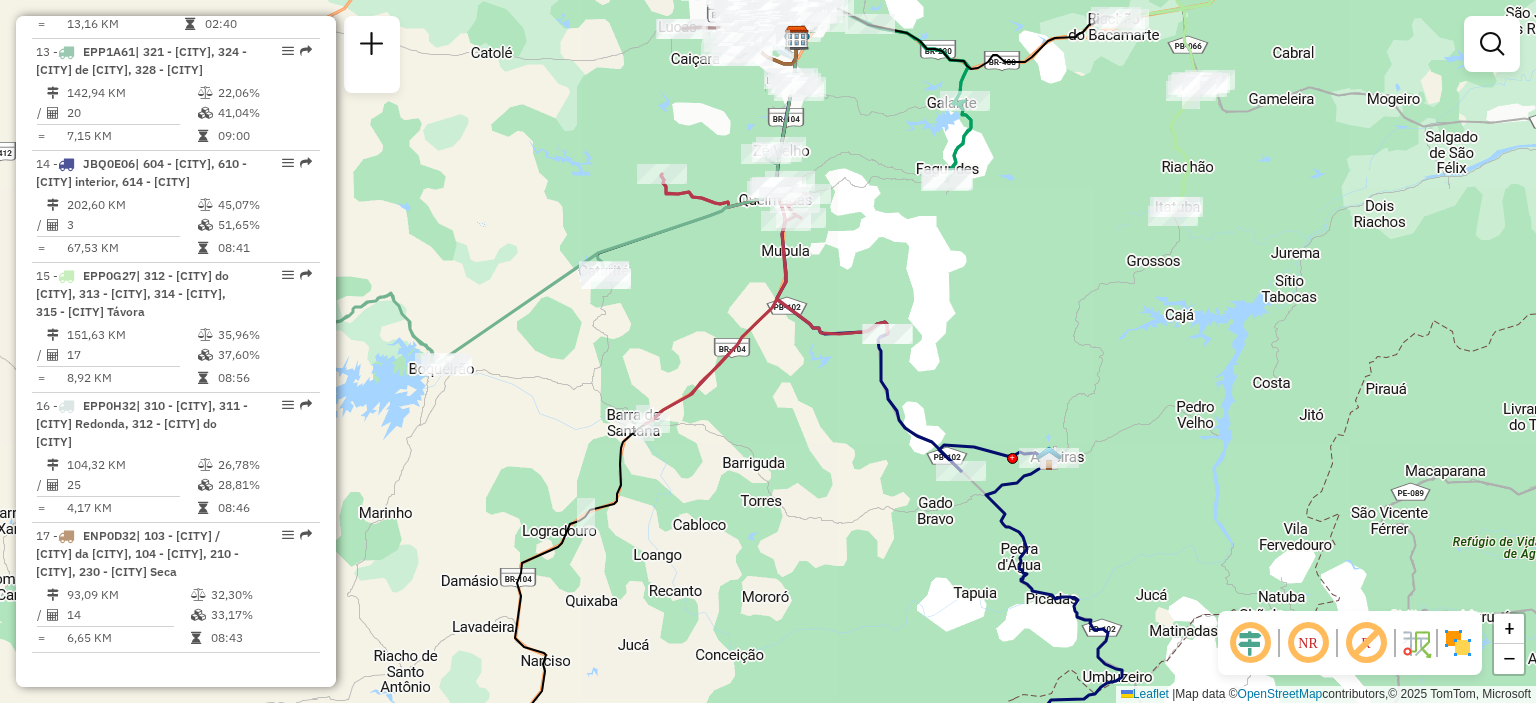 click on "Janela de atendimento Grade de atendimento Capacidade Transportadoras Veículos Cliente Pedidos  Rotas Selecione os dias de semana para filtrar as janelas de atendimento  Seg   Ter   Qua   Qui   Sex   Sáb   Dom  Informe o período da janela de atendimento: De: Até:  Filtrar exatamente a janela do cliente  Considerar janela de atendimento padrão  Selecione os dias de semana para filtrar as grades de atendimento  Seg   Ter   Qua   Qui   Sex   Sáb   Dom   Considerar clientes sem dia de atendimento cadastrado  Clientes fora do dia de atendimento selecionado Filtrar as atividades entre os valores definidos abaixo:  Peso mínimo:   Peso máximo:   Cubagem mínima:   Cubagem máxima:   De:   Até:  Filtrar as atividades entre o tempo de atendimento definido abaixo:  De:   Até:   Considerar capacidade total dos clientes não roteirizados Transportadora: Selecione um ou mais itens Tipo de veículo: Selecione um ou mais itens Veículo: Selecione um ou mais itens Motorista: Selecione um ou mais itens Nome: Rótulo:" 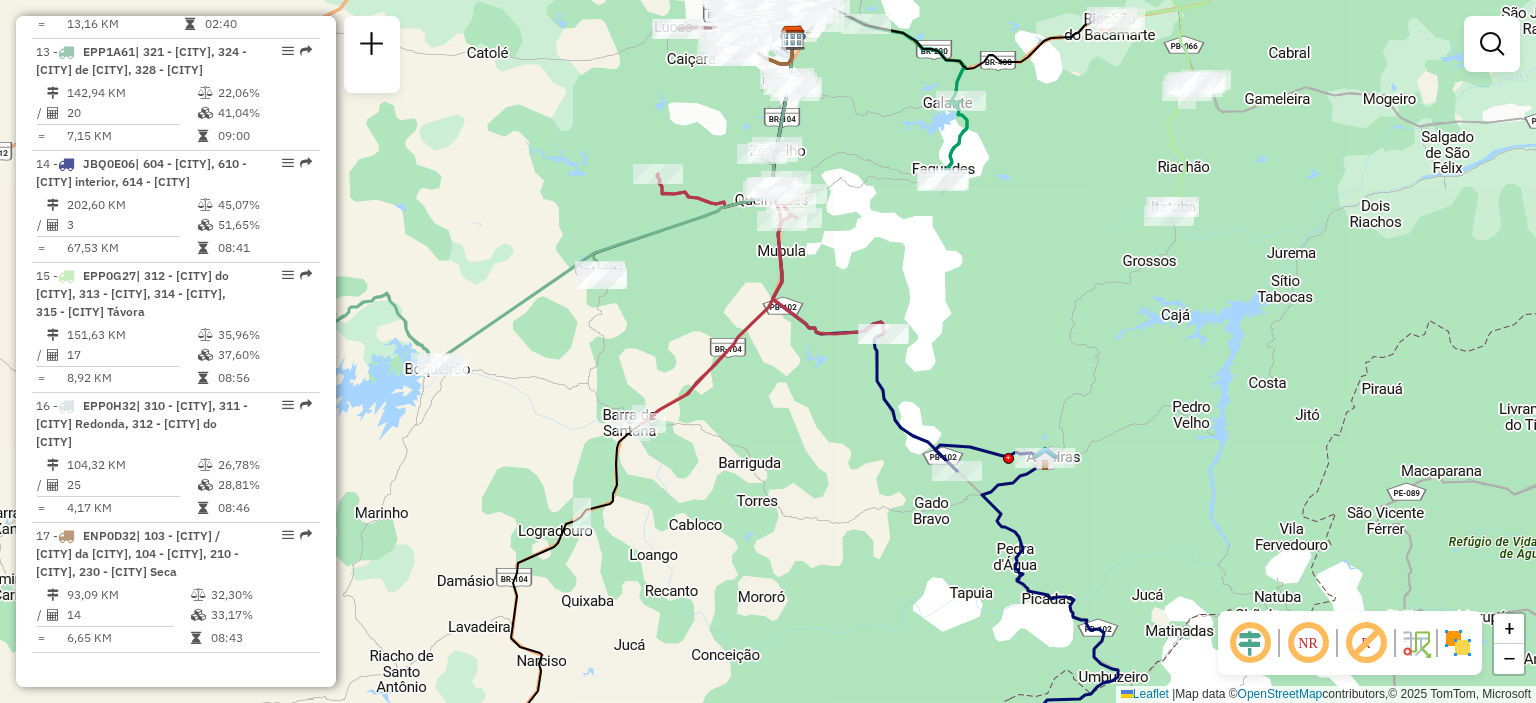 select on "**********" 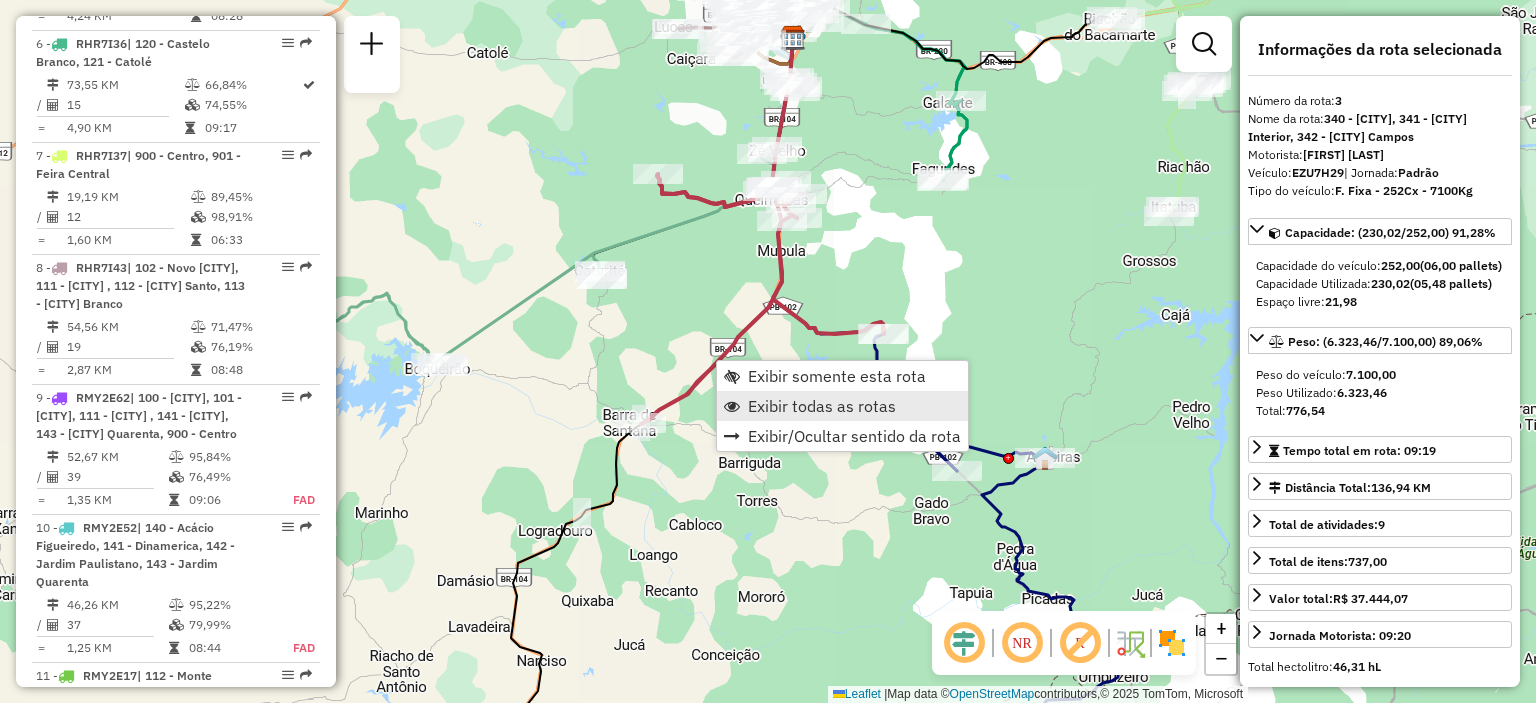 scroll, scrollTop: 1036, scrollLeft: 0, axis: vertical 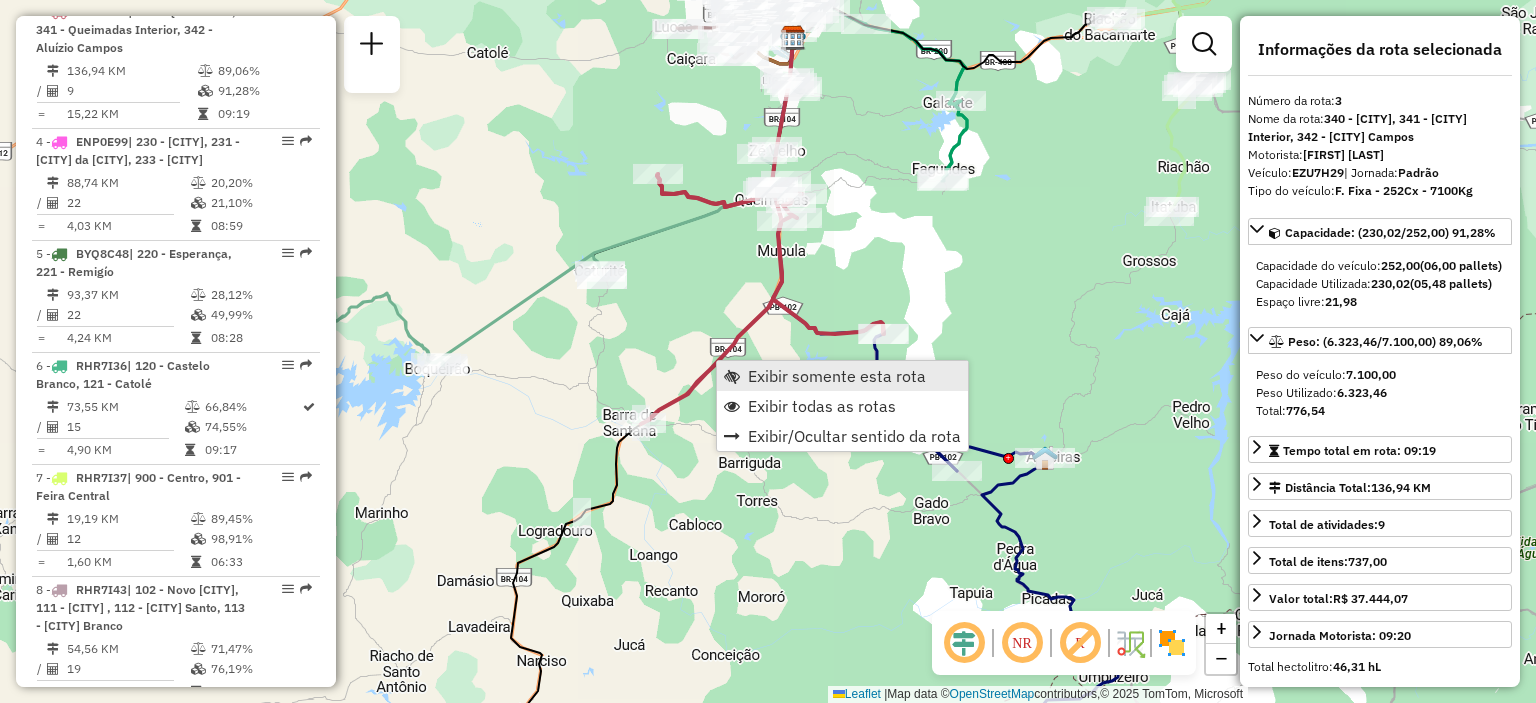 click on "Exibir somente esta rota" at bounding box center [837, 376] 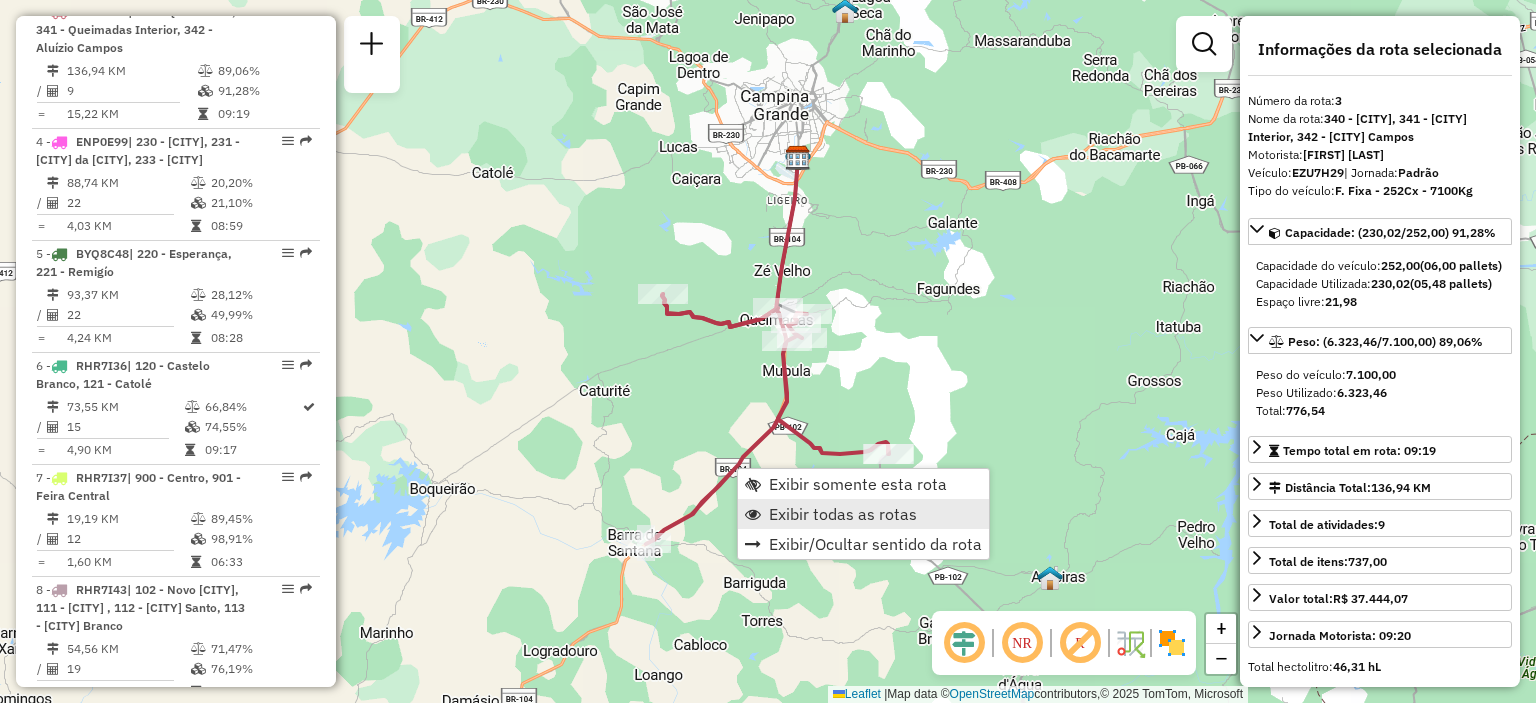 click on "Exibir todas as rotas" at bounding box center (843, 514) 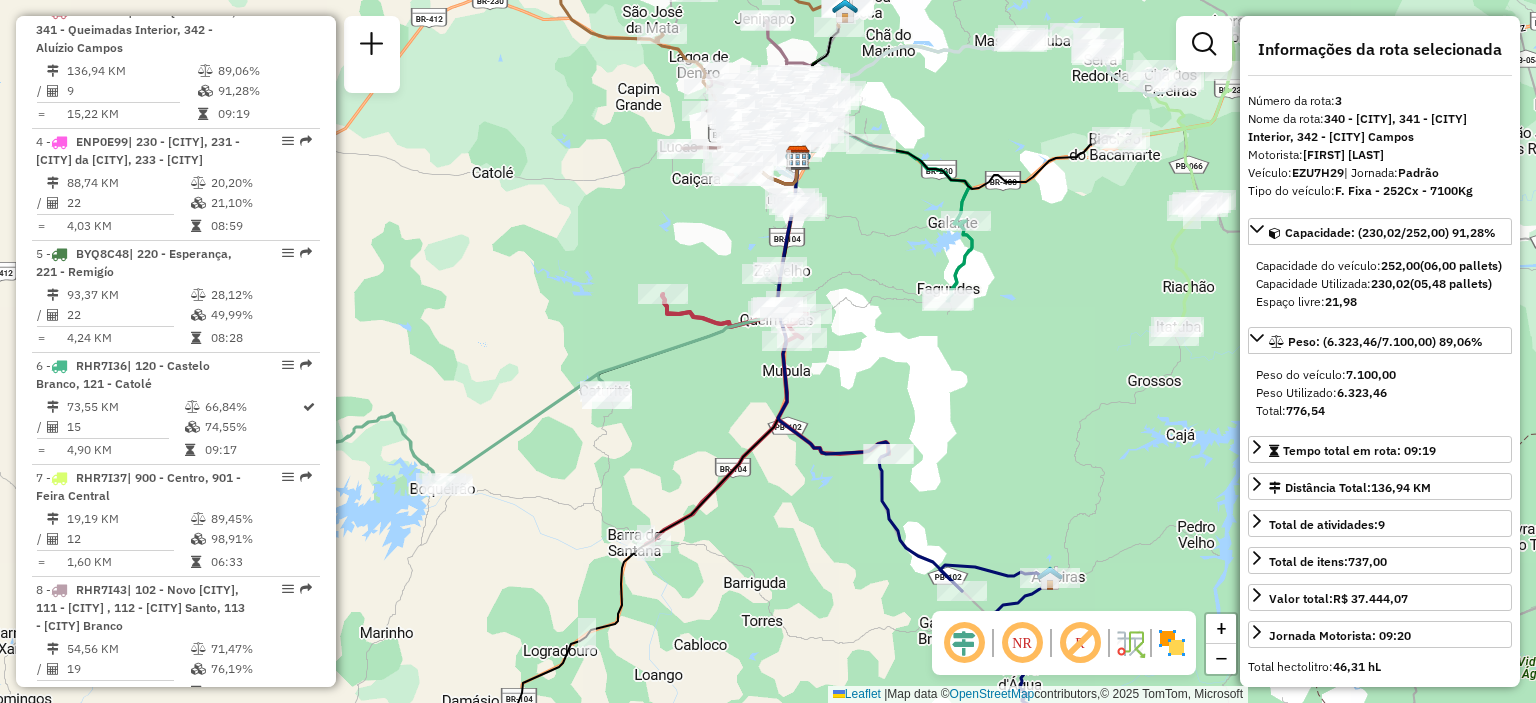 drag, startPoint x: 776, startPoint y: 603, endPoint x: 757, endPoint y: 444, distance: 160.1312 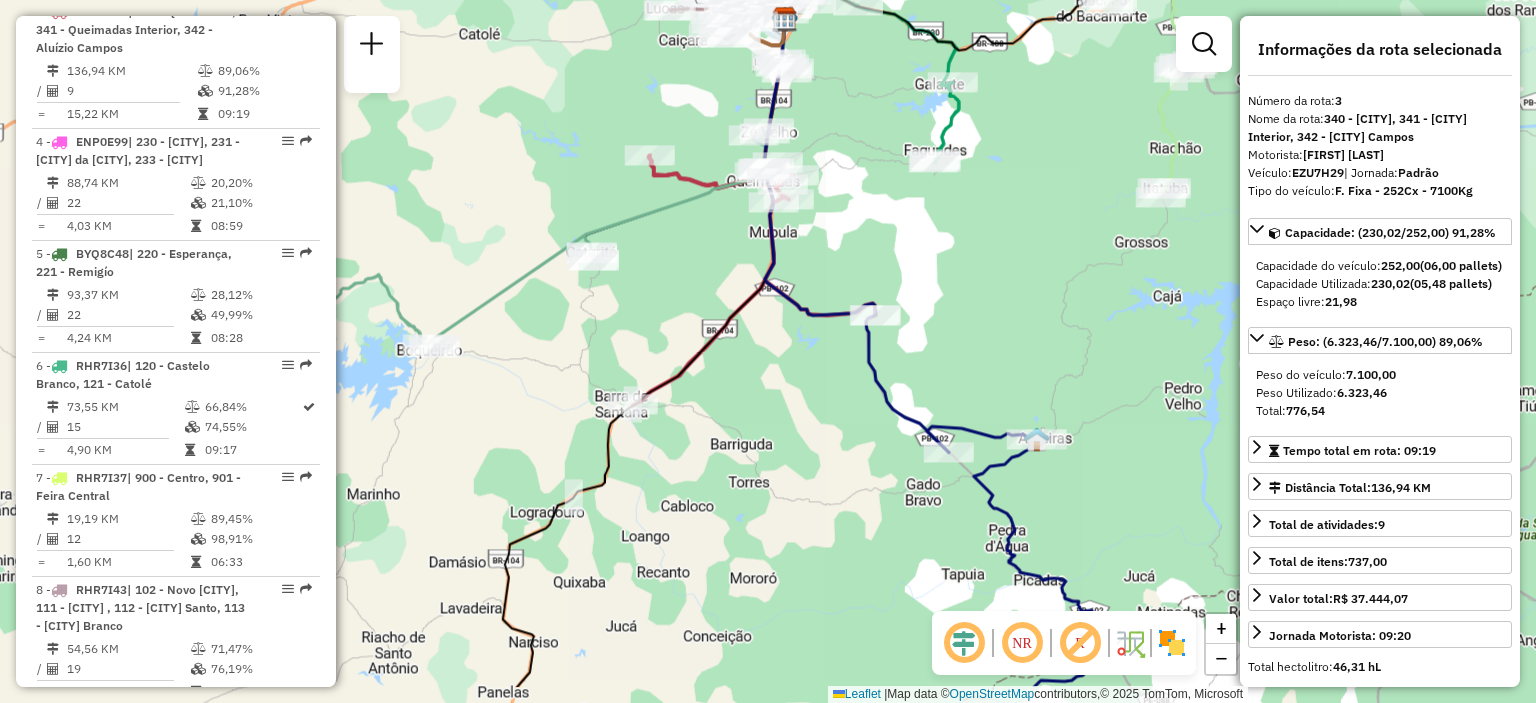 drag, startPoint x: 757, startPoint y: 444, endPoint x: 756, endPoint y: 401, distance: 43.011627 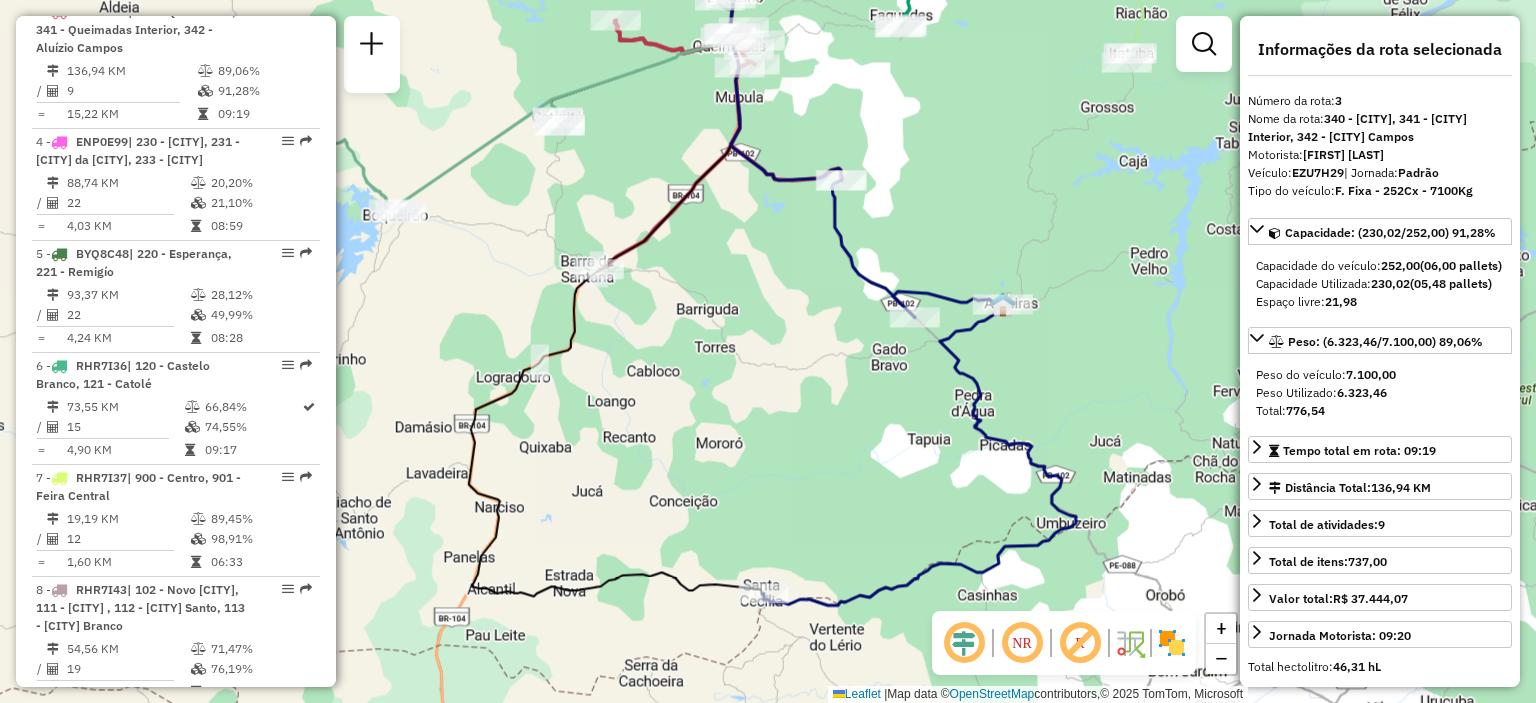 drag, startPoint x: 756, startPoint y: 401, endPoint x: 722, endPoint y: 289, distance: 117.047 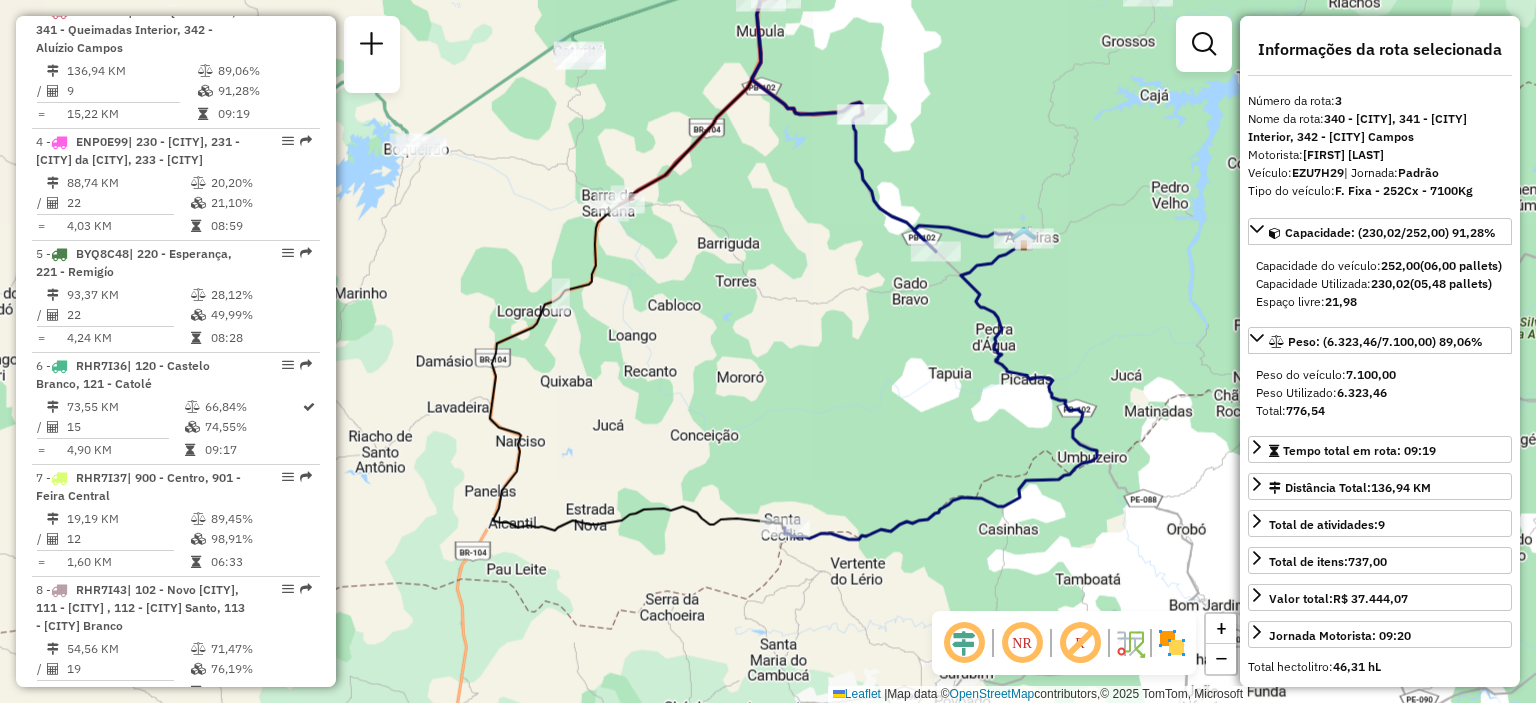 drag, startPoint x: 722, startPoint y: 289, endPoint x: 743, endPoint y: 225, distance: 67.357254 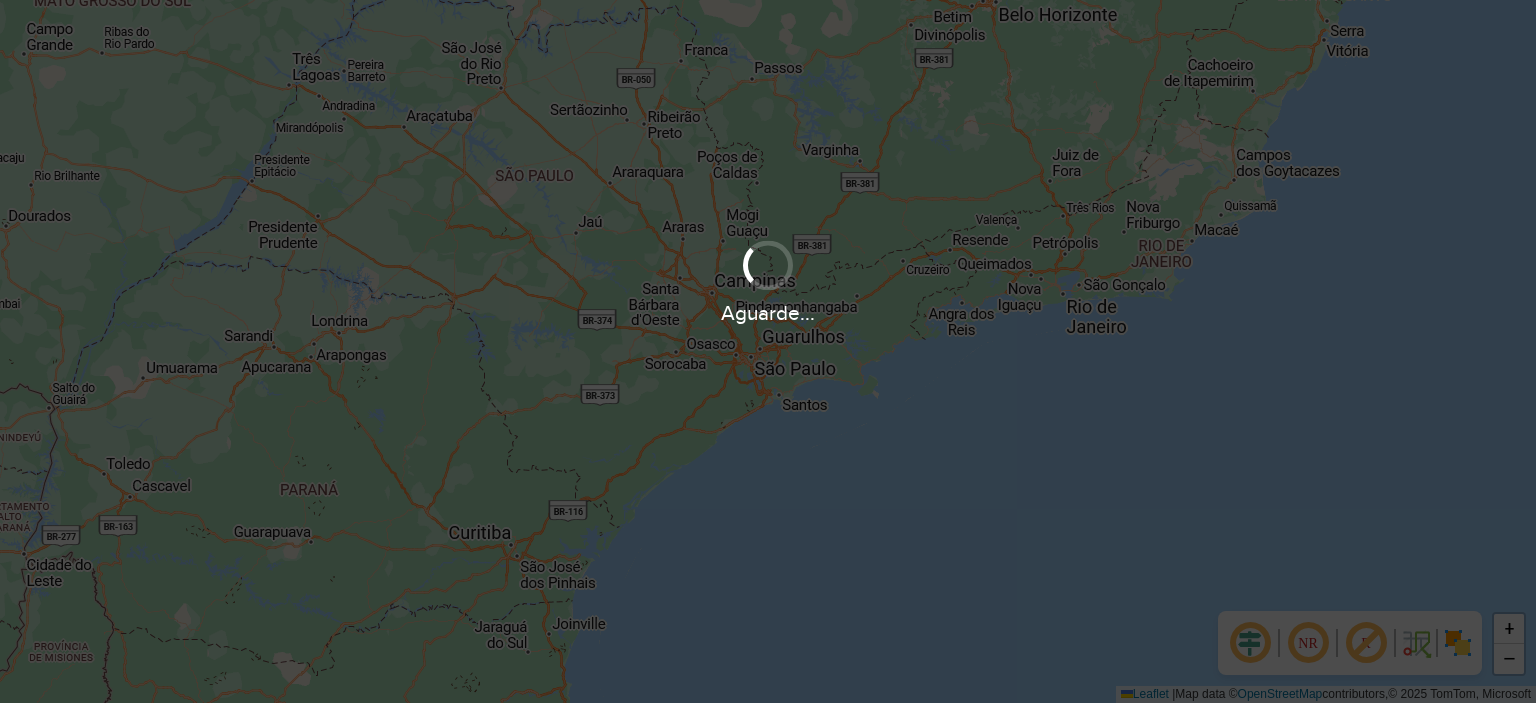 scroll, scrollTop: 0, scrollLeft: 0, axis: both 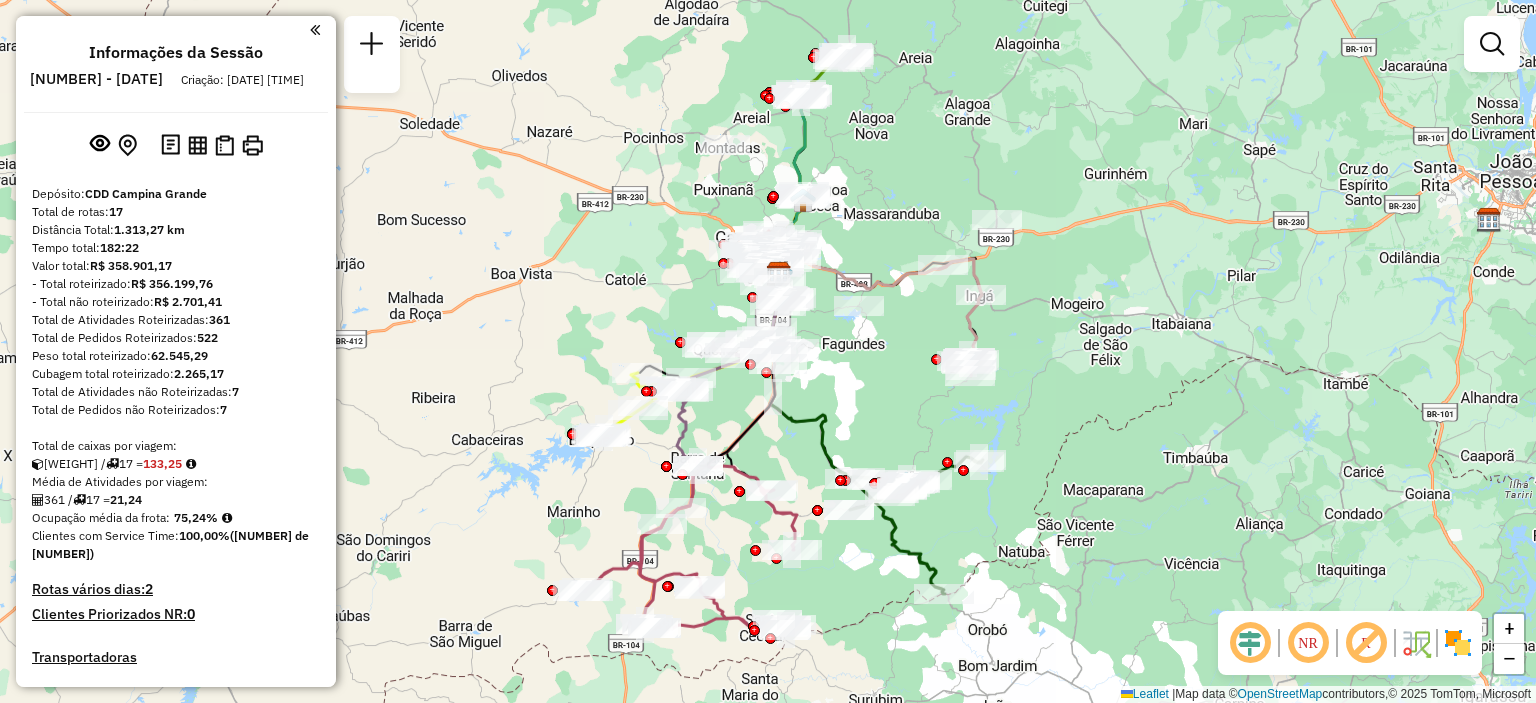 drag, startPoint x: 883, startPoint y: 465, endPoint x: 848, endPoint y: 398, distance: 75.591 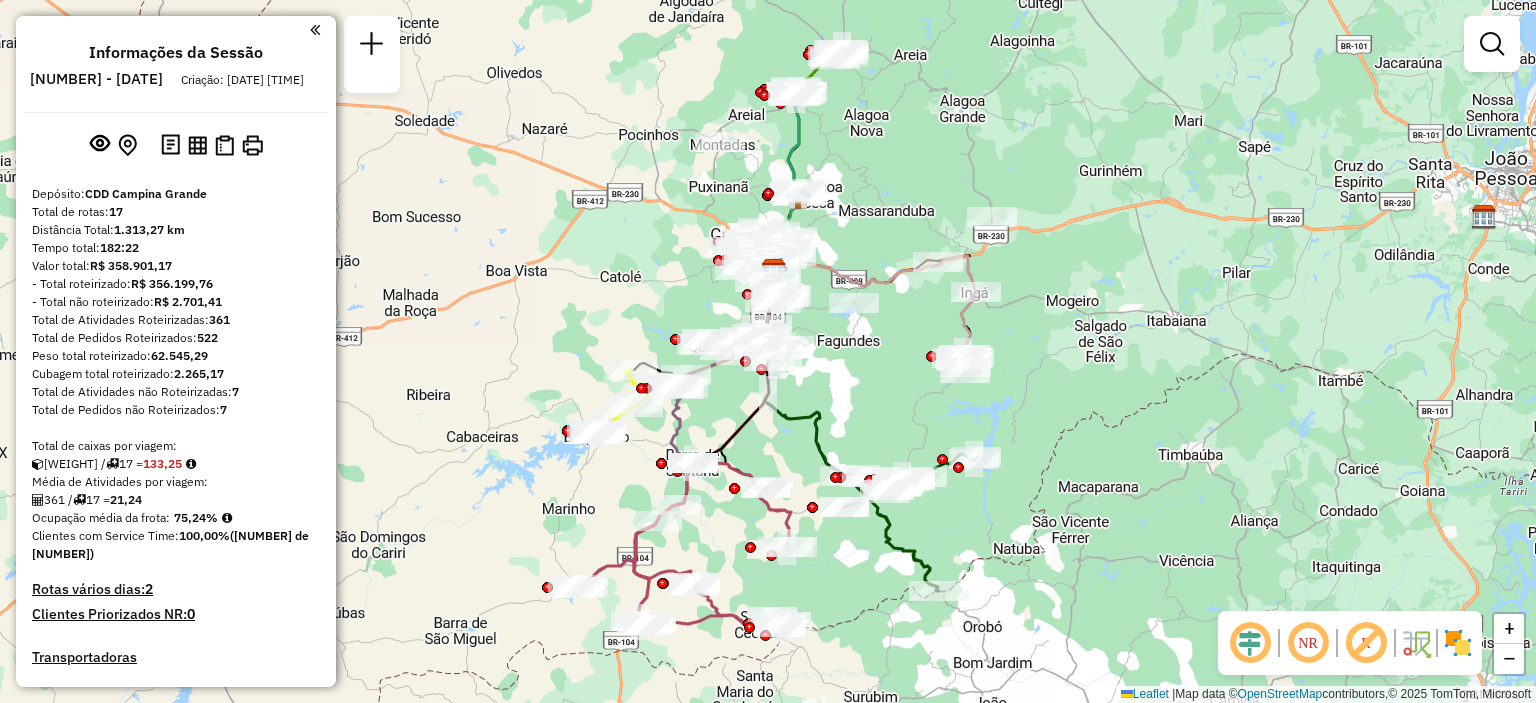 select on "**********" 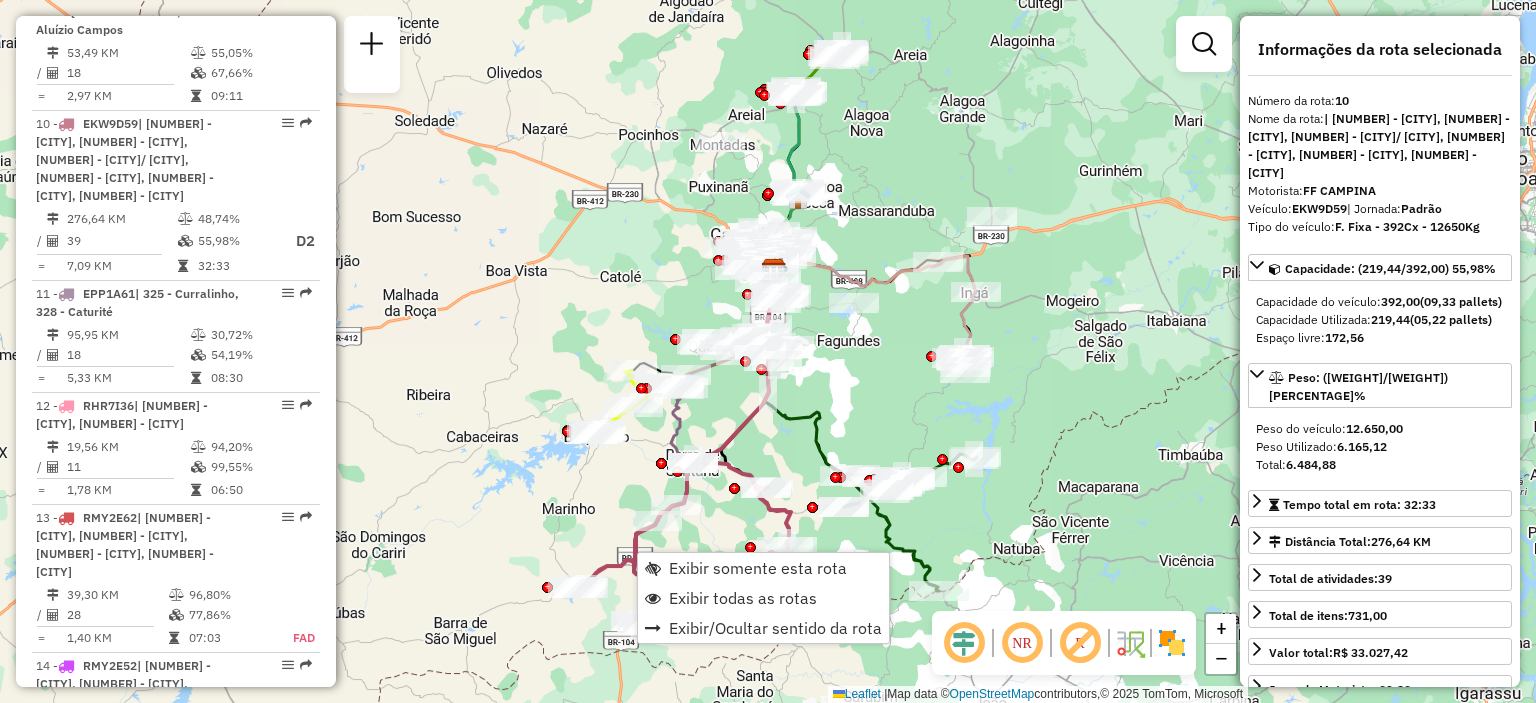 scroll, scrollTop: 1852, scrollLeft: 0, axis: vertical 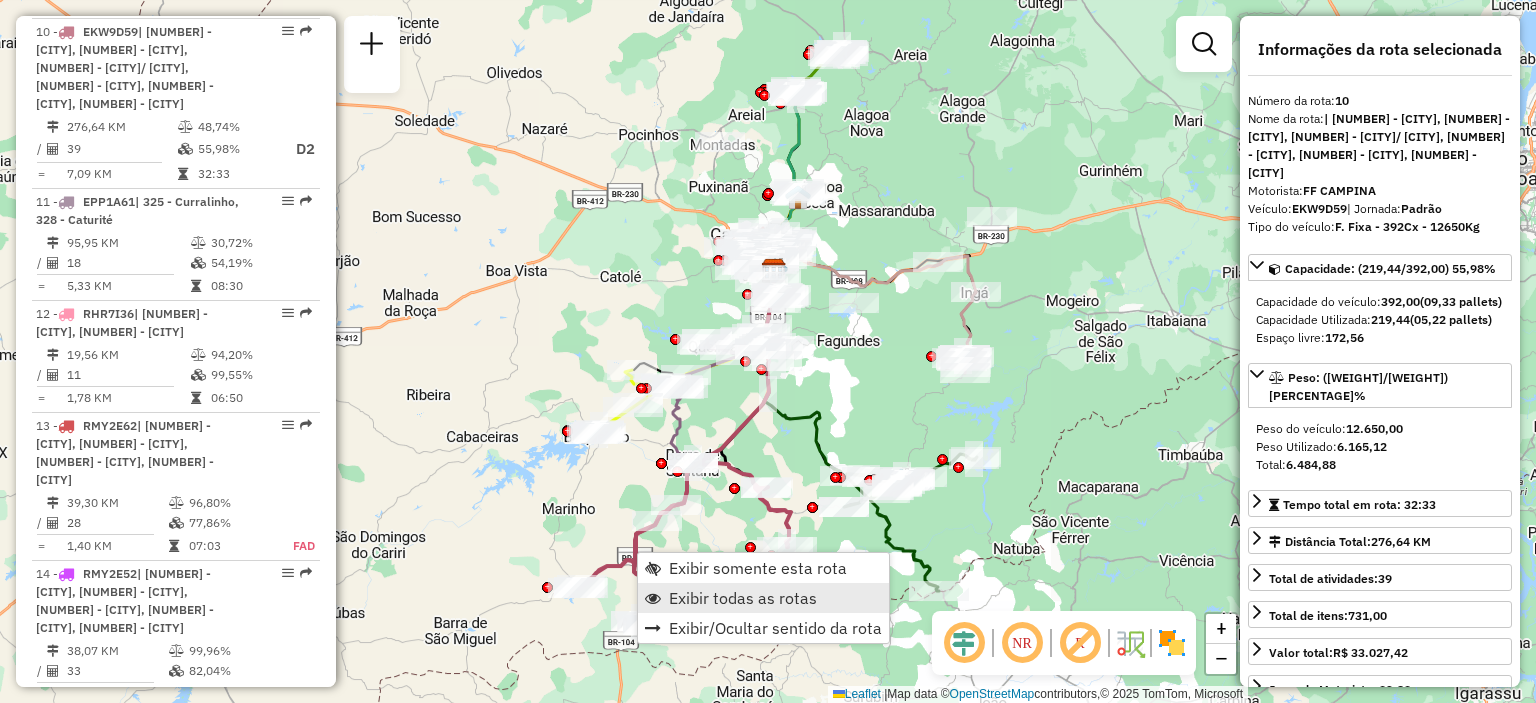 click on "Exibir todas as rotas" at bounding box center (763, 598) 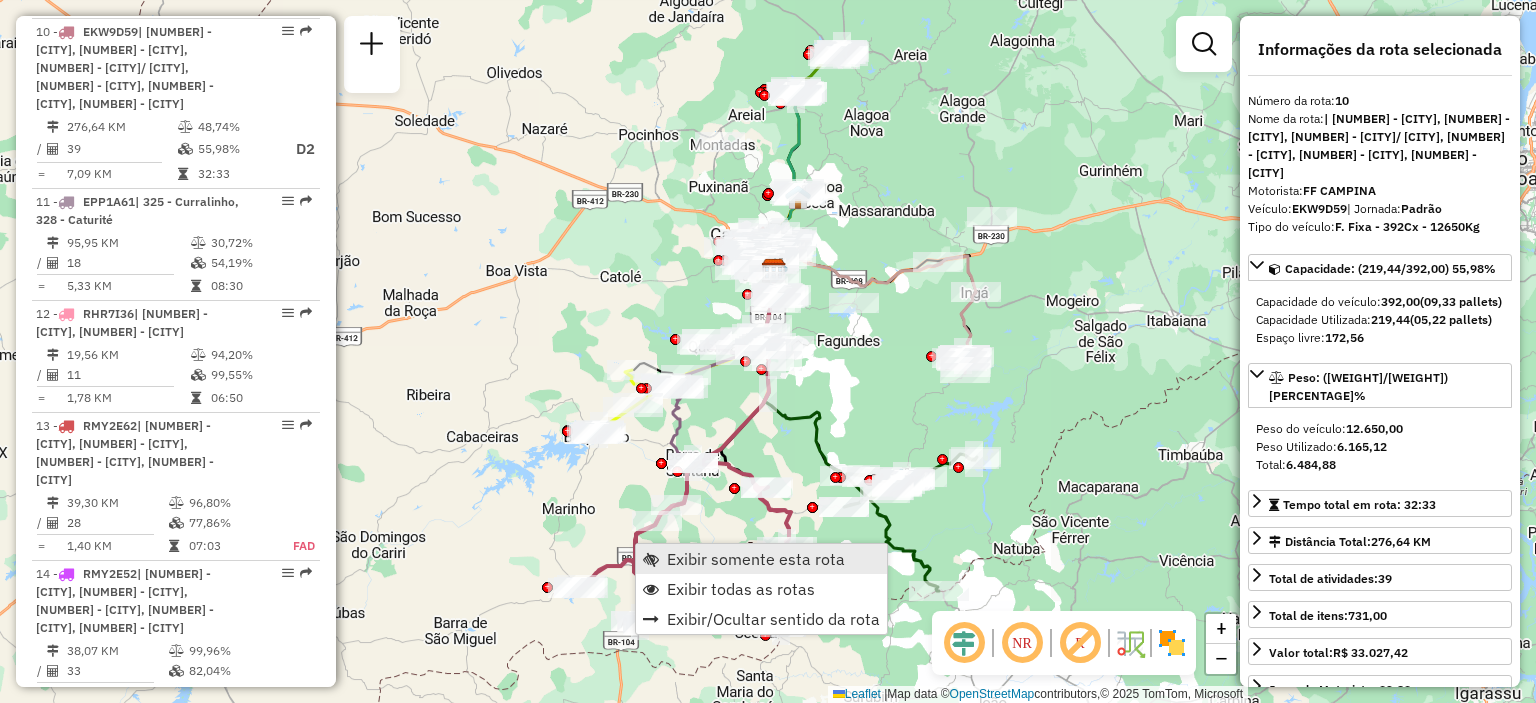 click on "Exibir somente esta rota" at bounding box center [756, 559] 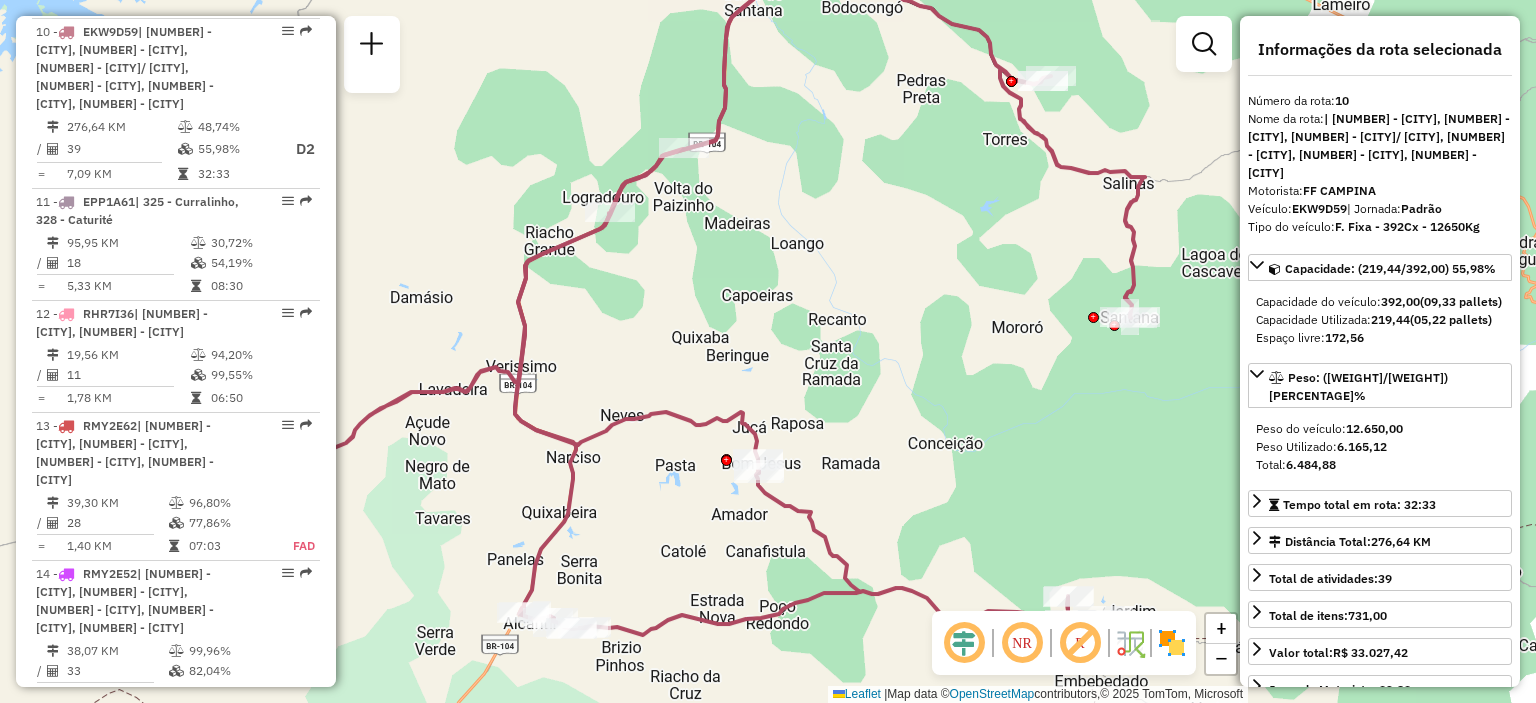 drag, startPoint x: 832, startPoint y: 517, endPoint x: 807, endPoint y: 411, distance: 108.90822 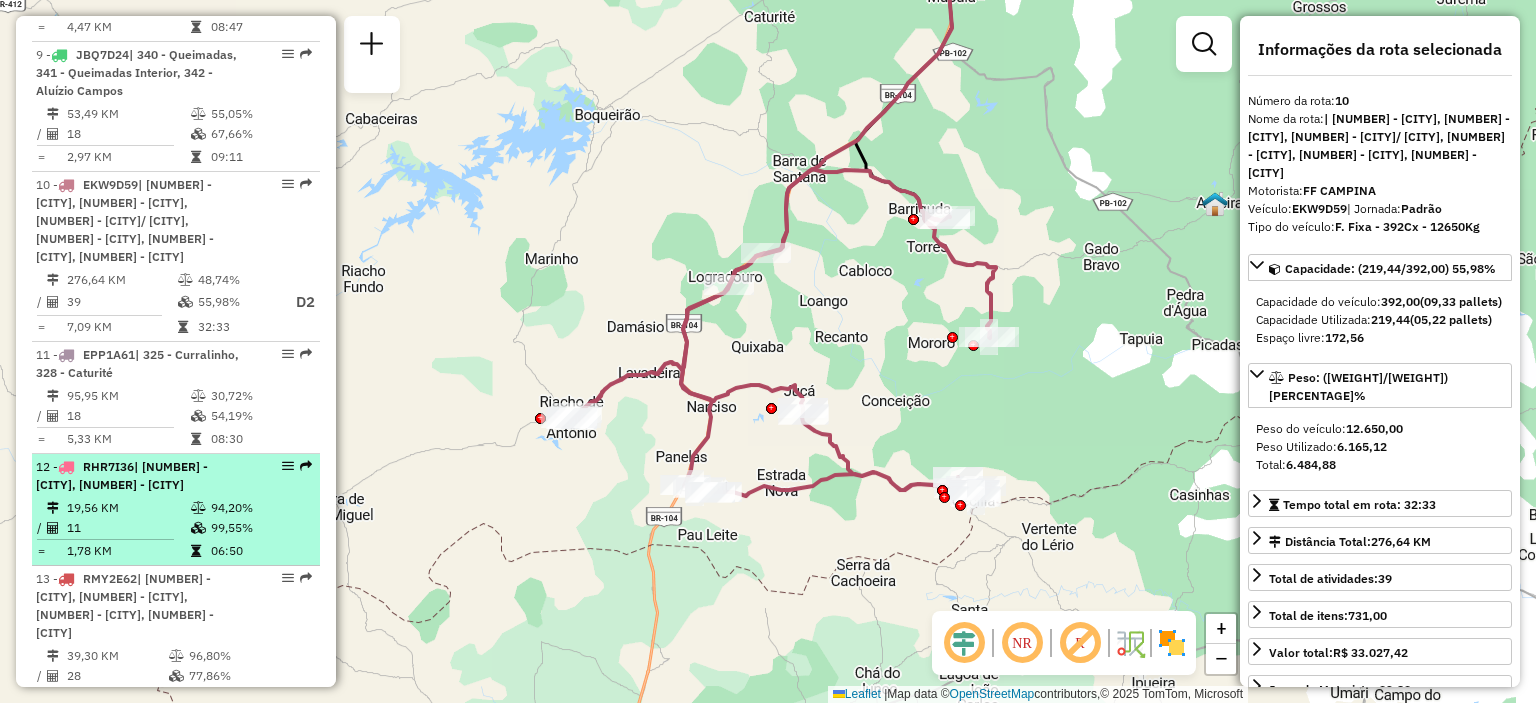 scroll, scrollTop: 1552, scrollLeft: 0, axis: vertical 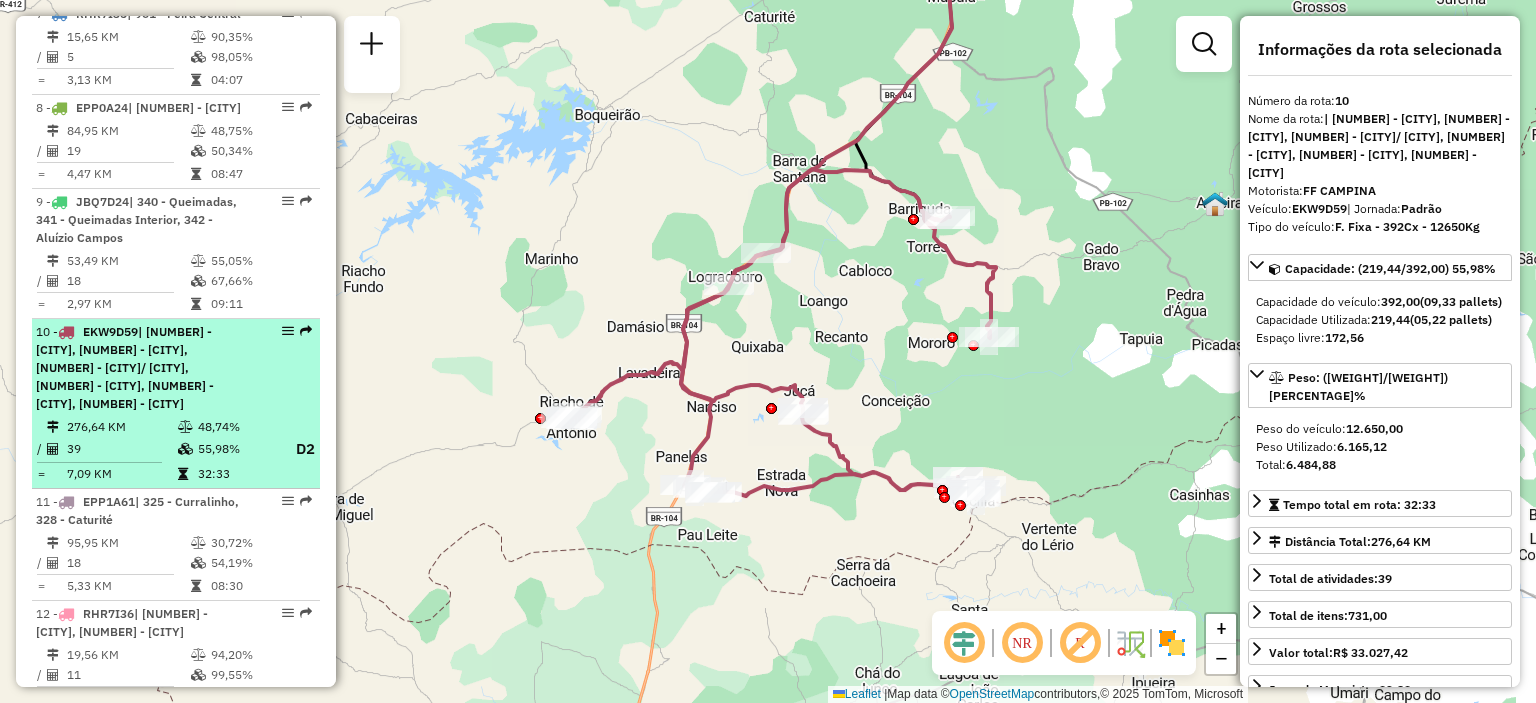 click on "| [NUMBER] - [CITY], [NUMBER] - [CITY], [NUMBER] - [CITY]/ [CITY], [NUMBER] - [CITY], [NUMBER] - [CITY], [NUMBER] - [CITY]" at bounding box center (125, 367) 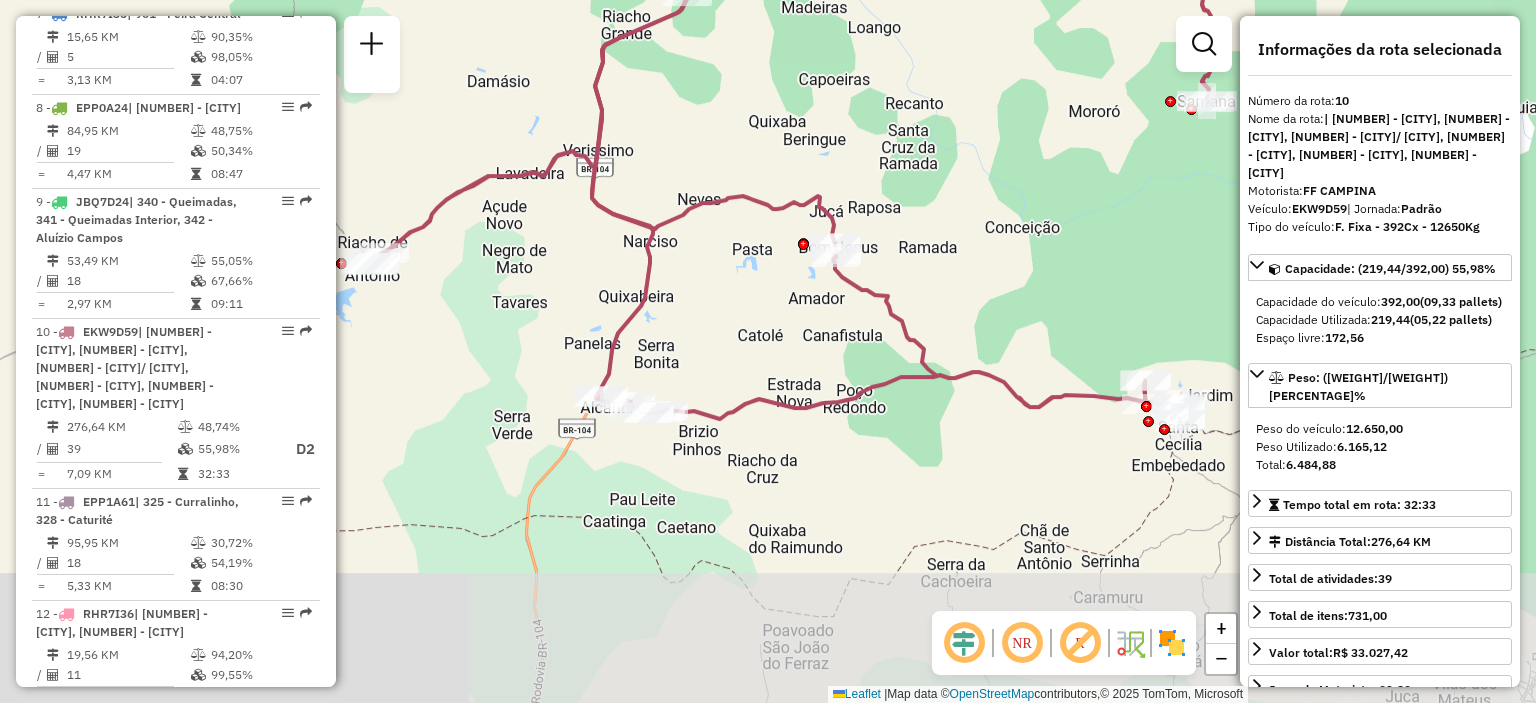 drag, startPoint x: 755, startPoint y: 301, endPoint x: 738, endPoint y: 133, distance: 168.85793 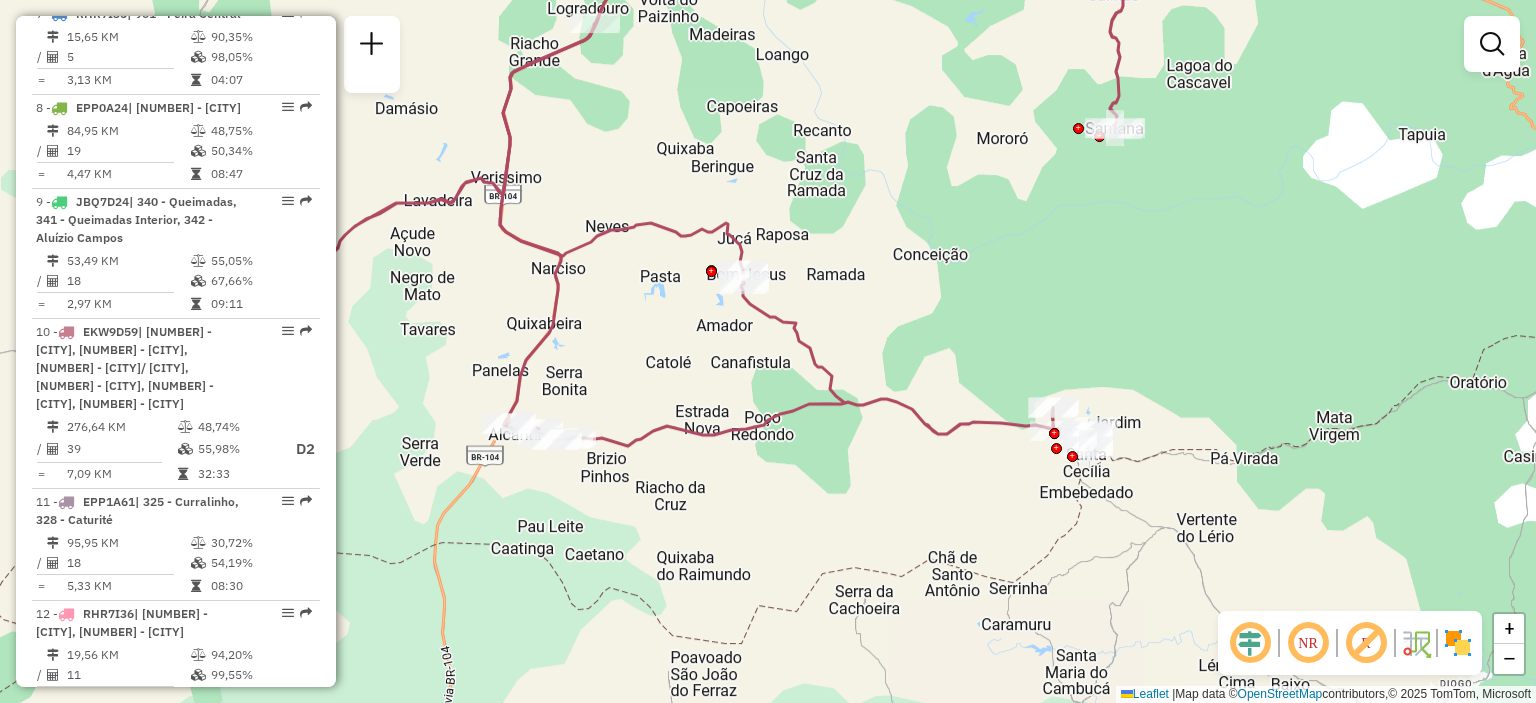 drag, startPoint x: 675, startPoint y: 290, endPoint x: 657, endPoint y: 324, distance: 38.470768 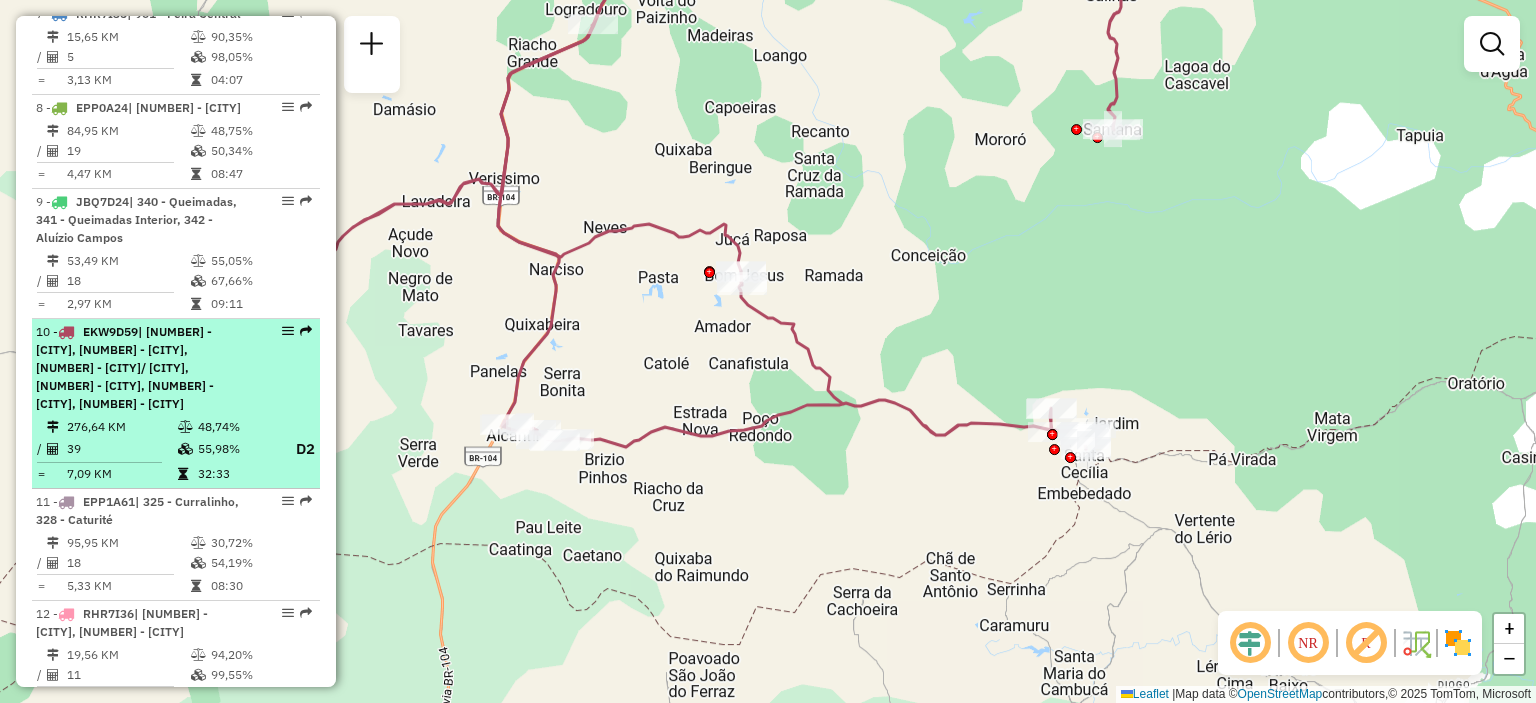 scroll, scrollTop: 1352, scrollLeft: 0, axis: vertical 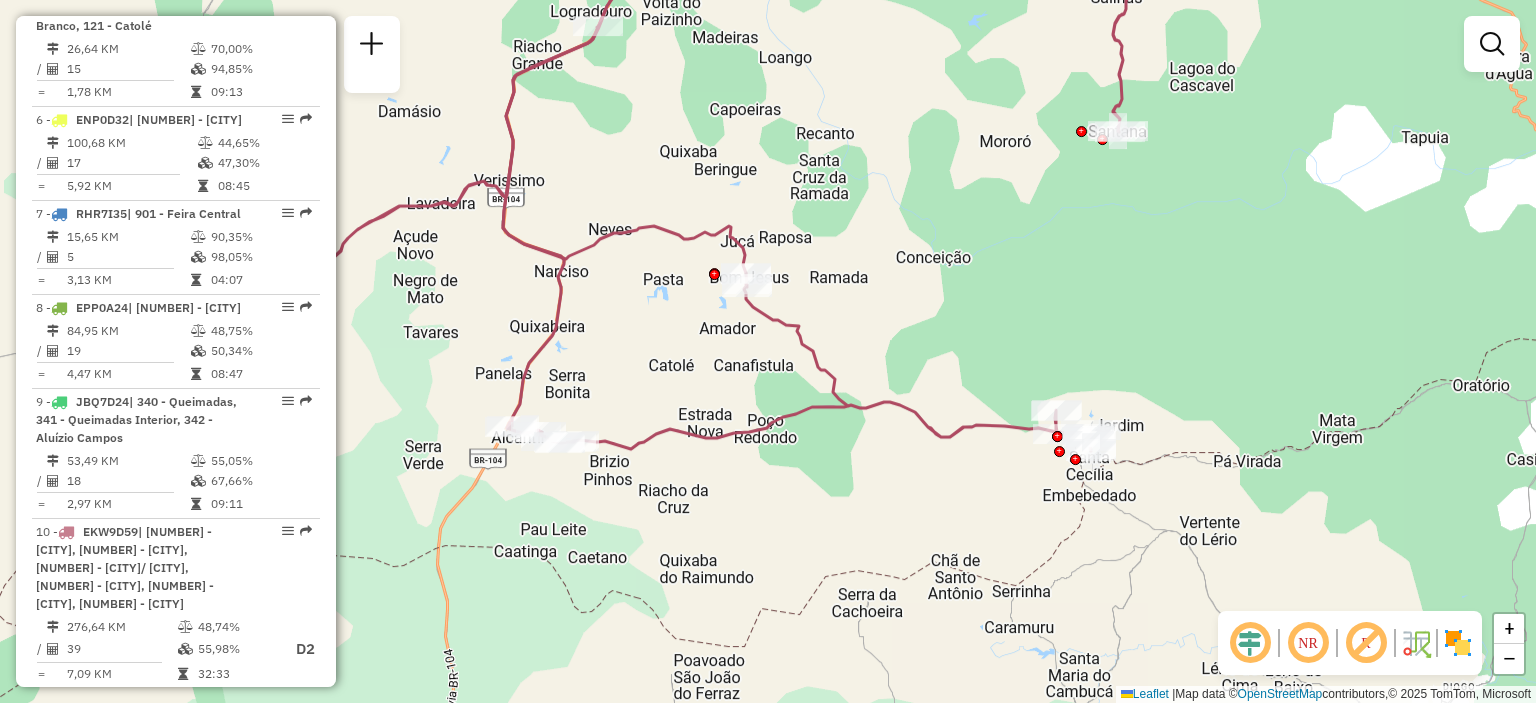 click on "Janela de atendimento Grade de atendimento Capacidade Transportadoras Veículos Cliente Pedidos  Rotas Selecione os dias de semana para filtrar as janelas de atendimento  Seg   Ter   Qua   Qui   Sex   Sáb   Dom  Informe o período da janela de atendimento: De: Até:  Filtrar exatamente a janela do cliente  Considerar janela de atendimento padrão  Selecione os dias de semana para filtrar as grades de atendimento  Seg   Ter   Qua   Qui   Sex   Sáb   Dom   Considerar clientes sem dia de atendimento cadastrado  Clientes fora do dia de atendimento selecionado Filtrar as atividades entre os valores definidos abaixo:  Peso mínimo:   Peso máximo:   Cubagem mínima:   Cubagem máxima:   De:   Até:  Filtrar as atividades entre o tempo de atendimento definido abaixo:  De:   Até:   Considerar capacidade total dos clientes não roteirizados Transportadora: Selecione um ou mais itens Tipo de veículo: Selecione um ou mais itens Veículo: Selecione um ou mais itens Motorista: Selecione um ou mais itens Nome: Rótulo:" 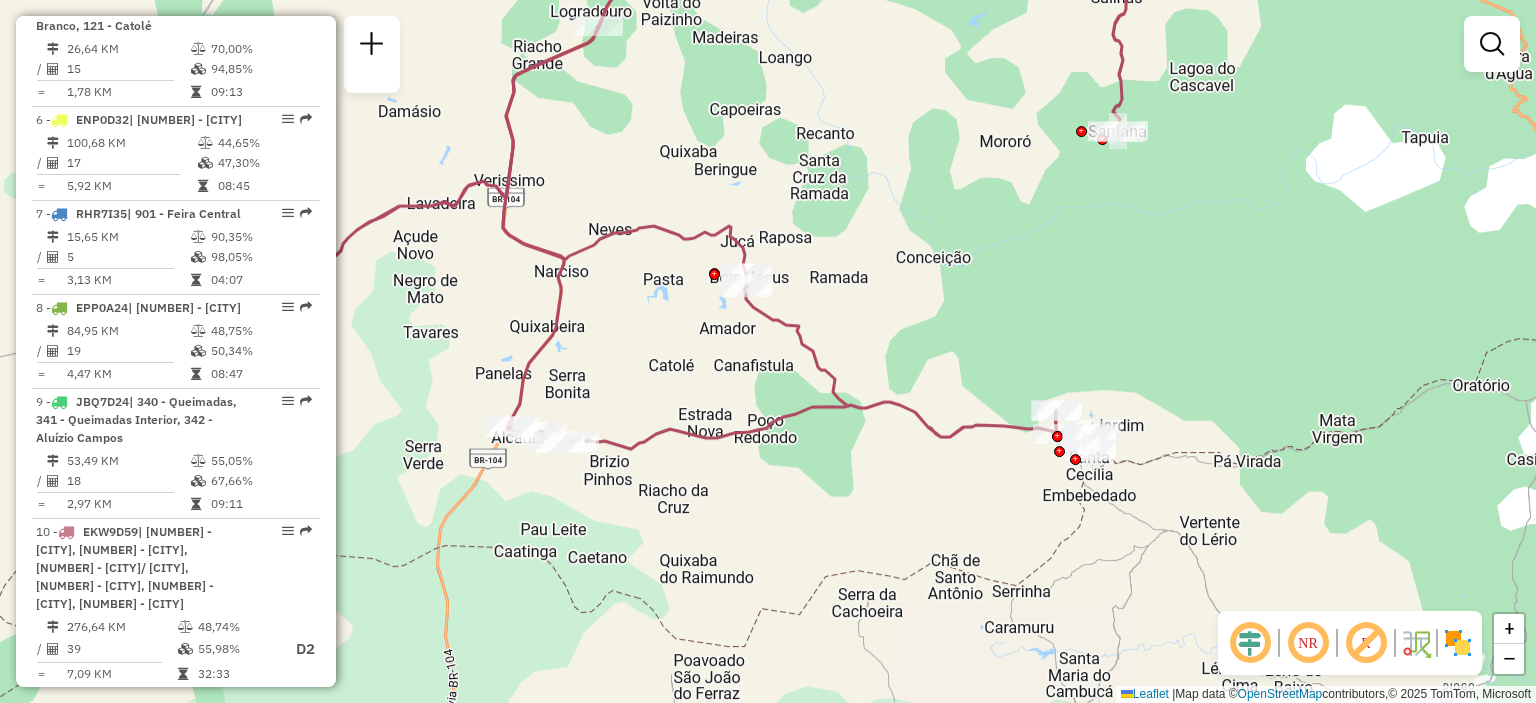select on "**********" 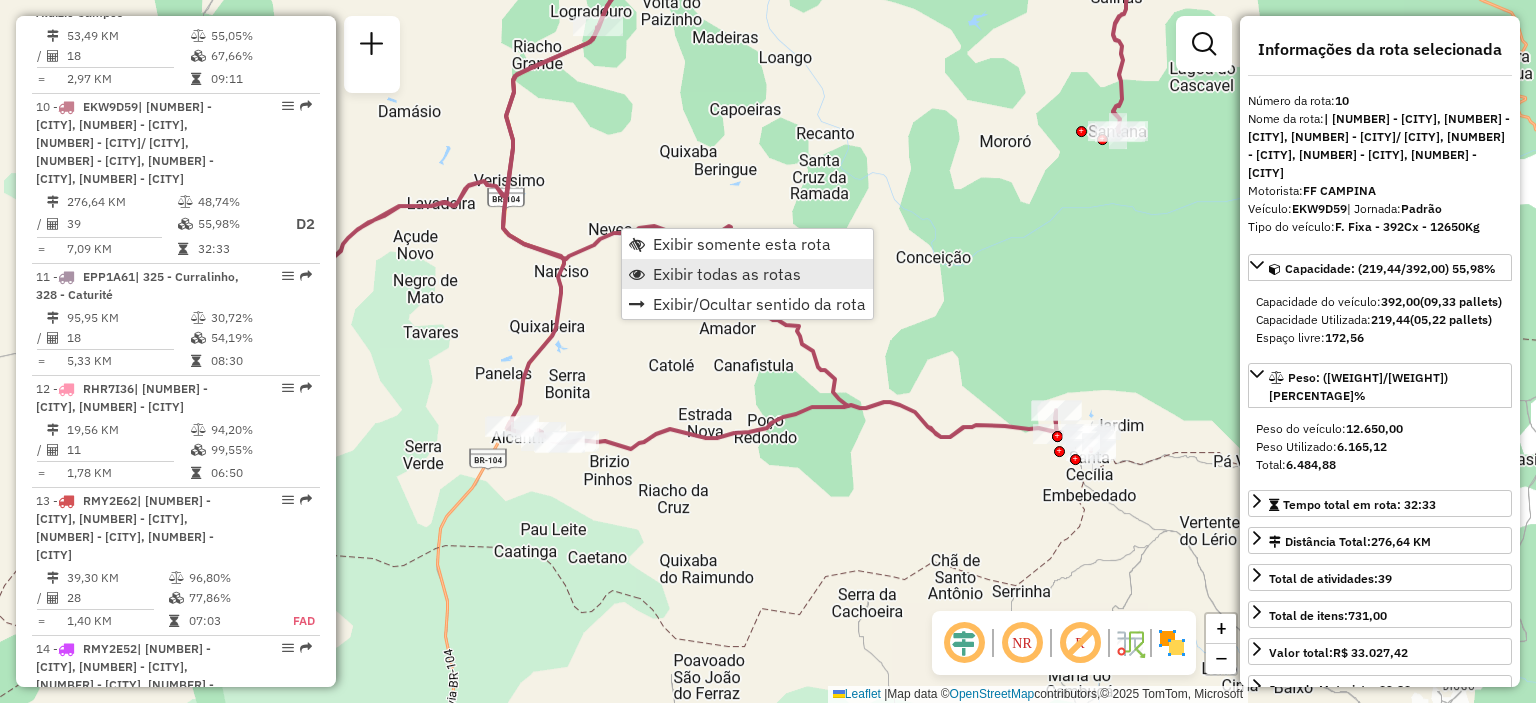 scroll, scrollTop: 1852, scrollLeft: 0, axis: vertical 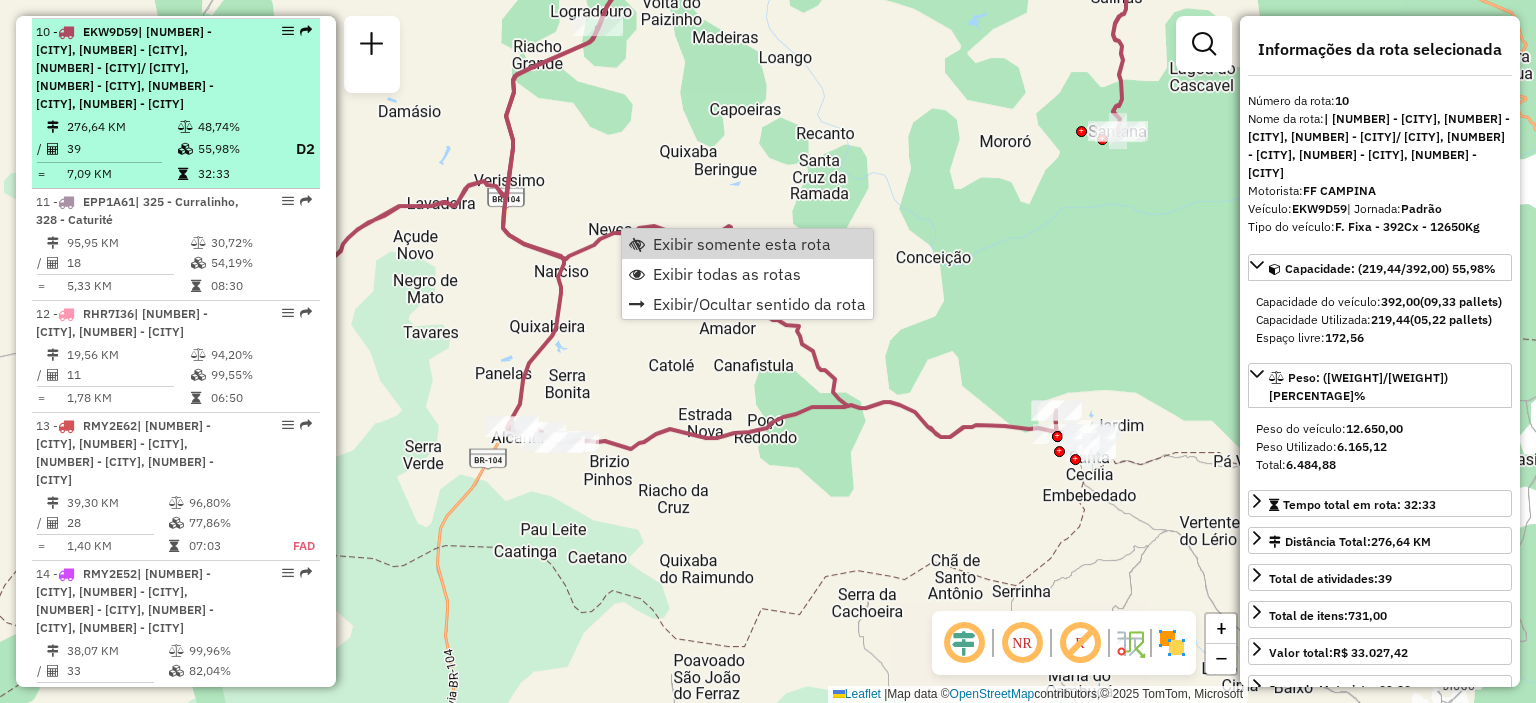 click on "| [NUMBER] - [CITY], [NUMBER] - [CITY], [NUMBER] - [CITY]/ [CITY], [NUMBER] - [CITY], [NUMBER] - [CITY], [NUMBER] - [CITY]" at bounding box center (125, 67) 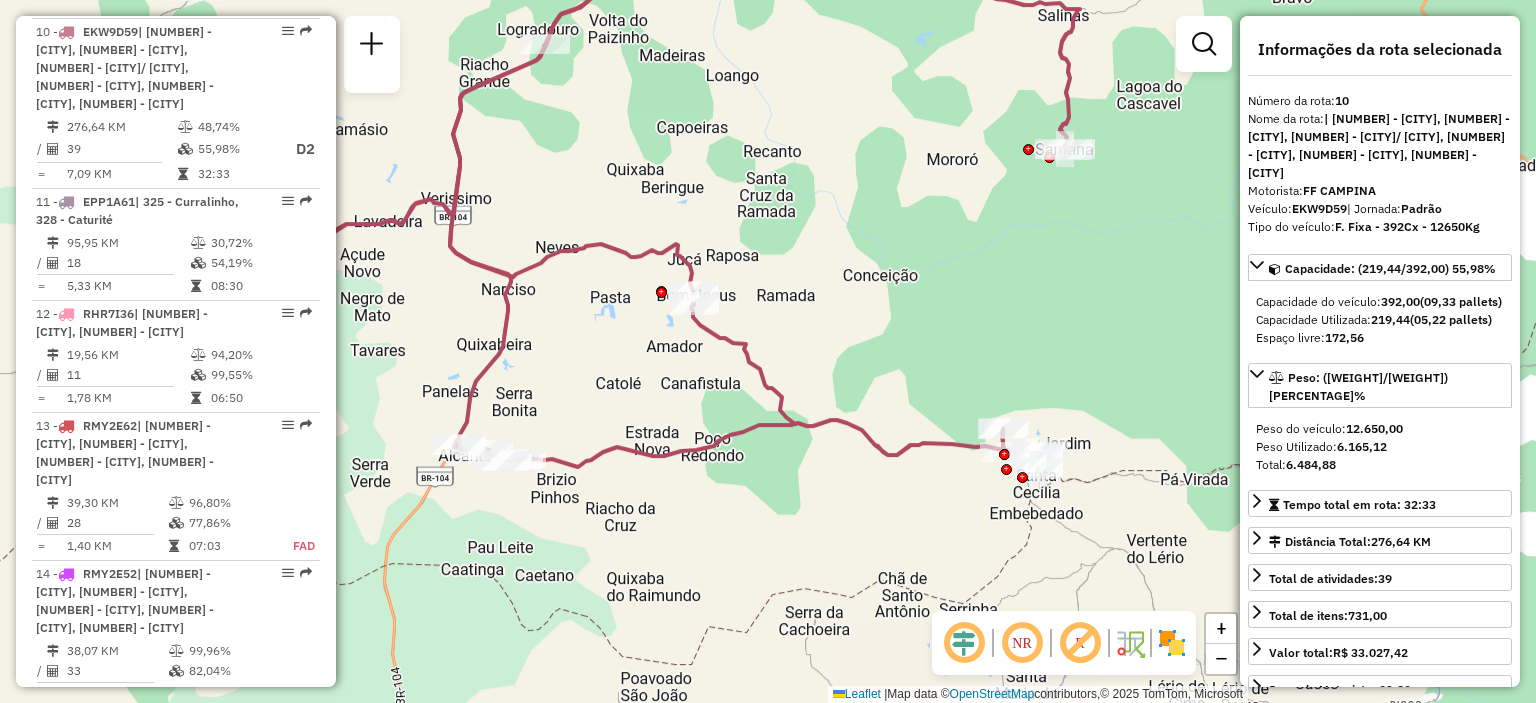 drag, startPoint x: 624, startPoint y: 325, endPoint x: 608, endPoint y: 392, distance: 68.88396 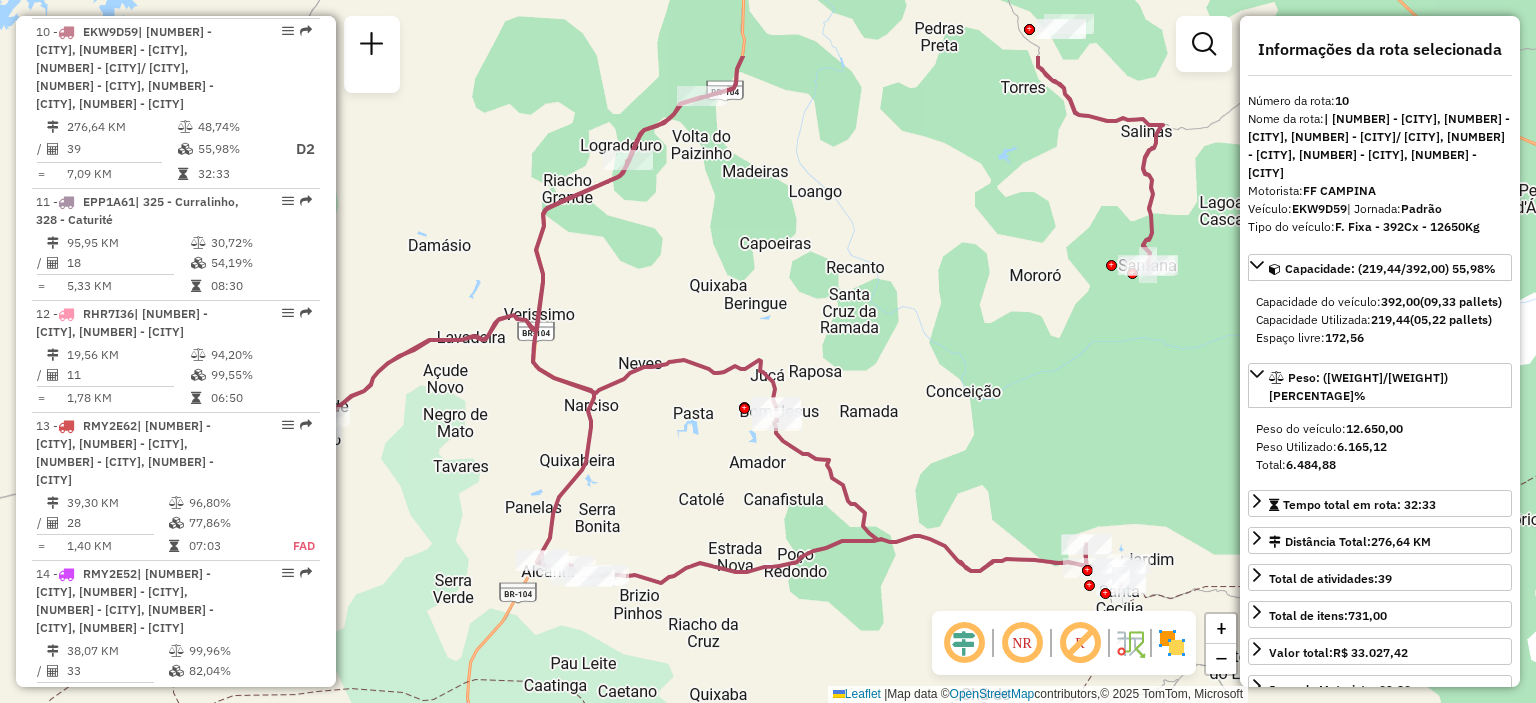drag, startPoint x: 809, startPoint y: 222, endPoint x: 864, endPoint y: 348, distance: 137.48091 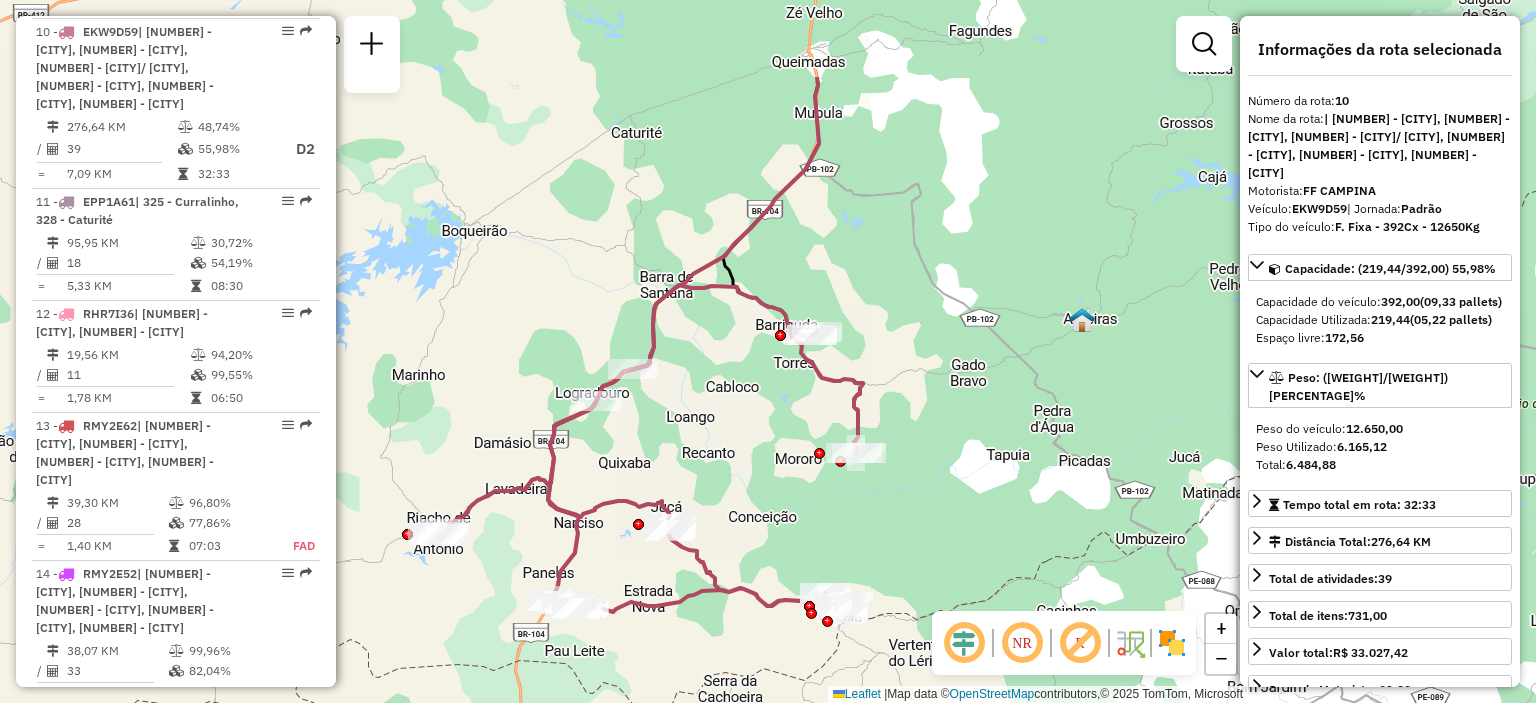 drag, startPoint x: 936, startPoint y: 296, endPoint x: 784, endPoint y: 443, distance: 211.45448 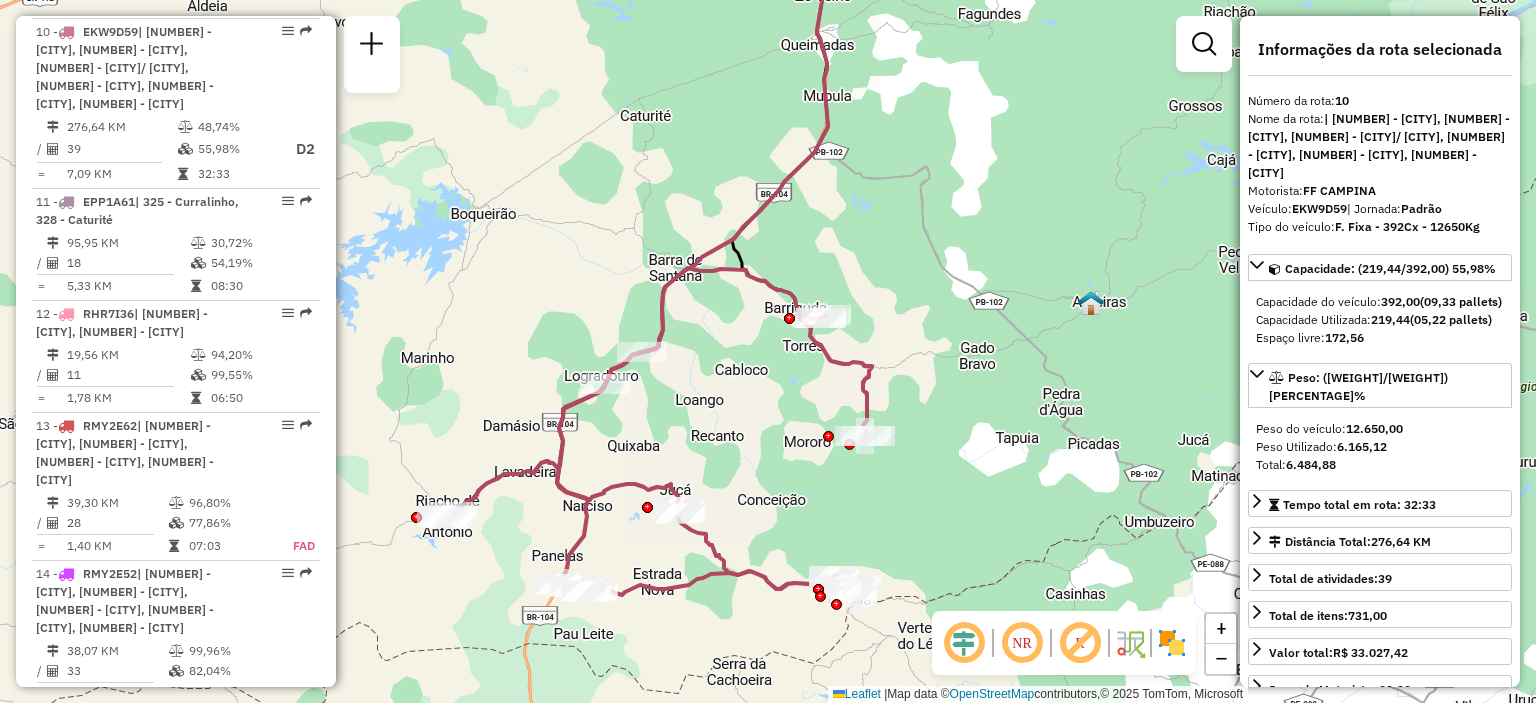 drag, startPoint x: 784, startPoint y: 443, endPoint x: 796, endPoint y: 416, distance: 29.546574 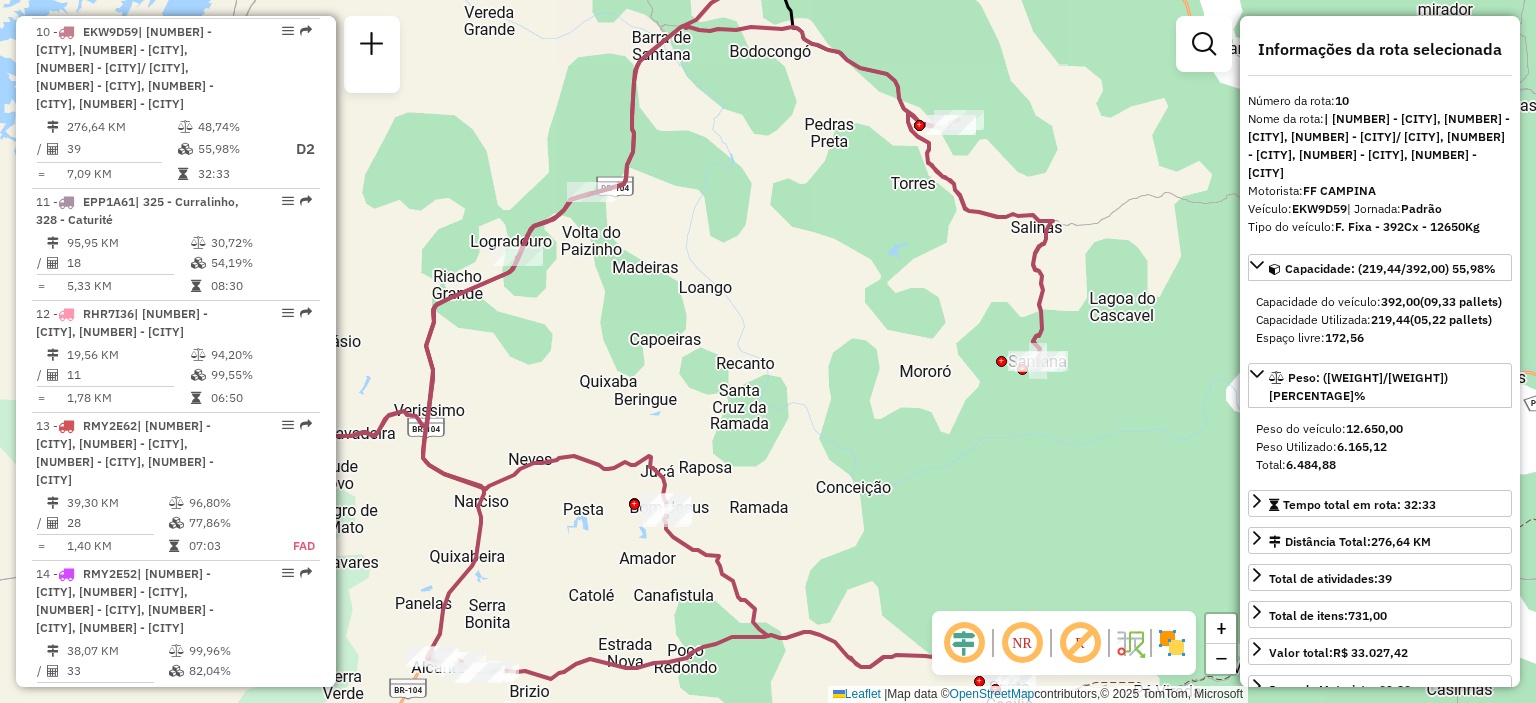 drag, startPoint x: 704, startPoint y: 529, endPoint x: 732, endPoint y: 508, distance: 35 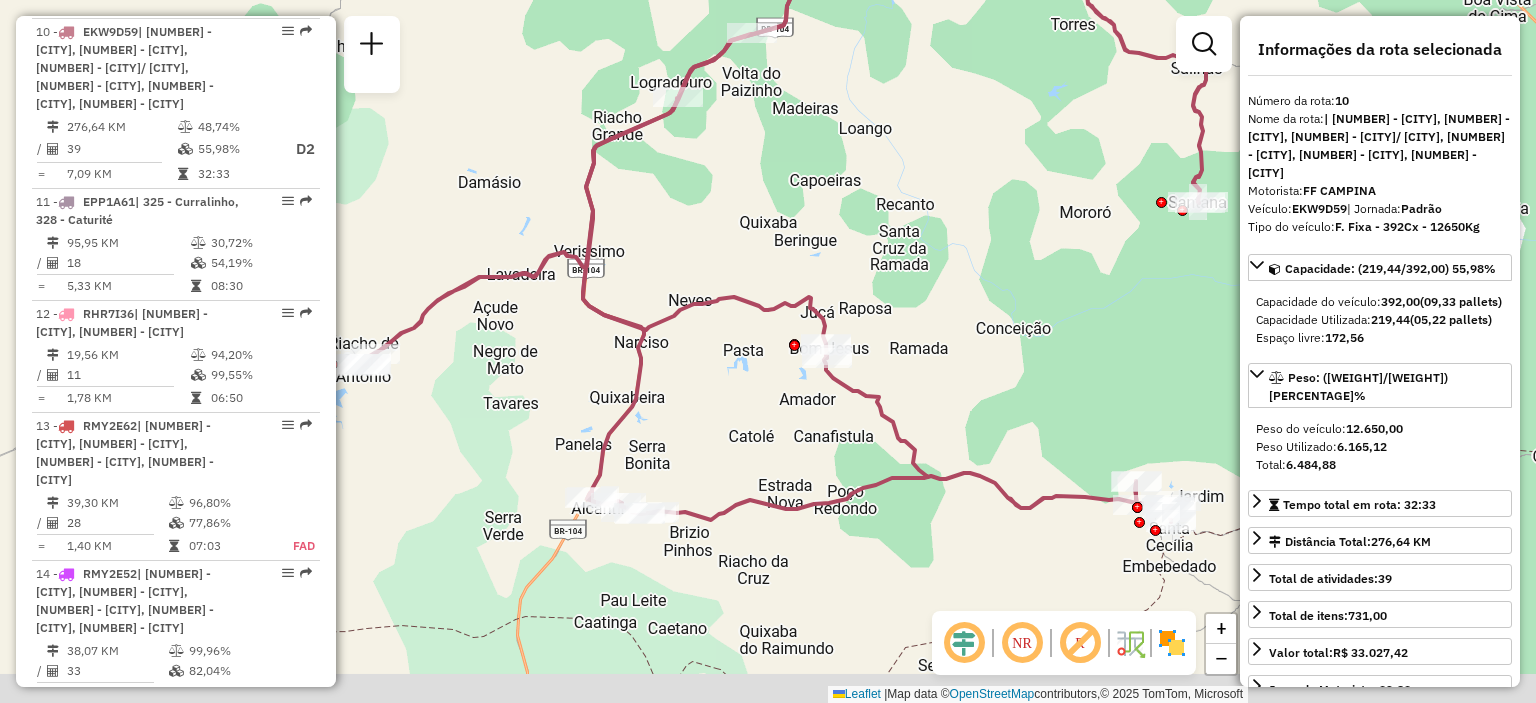 drag, startPoint x: 947, startPoint y: 437, endPoint x: 947, endPoint y: 422, distance: 15 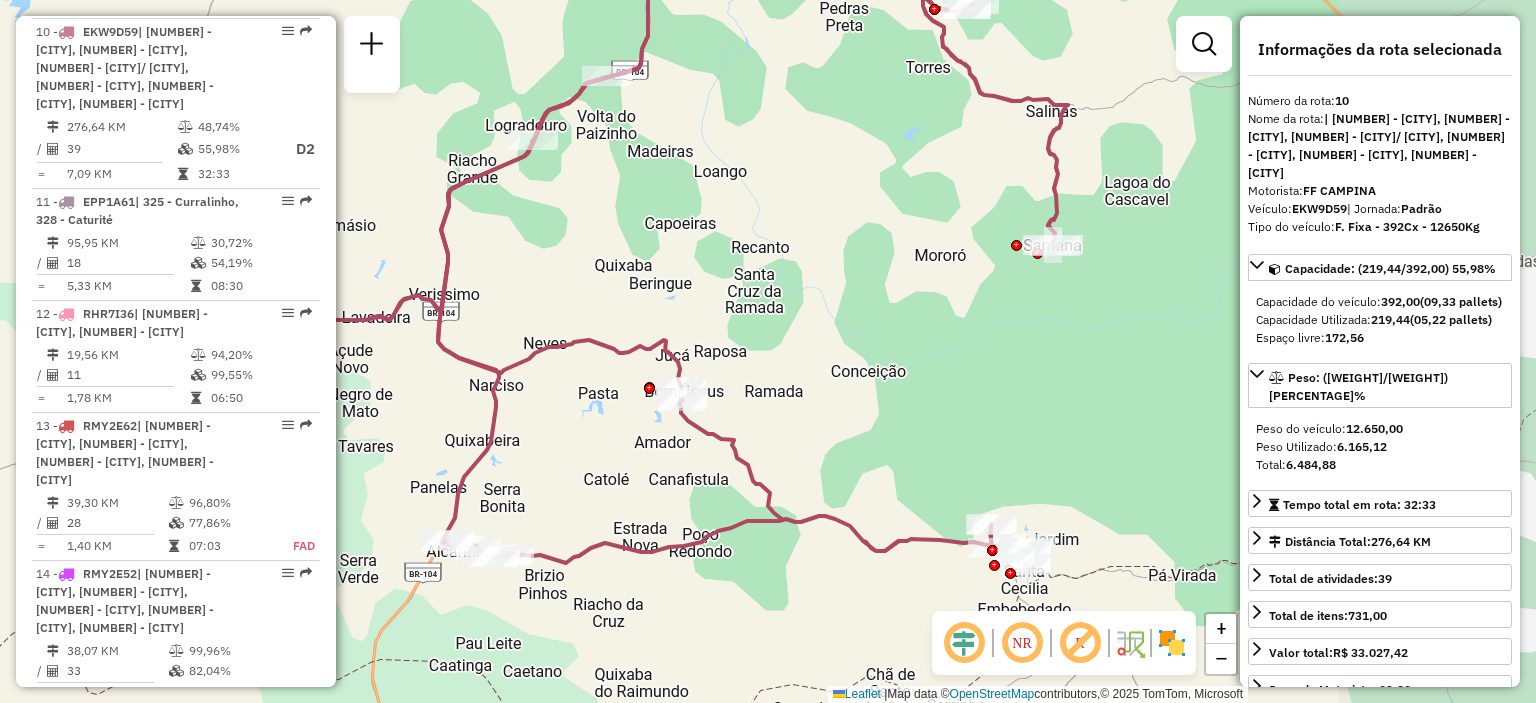 drag, startPoint x: 1044, startPoint y: 403, endPoint x: 904, endPoint y: 373, distance: 143.1782 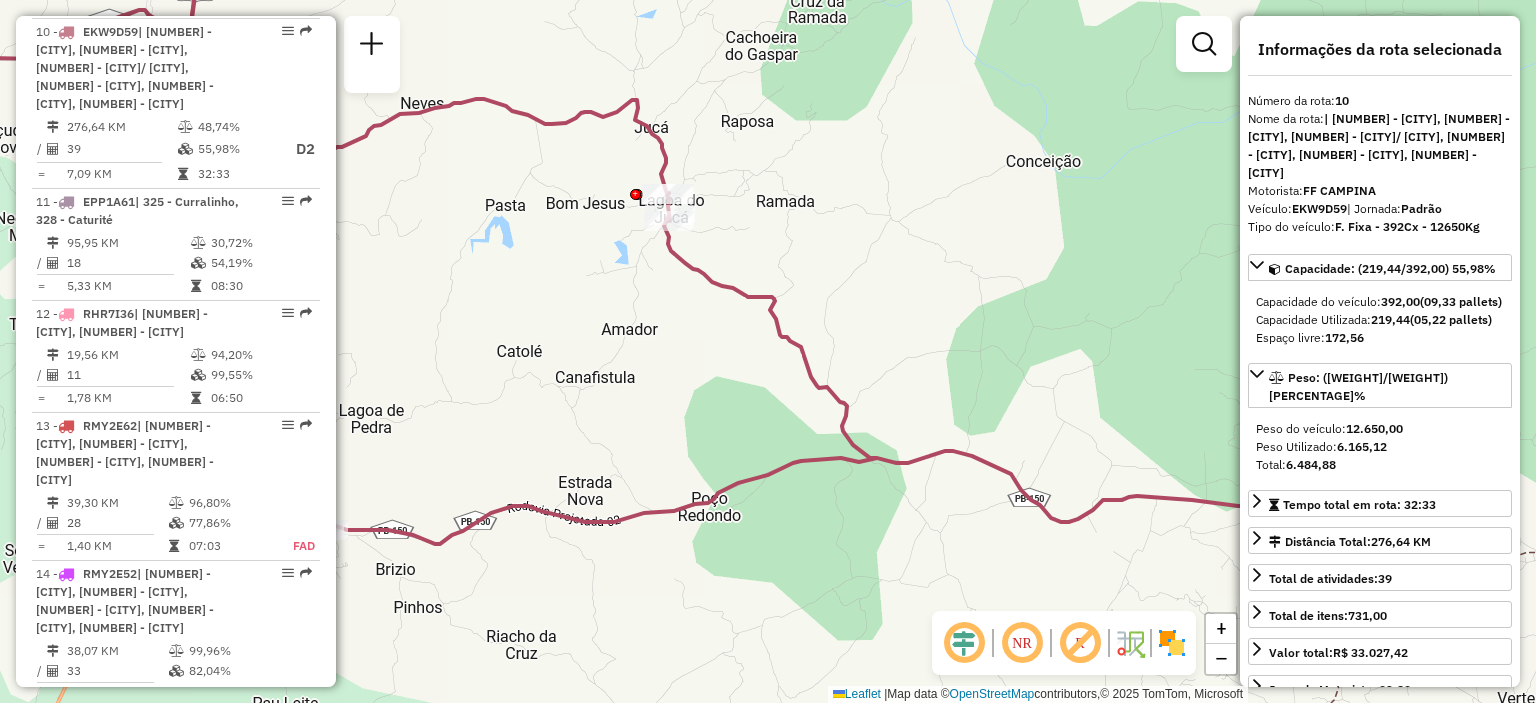 drag, startPoint x: 979, startPoint y: 347, endPoint x: 952, endPoint y: 341, distance: 27.658634 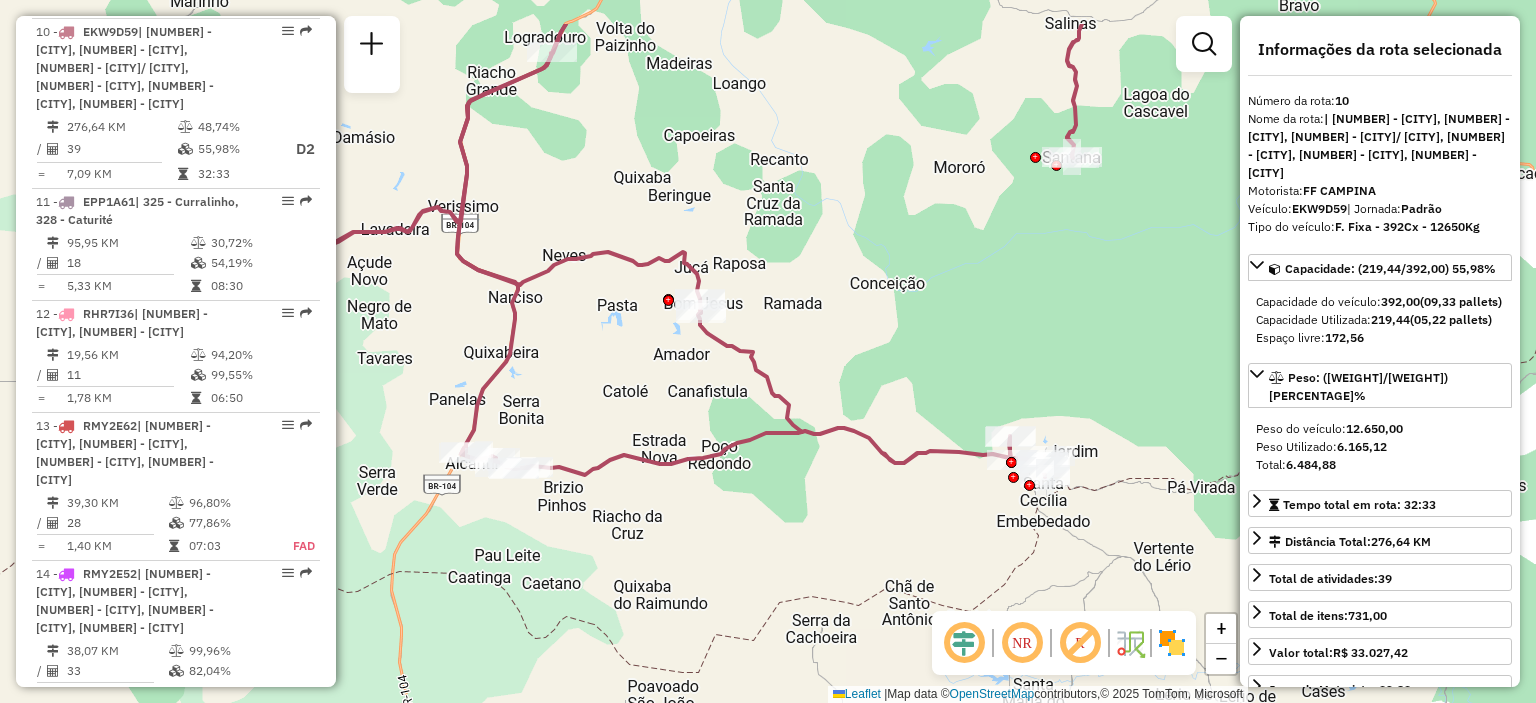 drag, startPoint x: 1000, startPoint y: 363, endPoint x: 848, endPoint y: 459, distance: 179.77763 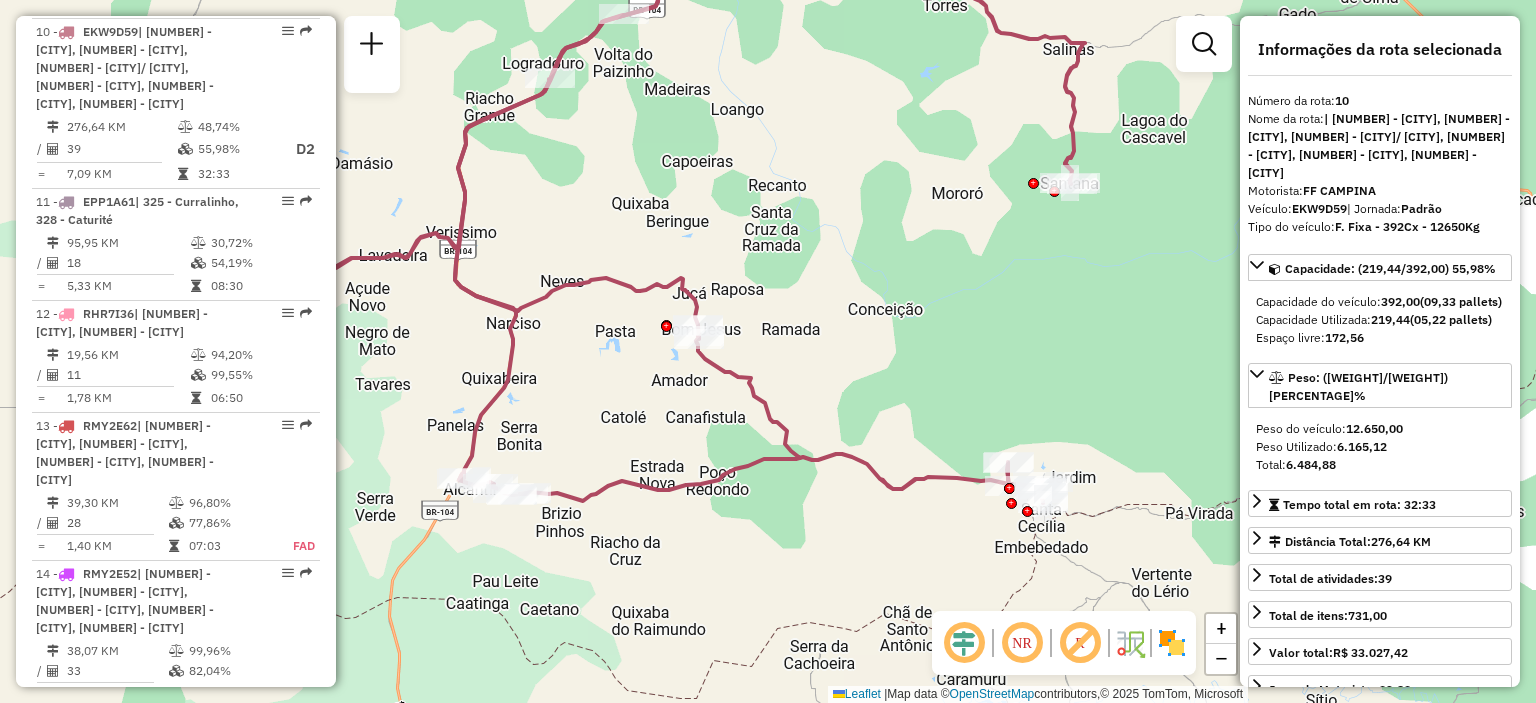 drag, startPoint x: 909, startPoint y: 279, endPoint x: 896, endPoint y: 331, distance: 53.600372 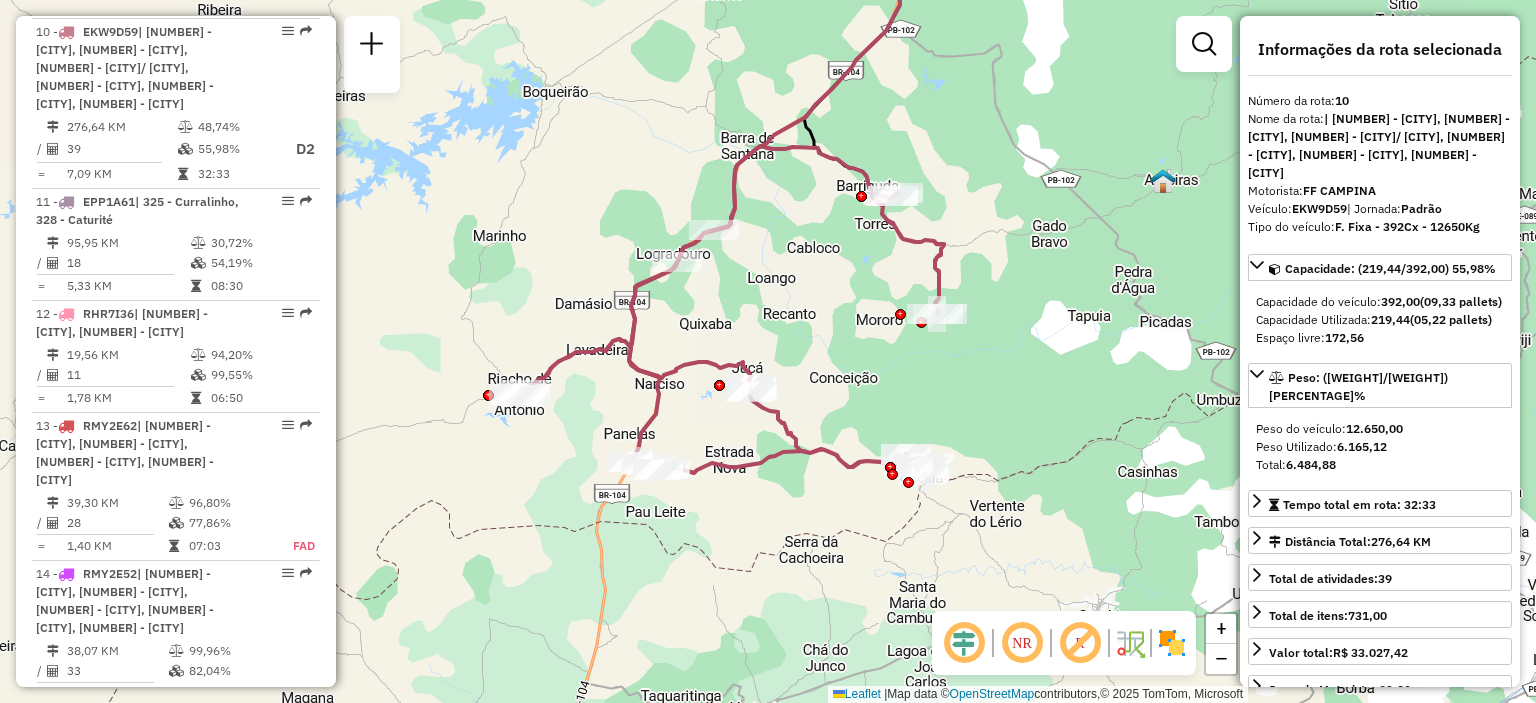 drag, startPoint x: 888, startPoint y: 298, endPoint x: 824, endPoint y: 356, distance: 86.37129 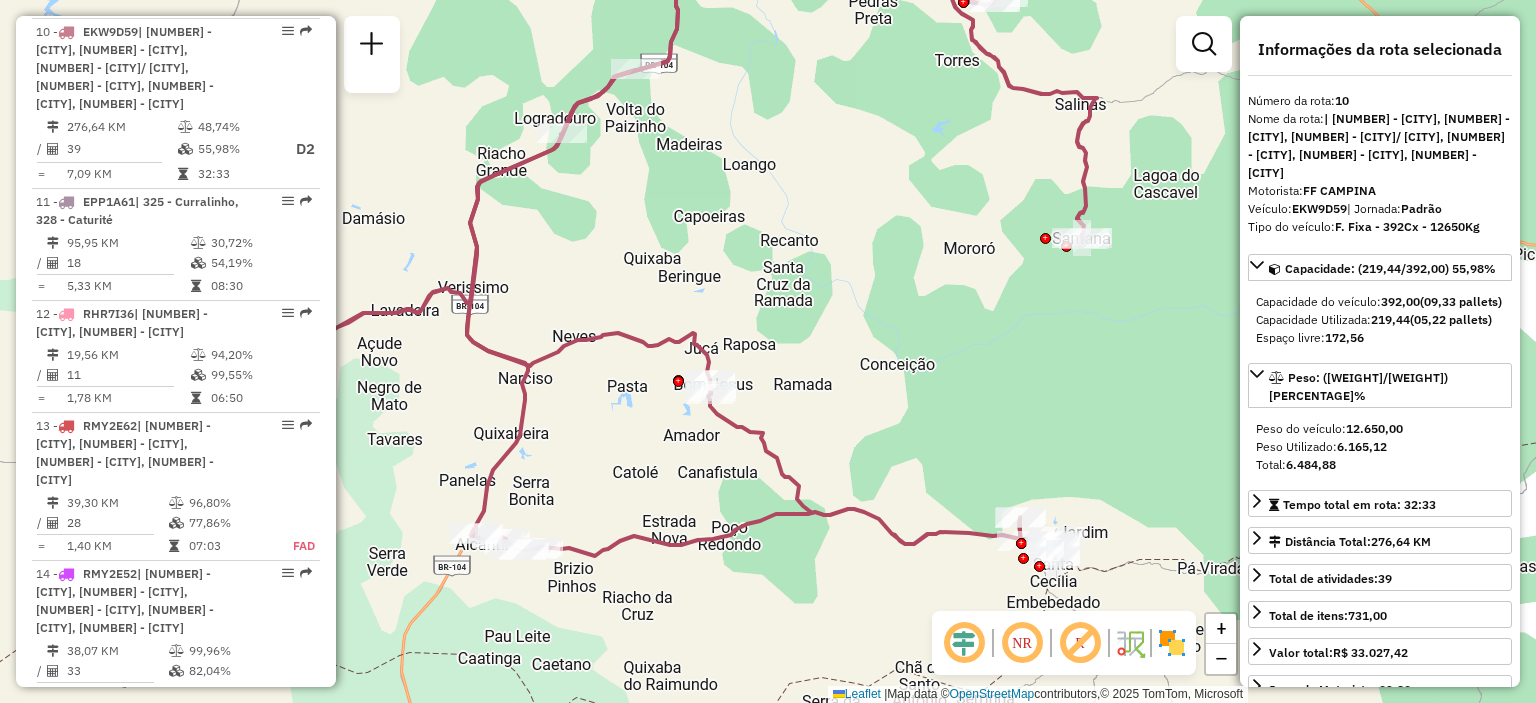 drag, startPoint x: 822, startPoint y: 396, endPoint x: 907, endPoint y: 331, distance: 107.00467 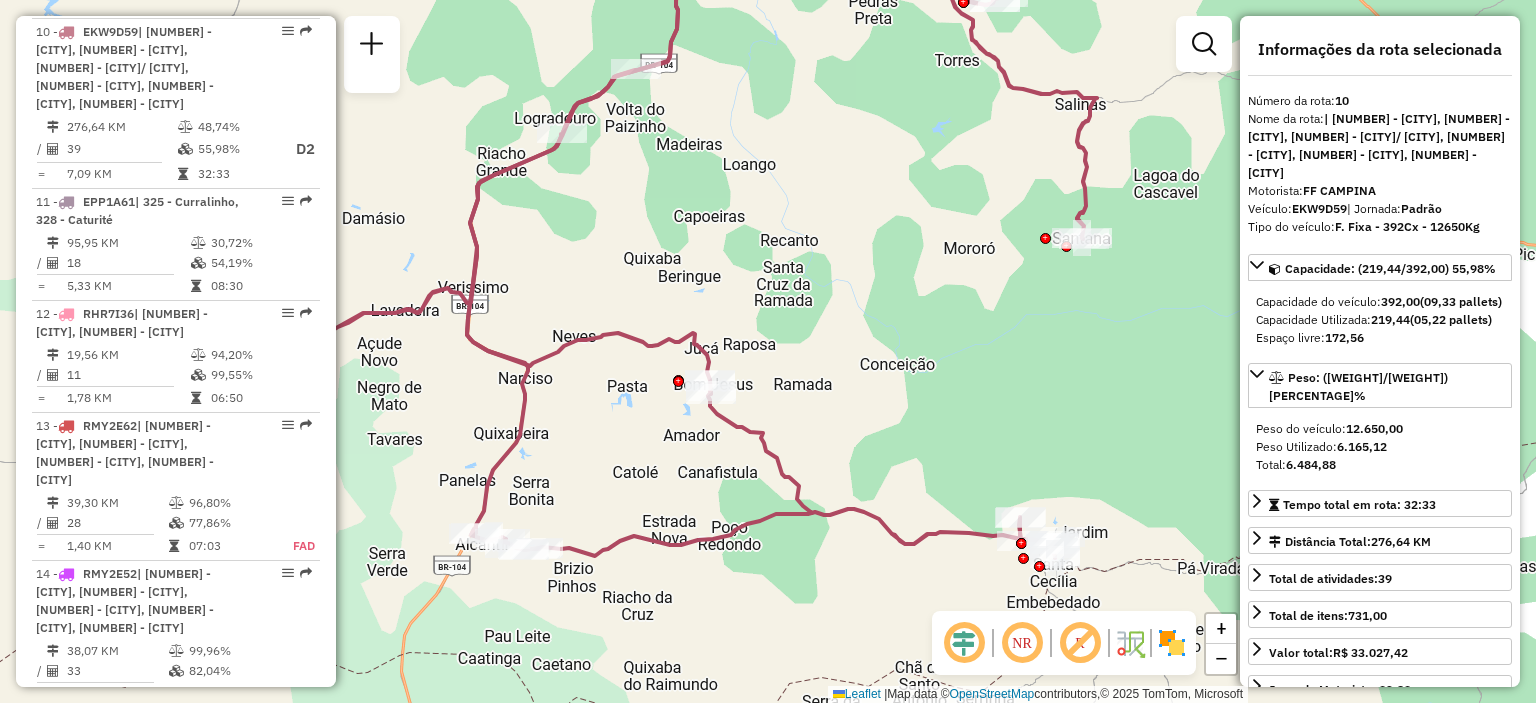 click on "Janela de atendimento Grade de atendimento Capacidade Transportadoras Veículos Cliente Pedidos  Rotas Selecione os dias de semana para filtrar as janelas de atendimento  Seg   Ter   Qua   Qui   Sex   Sáb   Dom  Informe o período da janela de atendimento: De: Até:  Filtrar exatamente a janela do cliente  Considerar janela de atendimento padrão  Selecione os dias de semana para filtrar as grades de atendimento  Seg   Ter   Qua   Qui   Sex   Sáb   Dom   Considerar clientes sem dia de atendimento cadastrado  Clientes fora do dia de atendimento selecionado Filtrar as atividades entre os valores definidos abaixo:  Peso mínimo:   Peso máximo:   Cubagem mínima:   Cubagem máxima:   De:   Até:  Filtrar as atividades entre o tempo de atendimento definido abaixo:  De:   Até:   Considerar capacidade total dos clientes não roteirizados Transportadora: Selecione um ou mais itens Tipo de veículo: Selecione um ou mais itens Veículo: Selecione um ou mais itens Motorista: Selecione um ou mais itens Nome: Rótulo:" 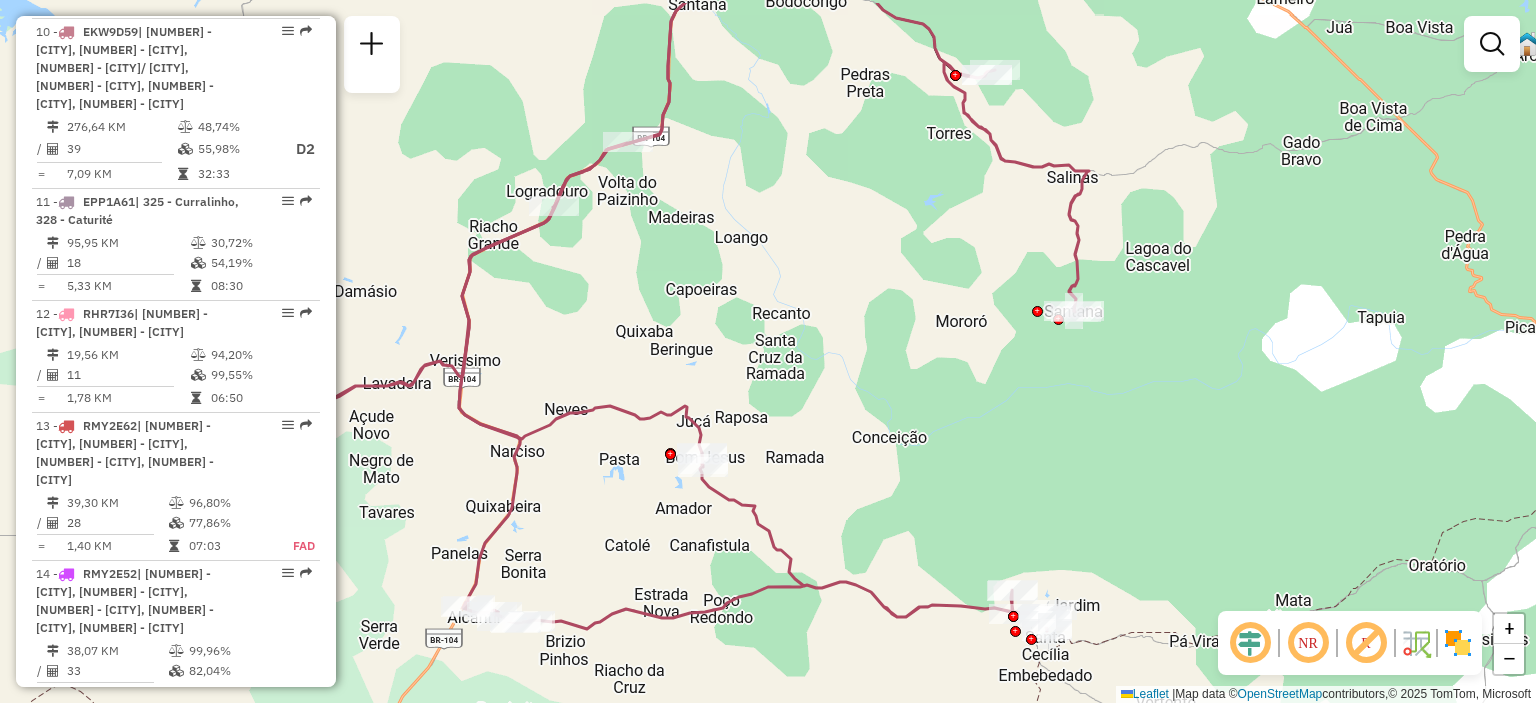 drag, startPoint x: 888, startPoint y: 245, endPoint x: 876, endPoint y: 308, distance: 64.132675 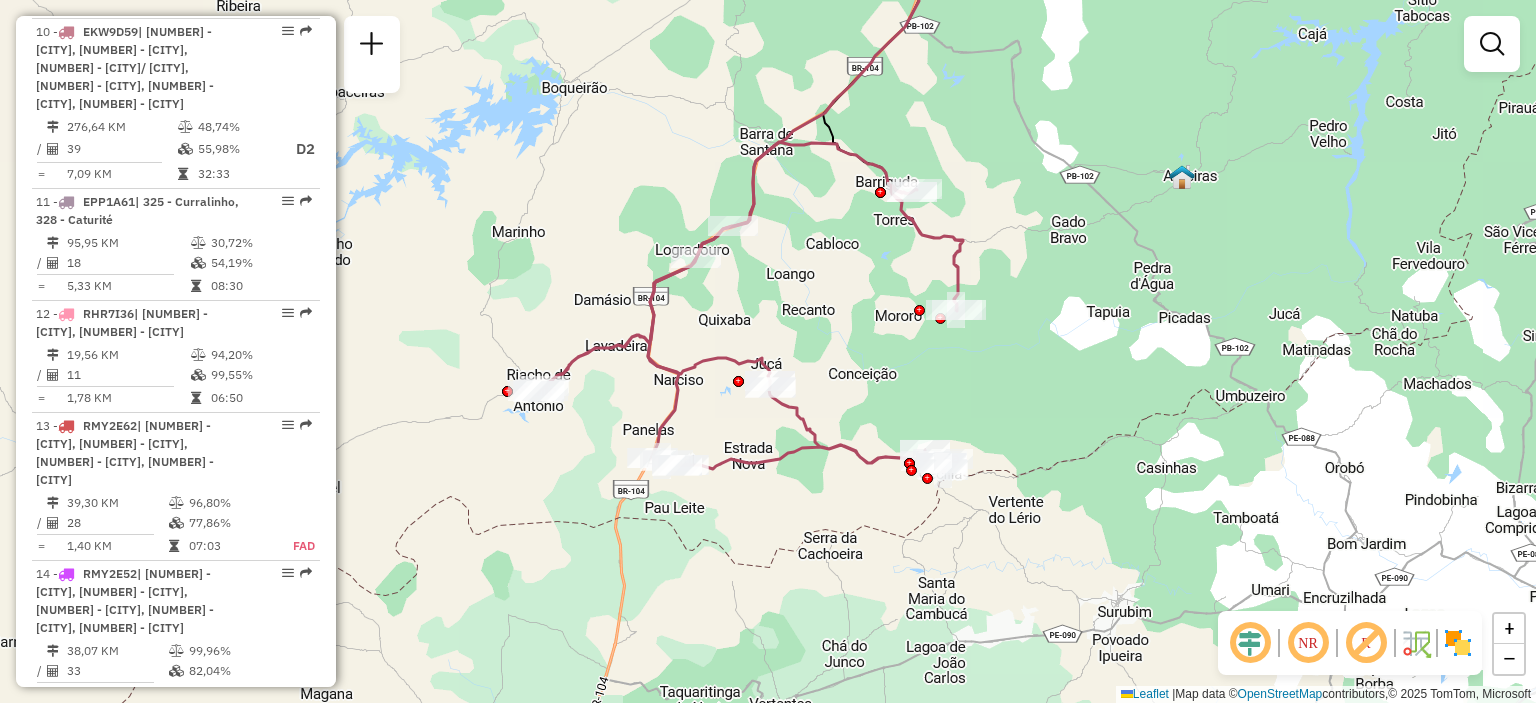 drag, startPoint x: 899, startPoint y: 322, endPoint x: 873, endPoint y: 329, distance: 26.925823 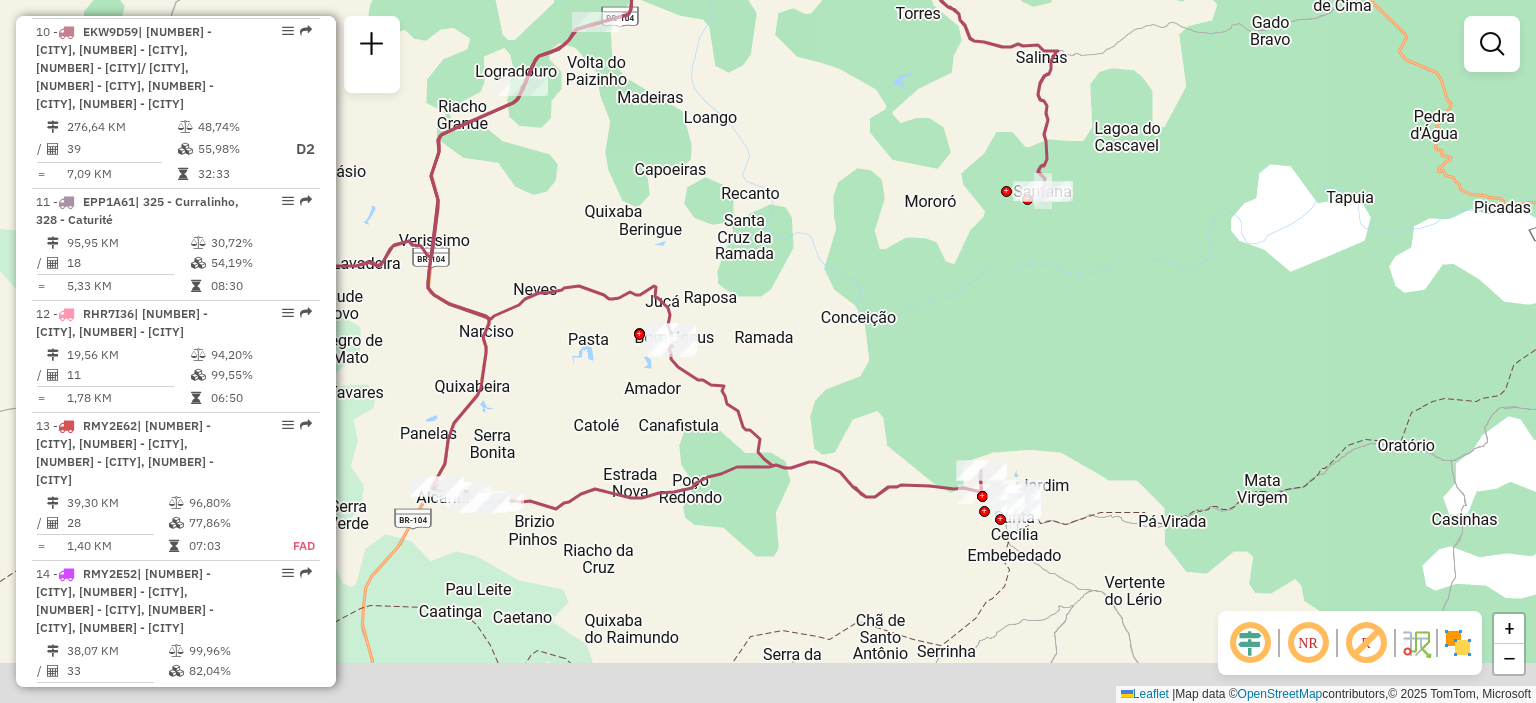 drag, startPoint x: 832, startPoint y: 414, endPoint x: 844, endPoint y: 408, distance: 13.416408 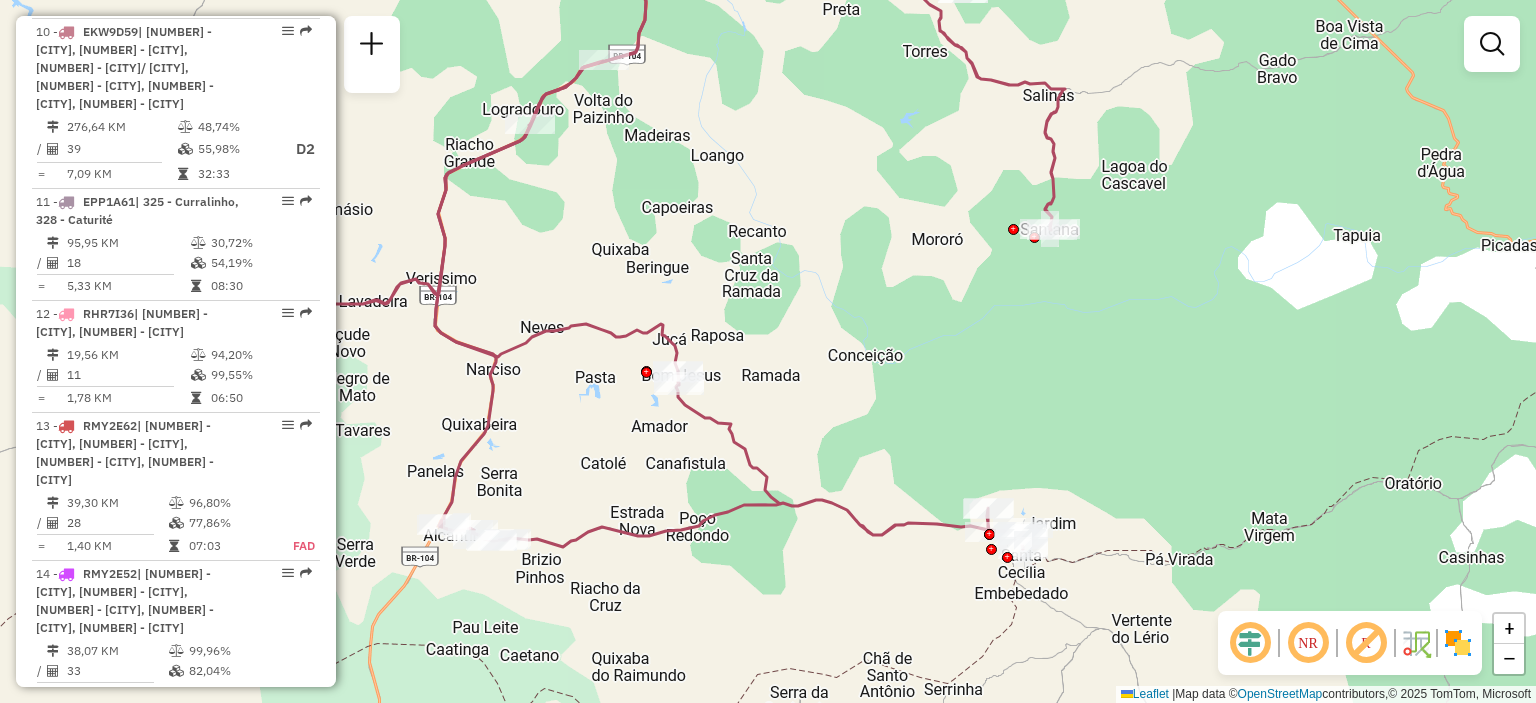 drag, startPoint x: 876, startPoint y: 390, endPoint x: 869, endPoint y: 444, distance: 54.451813 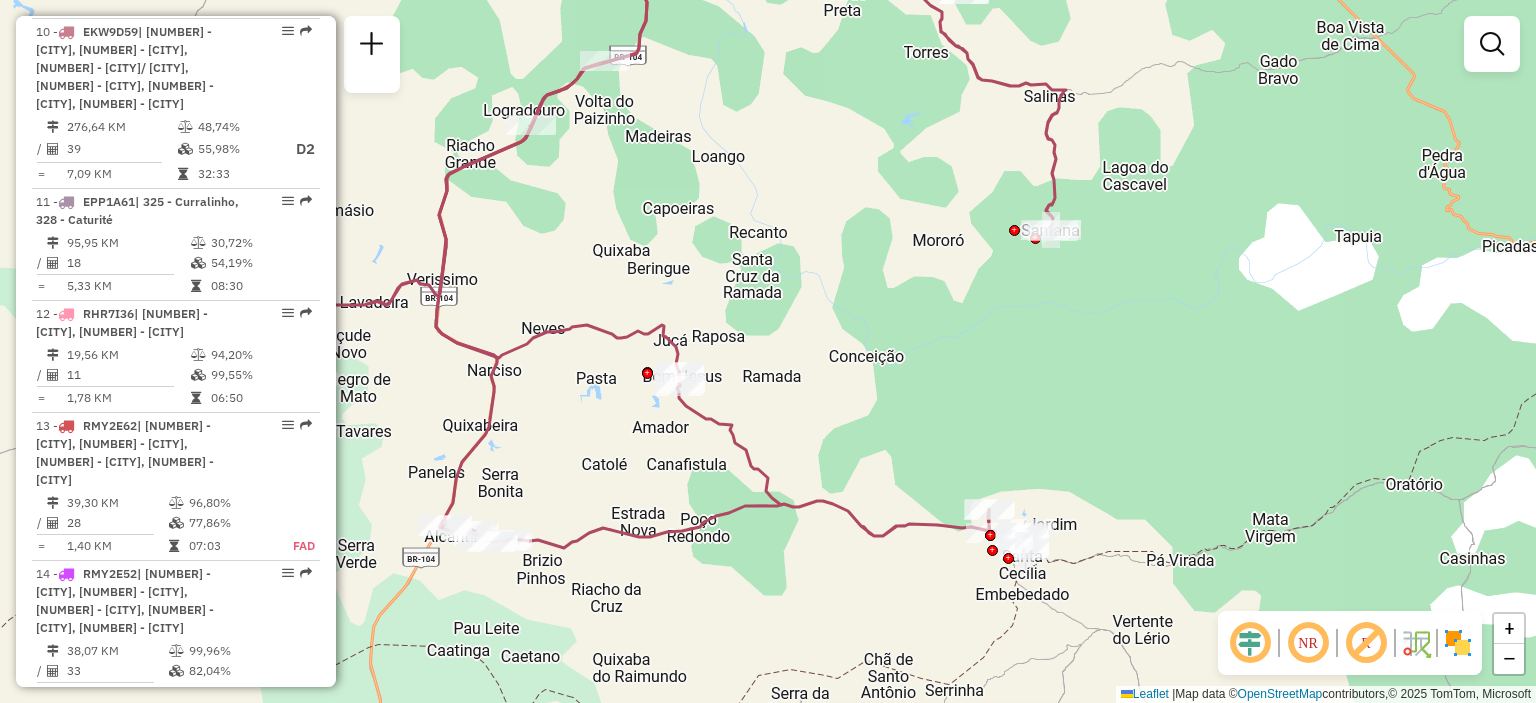 click on "Janela de atendimento Grade de atendimento Capacidade Transportadoras Veículos Cliente Pedidos  Rotas Selecione os dias de semana para filtrar as janelas de atendimento  Seg   Ter   Qua   Qui   Sex   Sáb   Dom  Informe o período da janela de atendimento: De: Até:  Filtrar exatamente a janela do cliente  Considerar janela de atendimento padrão  Selecione os dias de semana para filtrar as grades de atendimento  Seg   Ter   Qua   Qui   Sex   Sáb   Dom   Considerar clientes sem dia de atendimento cadastrado  Clientes fora do dia de atendimento selecionado Filtrar as atividades entre os valores definidos abaixo:  Peso mínimo:   Peso máximo:   Cubagem mínima:   Cubagem máxima:   De:   Até:  Filtrar as atividades entre o tempo de atendimento definido abaixo:  De:   Até:   Considerar capacidade total dos clientes não roteirizados Transportadora: Selecione um ou mais itens Tipo de veículo: Selecione um ou mais itens Veículo: Selecione um ou mais itens Motorista: Selecione um ou mais itens Nome: Rótulo:" 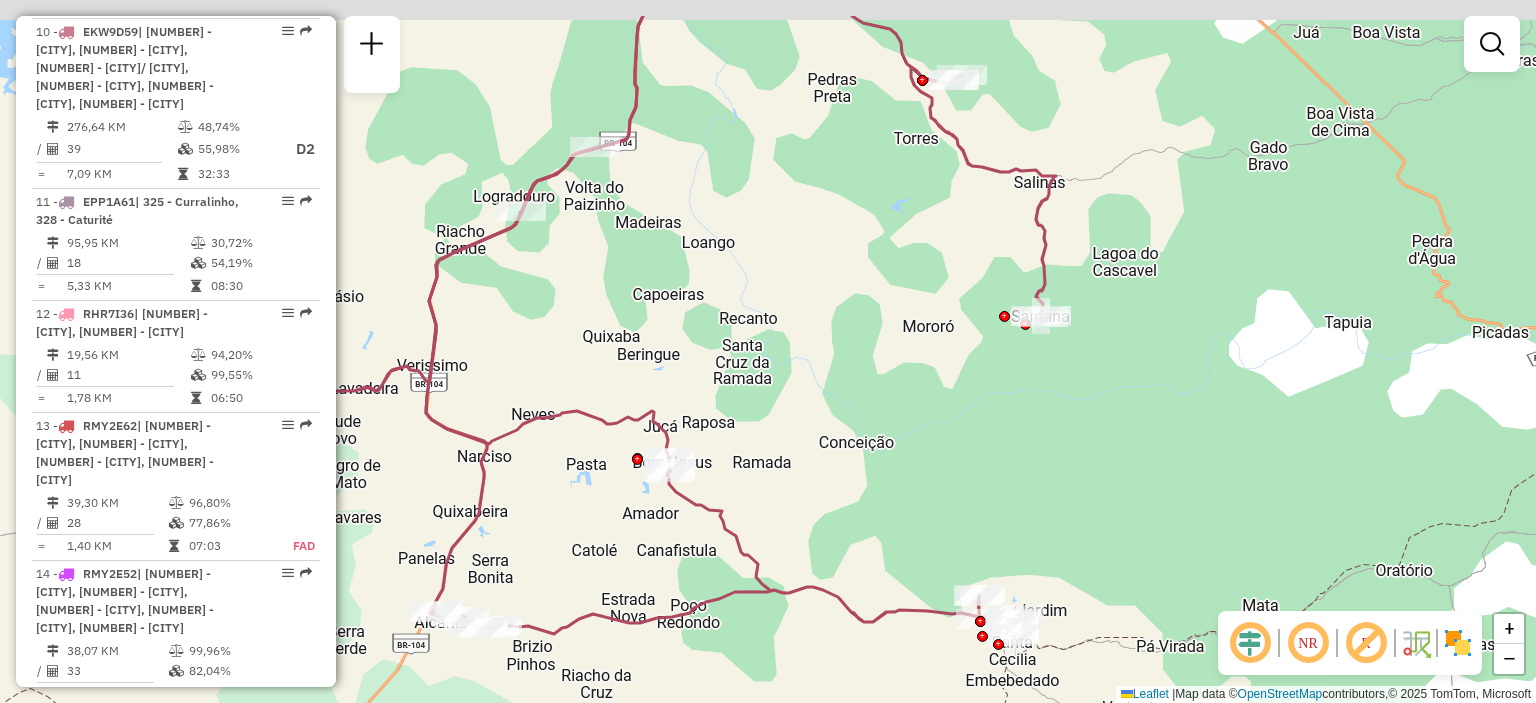 drag, startPoint x: 694, startPoint y: 215, endPoint x: 682, endPoint y: 332, distance: 117.61378 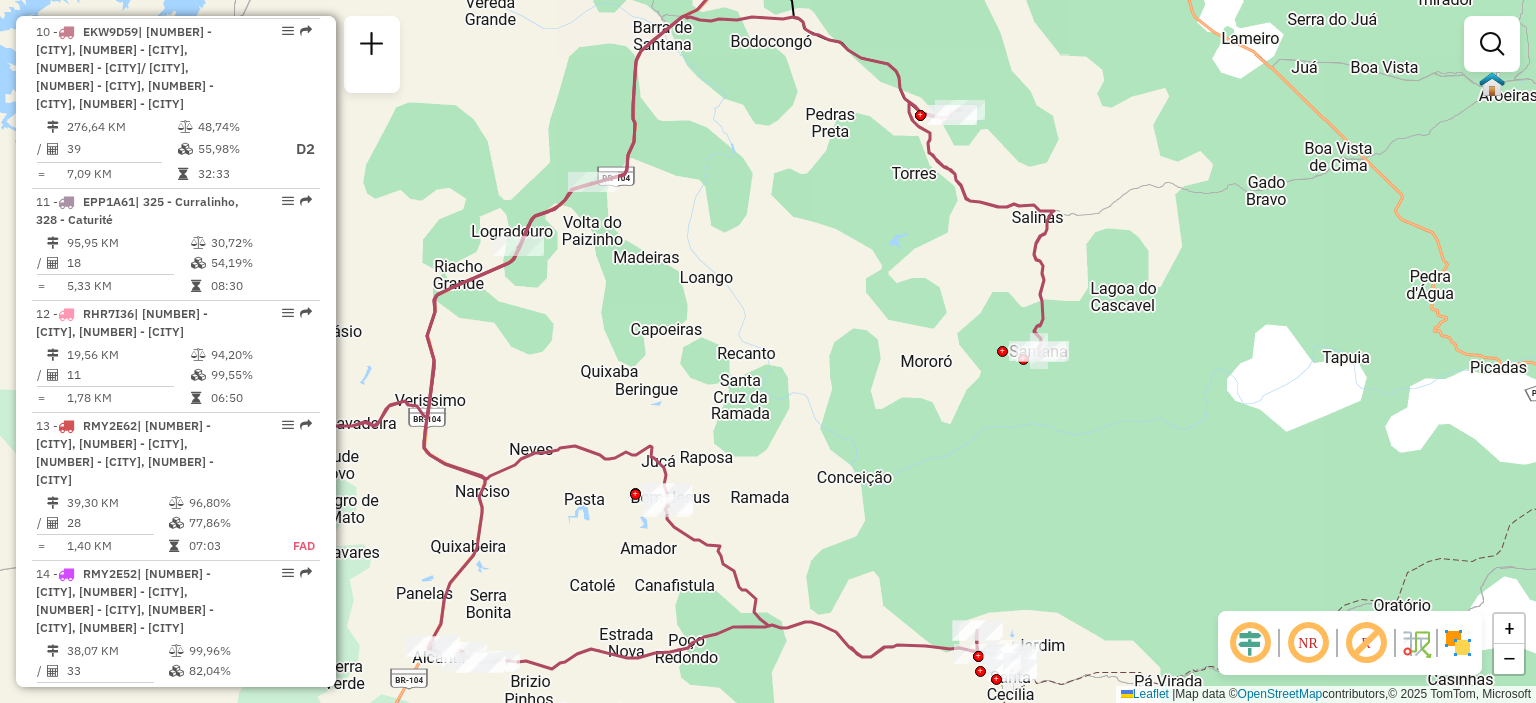 click on "Janela de atendimento Grade de atendimento Capacidade Transportadoras Veículos Cliente Pedidos  Rotas Selecione os dias de semana para filtrar as janelas de atendimento  Seg   Ter   Qua   Qui   Sex   Sáb   Dom  Informe o período da janela de atendimento: De: Até:  Filtrar exatamente a janela do cliente  Considerar janela de atendimento padrão  Selecione os dias de semana para filtrar as grades de atendimento  Seg   Ter   Qua   Qui   Sex   Sáb   Dom   Considerar clientes sem dia de atendimento cadastrado  Clientes fora do dia de atendimento selecionado Filtrar as atividades entre os valores definidos abaixo:  Peso mínimo:   Peso máximo:   Cubagem mínima:   Cubagem máxima:   De:   Até:  Filtrar as atividades entre o tempo de atendimento definido abaixo:  De:   Até:   Considerar capacidade total dos clientes não roteirizados Transportadora: Selecione um ou mais itens Tipo de veículo: Selecione um ou mais itens Veículo: Selecione um ou mais itens Motorista: Selecione um ou mais itens Nome: Rótulo:" 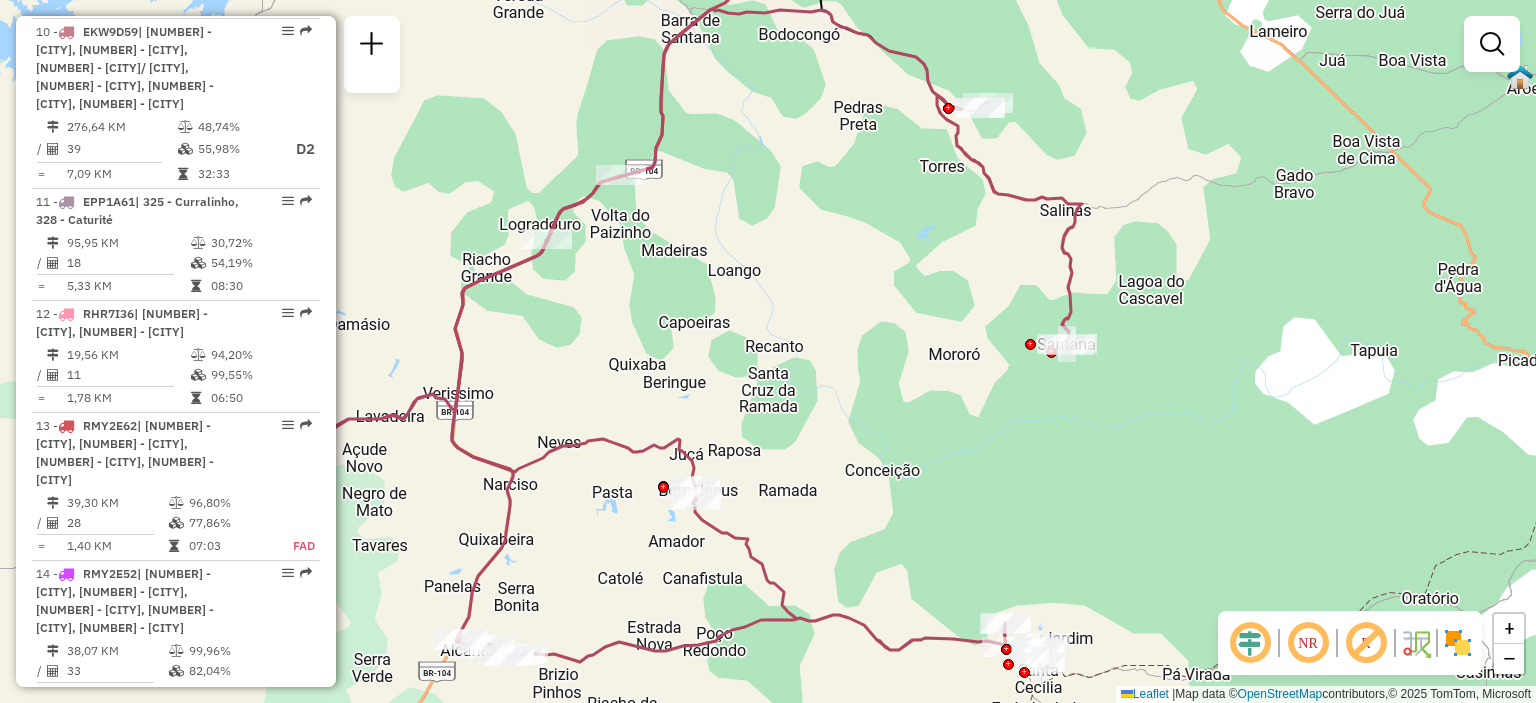drag, startPoint x: 748, startPoint y: 418, endPoint x: 757, endPoint y: 359, distance: 59.682495 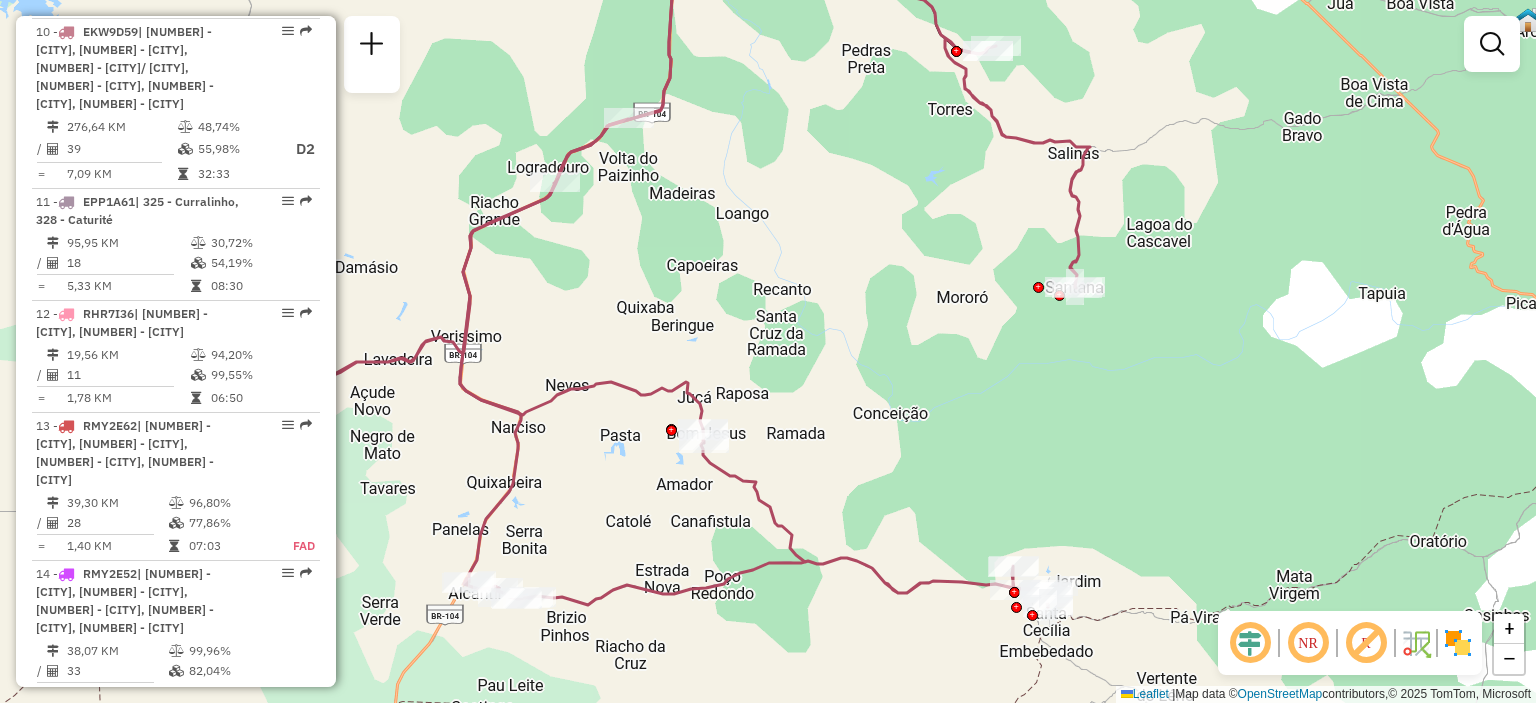 click on "Janela de atendimento Grade de atendimento Capacidade Transportadoras Veículos Cliente Pedidos  Rotas Selecione os dias de semana para filtrar as janelas de atendimento  Seg   Ter   Qua   Qui   Sex   Sáb   Dom  Informe o período da janela de atendimento: De: Até:  Filtrar exatamente a janela do cliente  Considerar janela de atendimento padrão  Selecione os dias de semana para filtrar as grades de atendimento  Seg   Ter   Qua   Qui   Sex   Sáb   Dom   Considerar clientes sem dia de atendimento cadastrado  Clientes fora do dia de atendimento selecionado Filtrar as atividades entre os valores definidos abaixo:  Peso mínimo:   Peso máximo:   Cubagem mínima:   Cubagem máxima:   De:   Até:  Filtrar as atividades entre o tempo de atendimento definido abaixo:  De:   Até:   Considerar capacidade total dos clientes não roteirizados Transportadora: Selecione um ou mais itens Tipo de veículo: Selecione um ou mais itens Veículo: Selecione um ou mais itens Motorista: Selecione um ou mais itens Nome: Rótulo:" 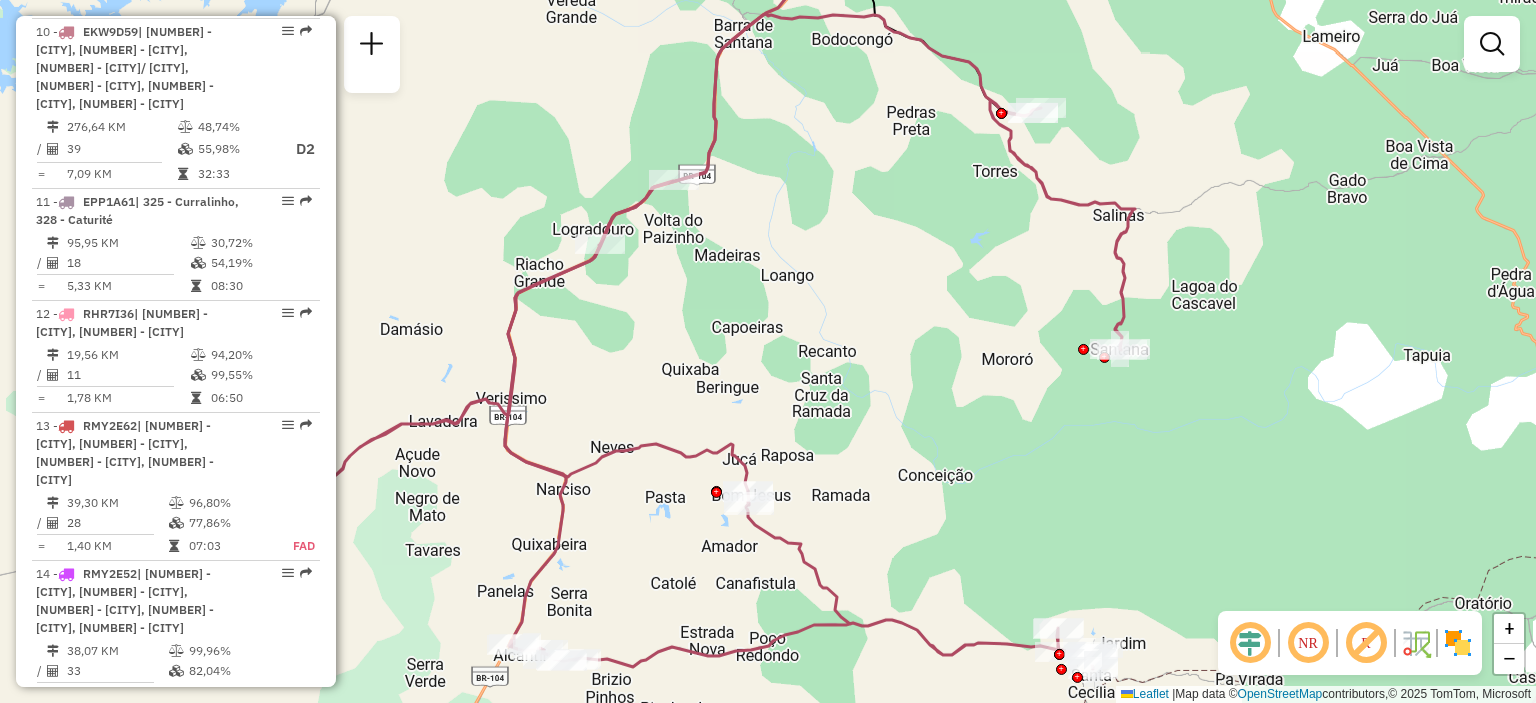 drag, startPoint x: 846, startPoint y: 335, endPoint x: 854, endPoint y: 403, distance: 68.46897 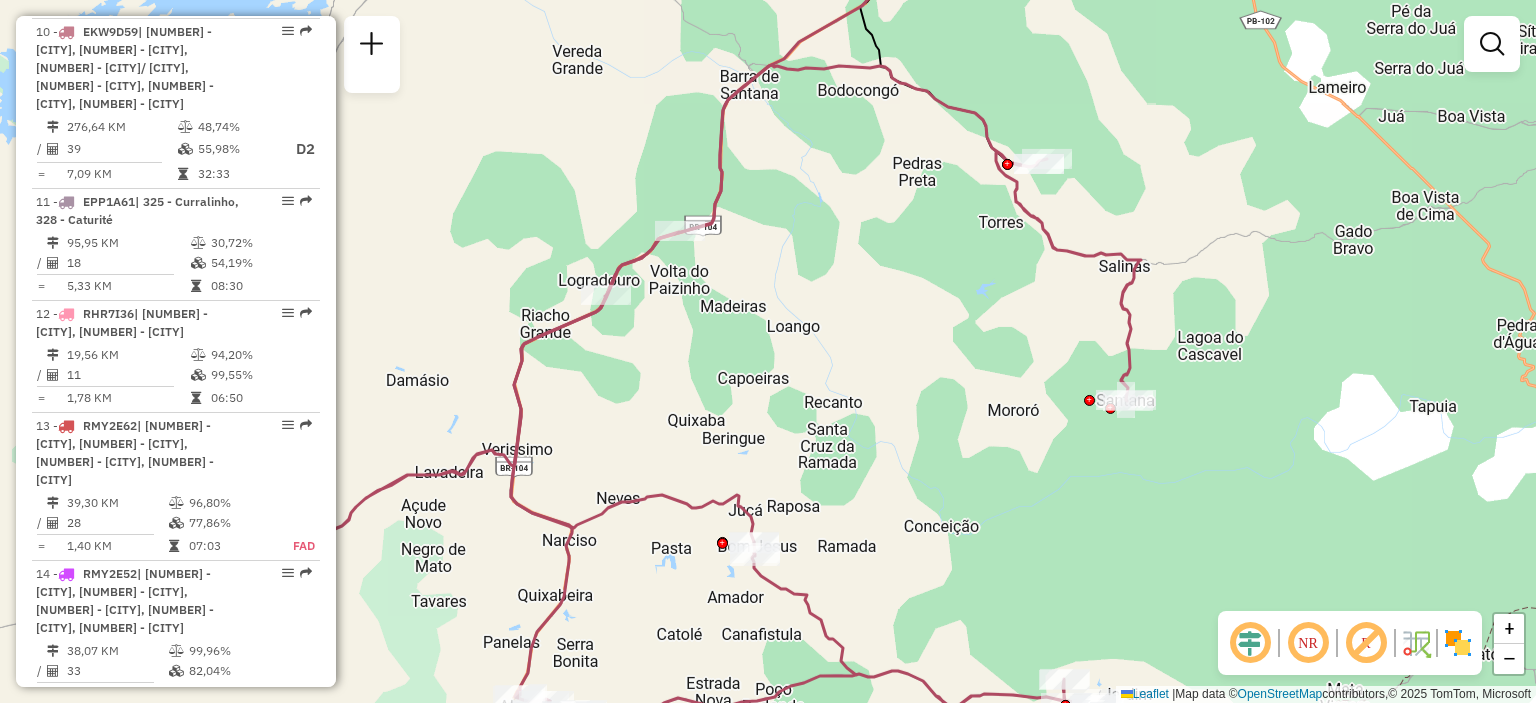 drag, startPoint x: 818, startPoint y: 364, endPoint x: 810, endPoint y: 386, distance: 23.409399 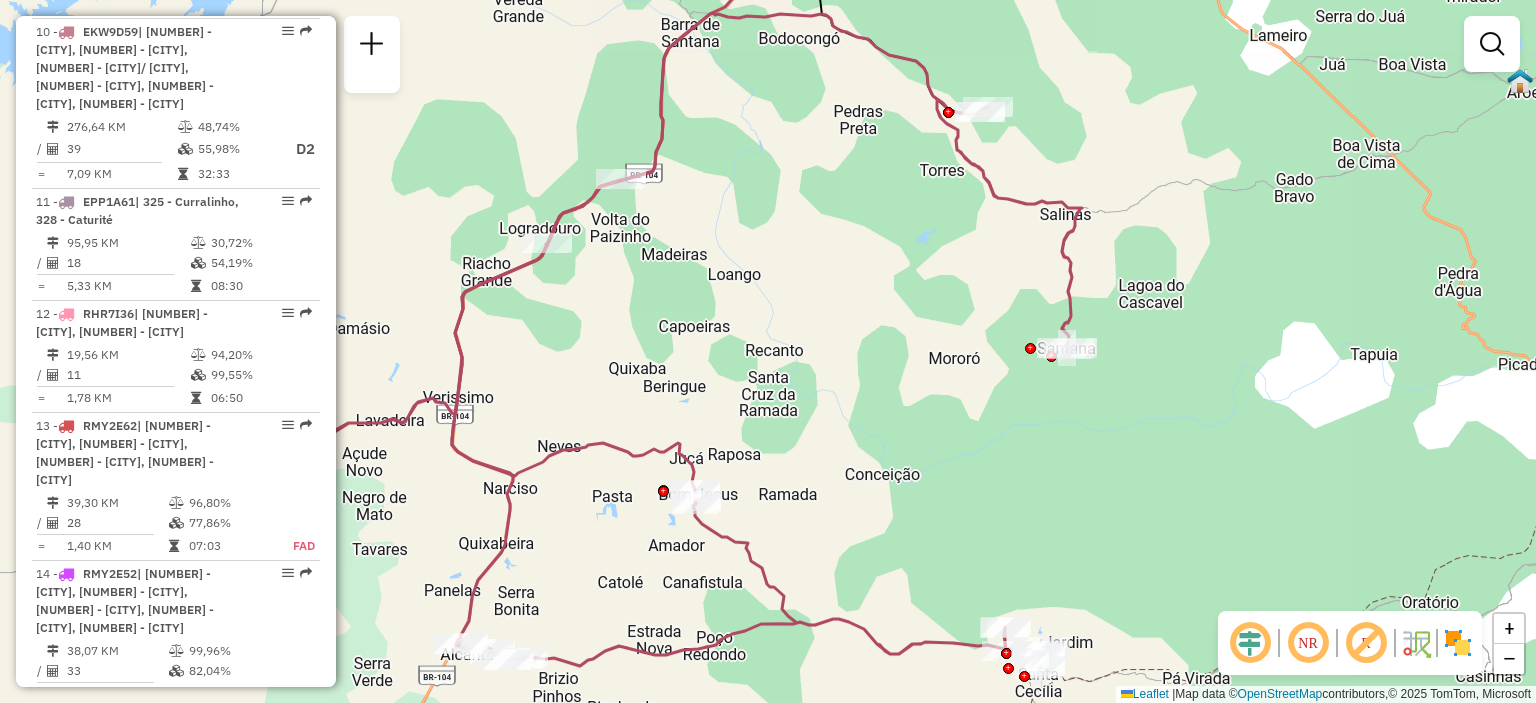 drag, startPoint x: 845, startPoint y: 403, endPoint x: 830, endPoint y: 371, distance: 35.341194 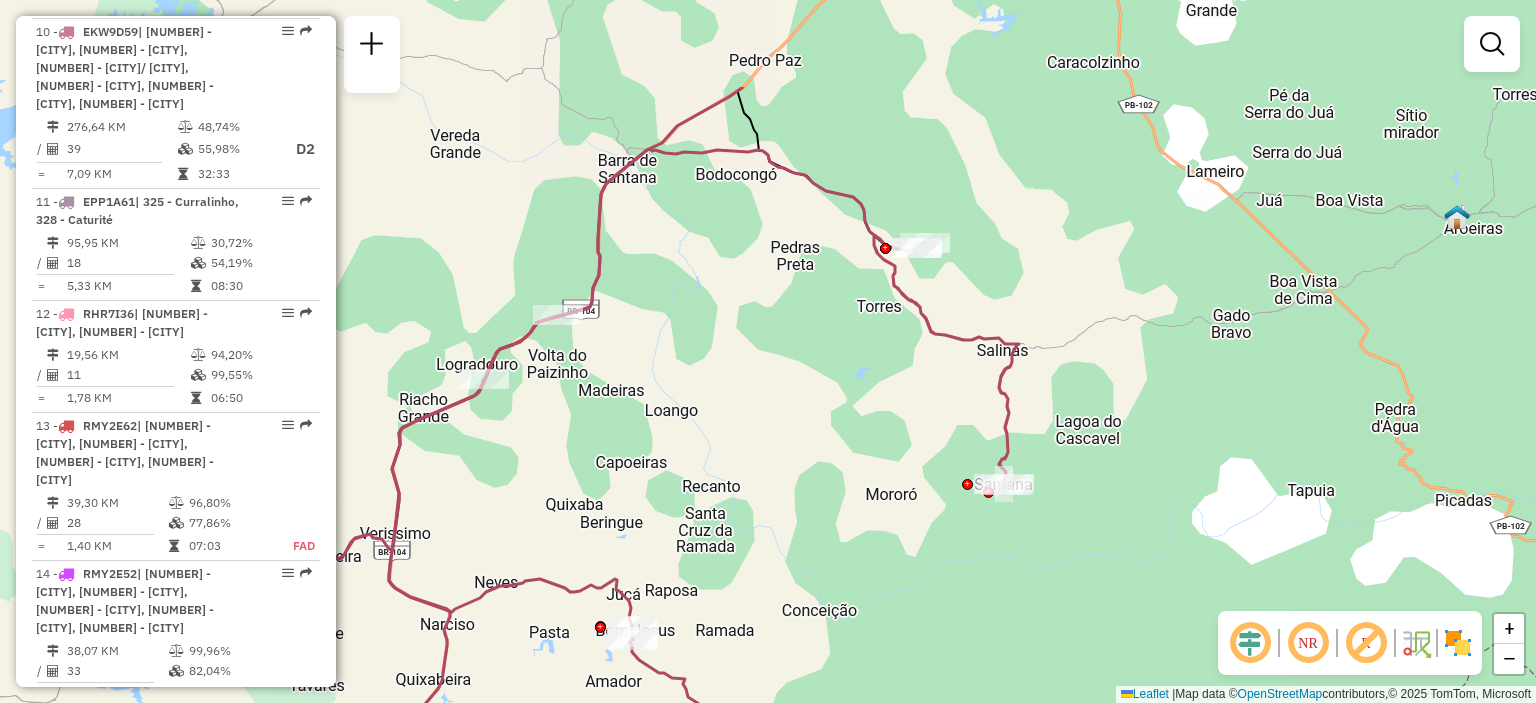drag, startPoint x: 1212, startPoint y: 394, endPoint x: 995, endPoint y: 191, distance: 297.14978 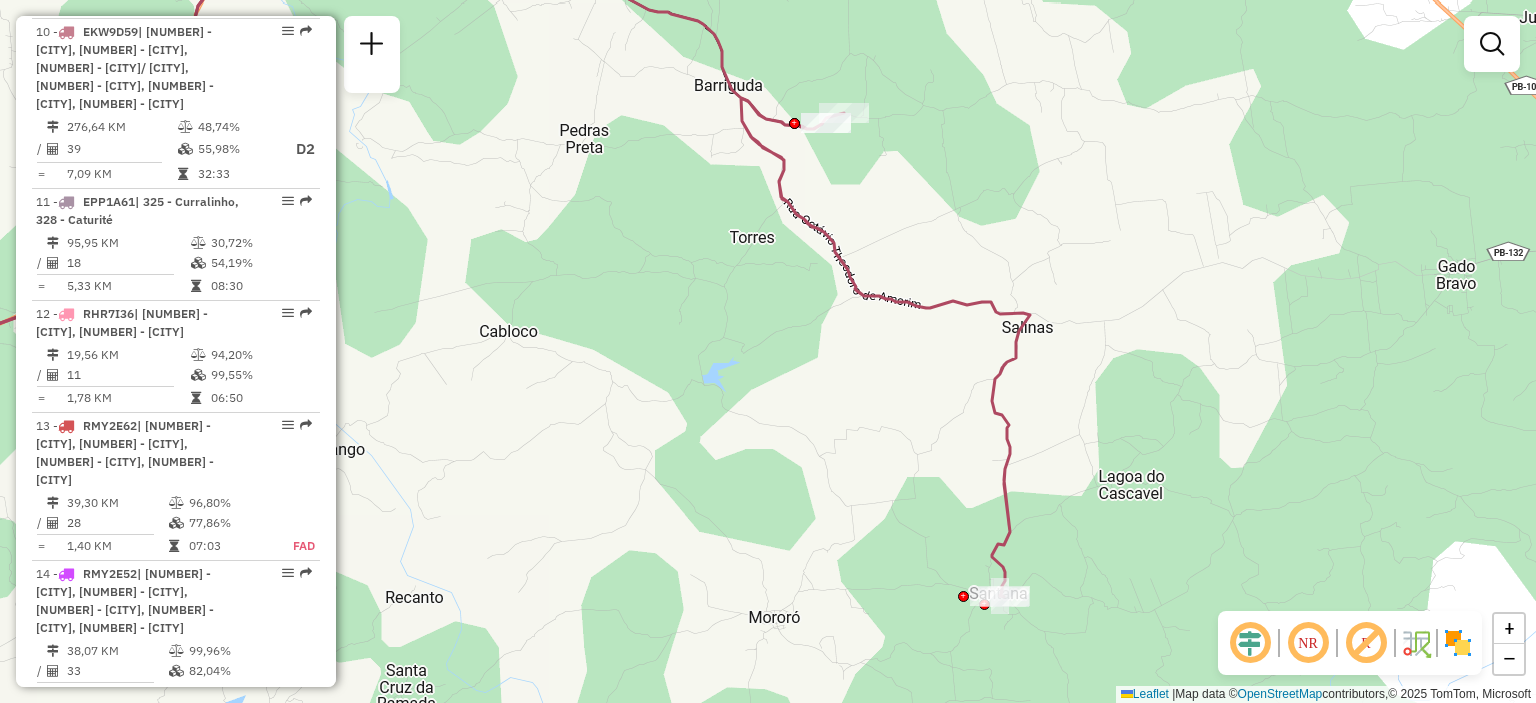 drag, startPoint x: 1032, startPoint y: 337, endPoint x: 926, endPoint y: 271, distance: 124.86793 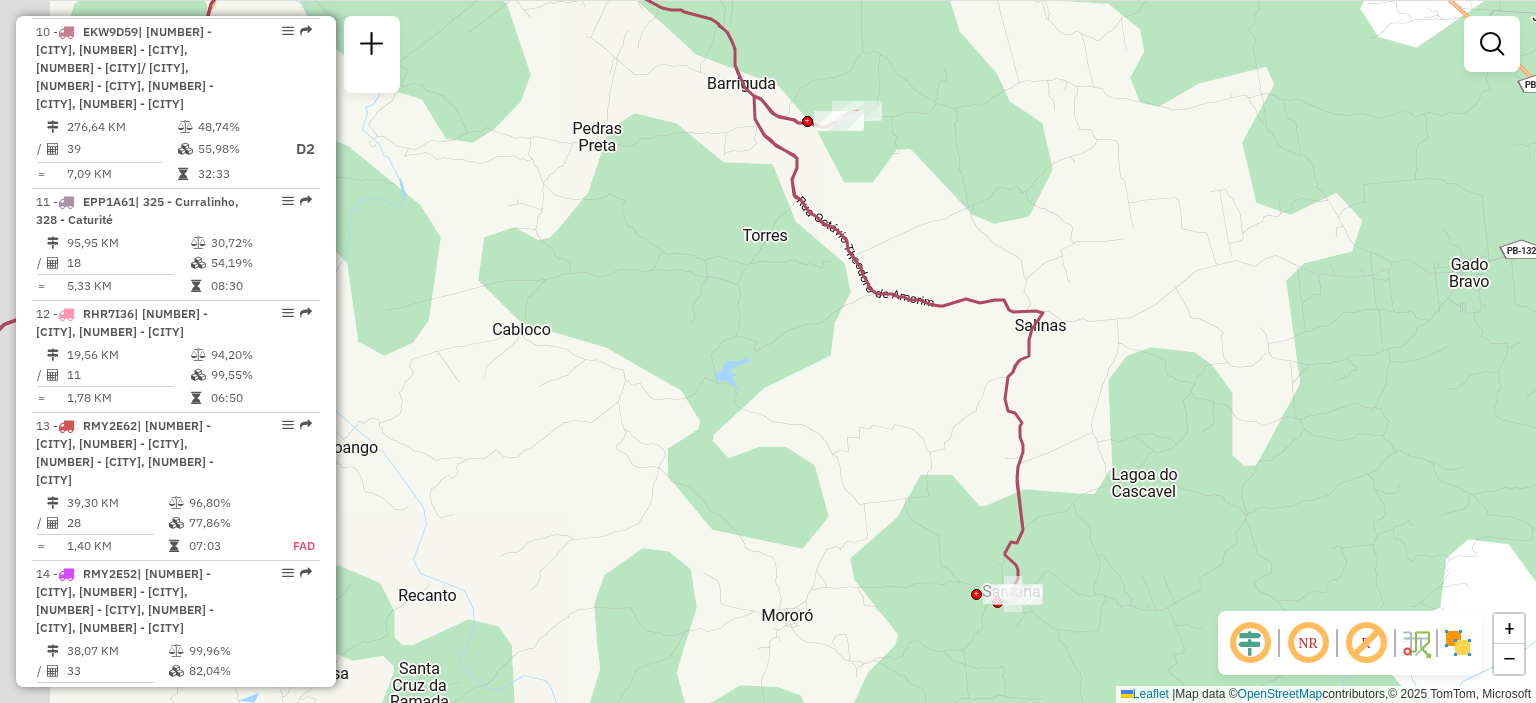 drag, startPoint x: 998, startPoint y: 216, endPoint x: 1012, endPoint y: 223, distance: 15.652476 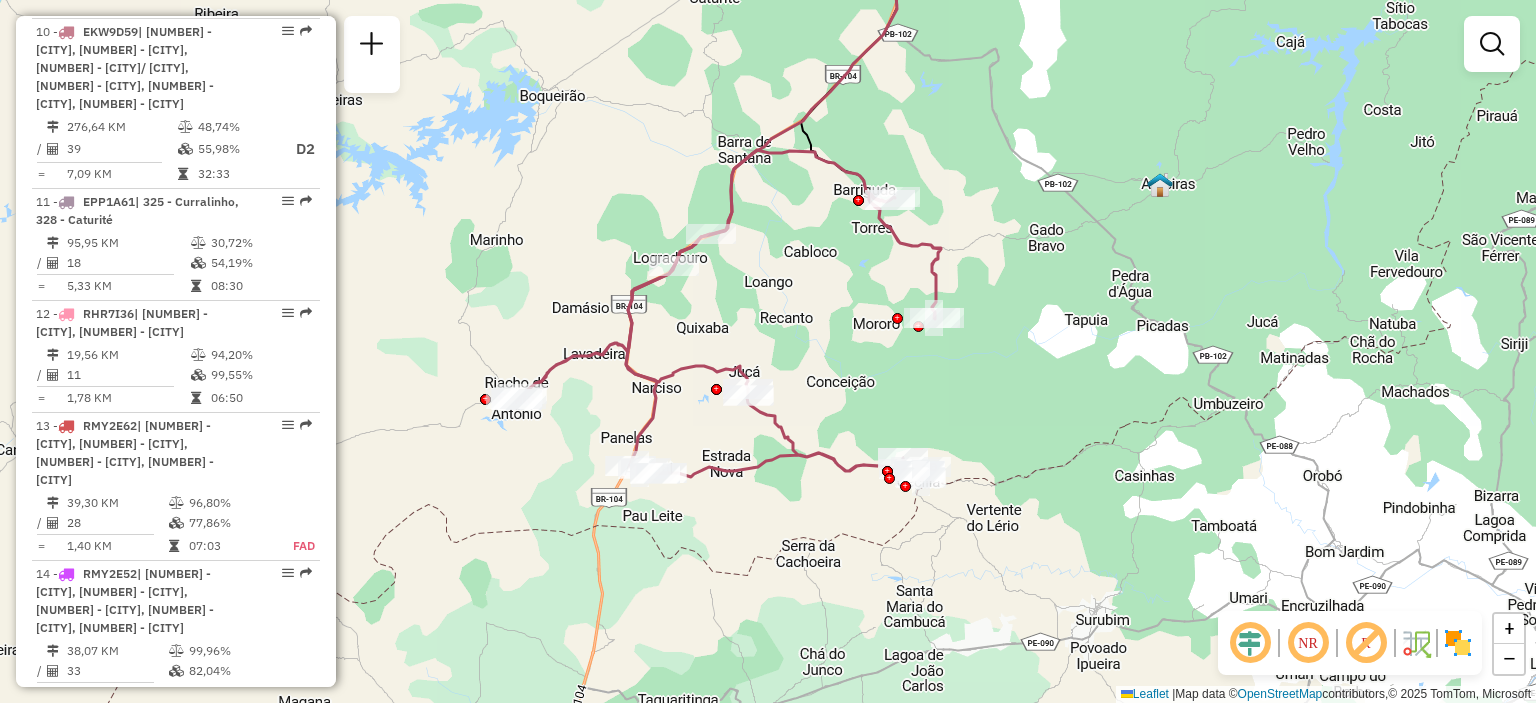 drag, startPoint x: 839, startPoint y: 317, endPoint x: 856, endPoint y: 340, distance: 28.600698 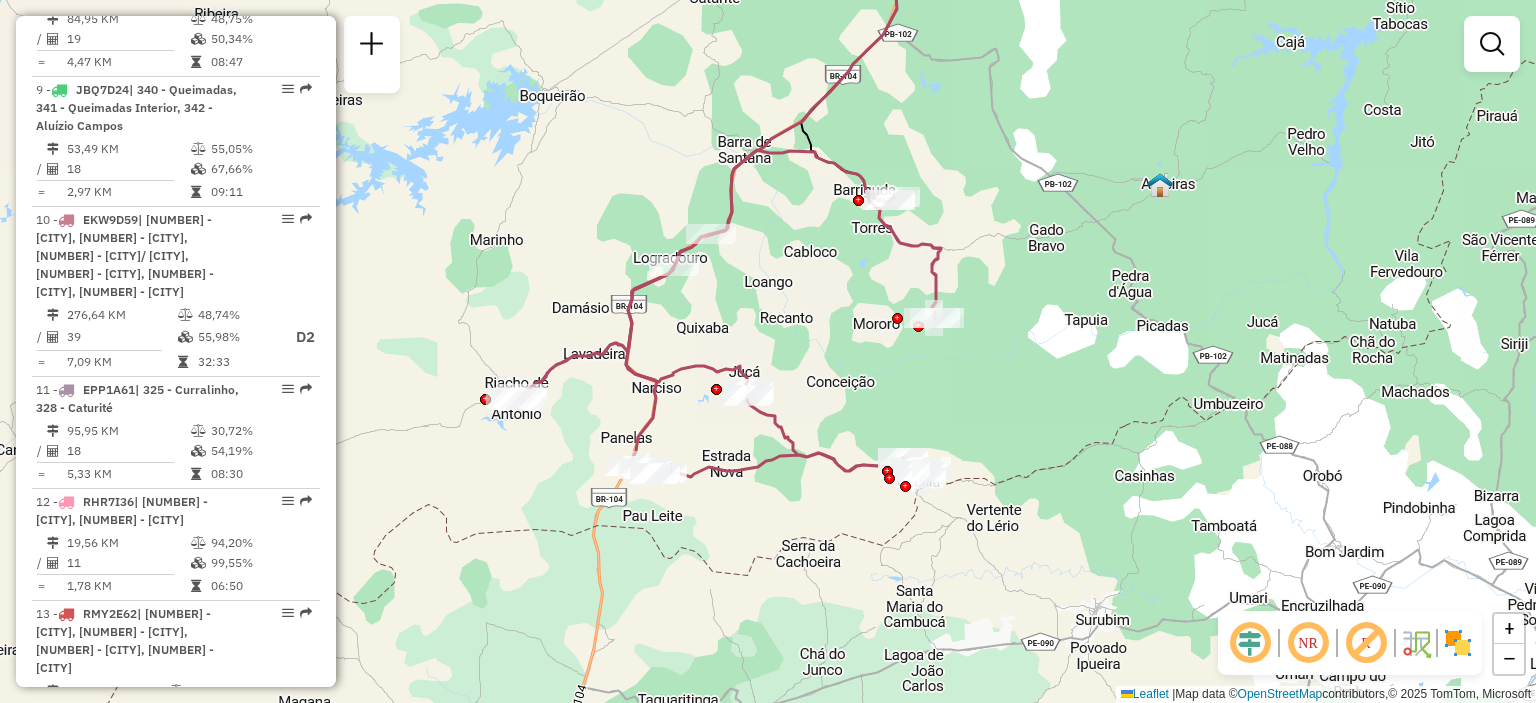 scroll, scrollTop: 1652, scrollLeft: 0, axis: vertical 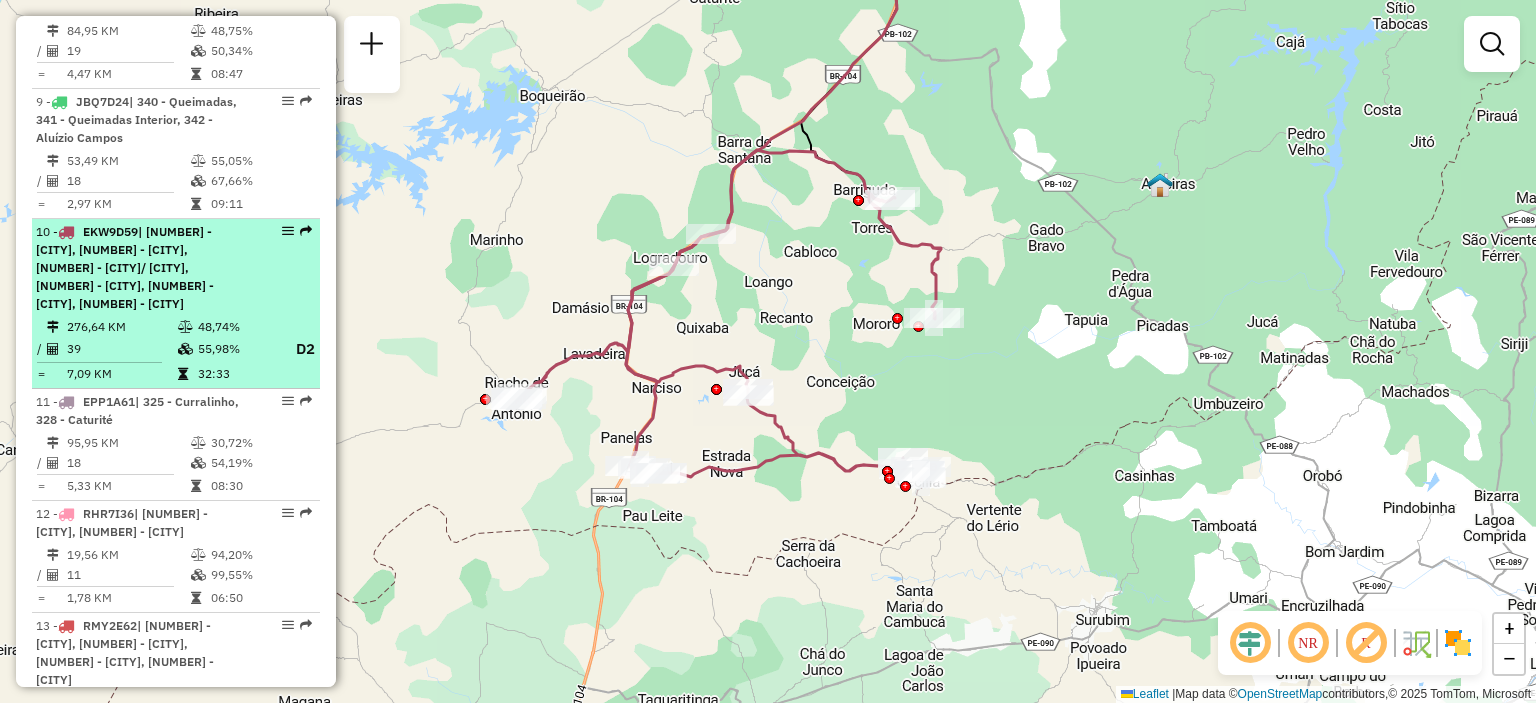 click on "[NUMBER] [PLATE] | [NUMBER] - [CITY], [NUMBER] - [CITY], [NUMBER] - [CITY]/ [CITY], [NUMBER] - [CITY], [NUMBER] - [CITY], [NUMBER] - [CITY]" at bounding box center [142, 268] 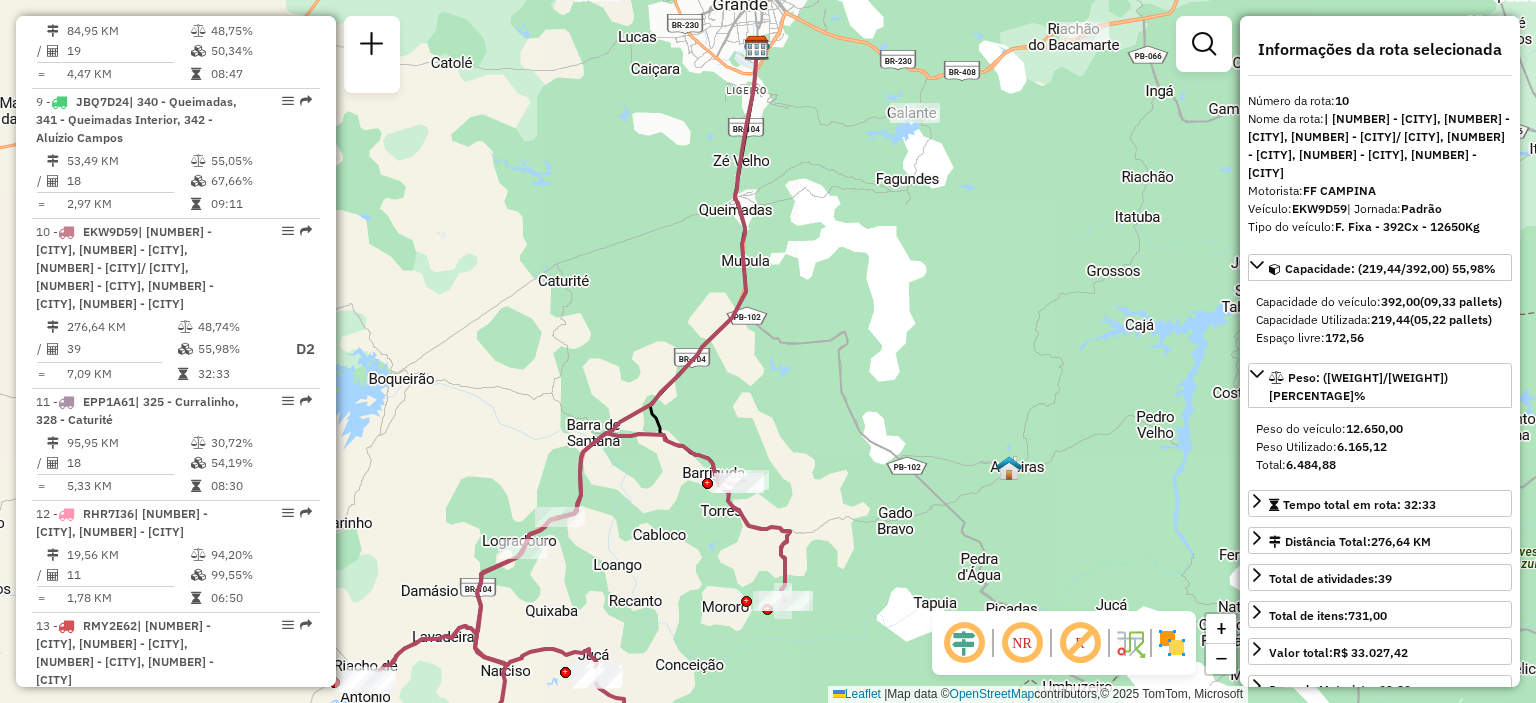 drag, startPoint x: 663, startPoint y: 619, endPoint x: 641, endPoint y: 530, distance: 91.67879 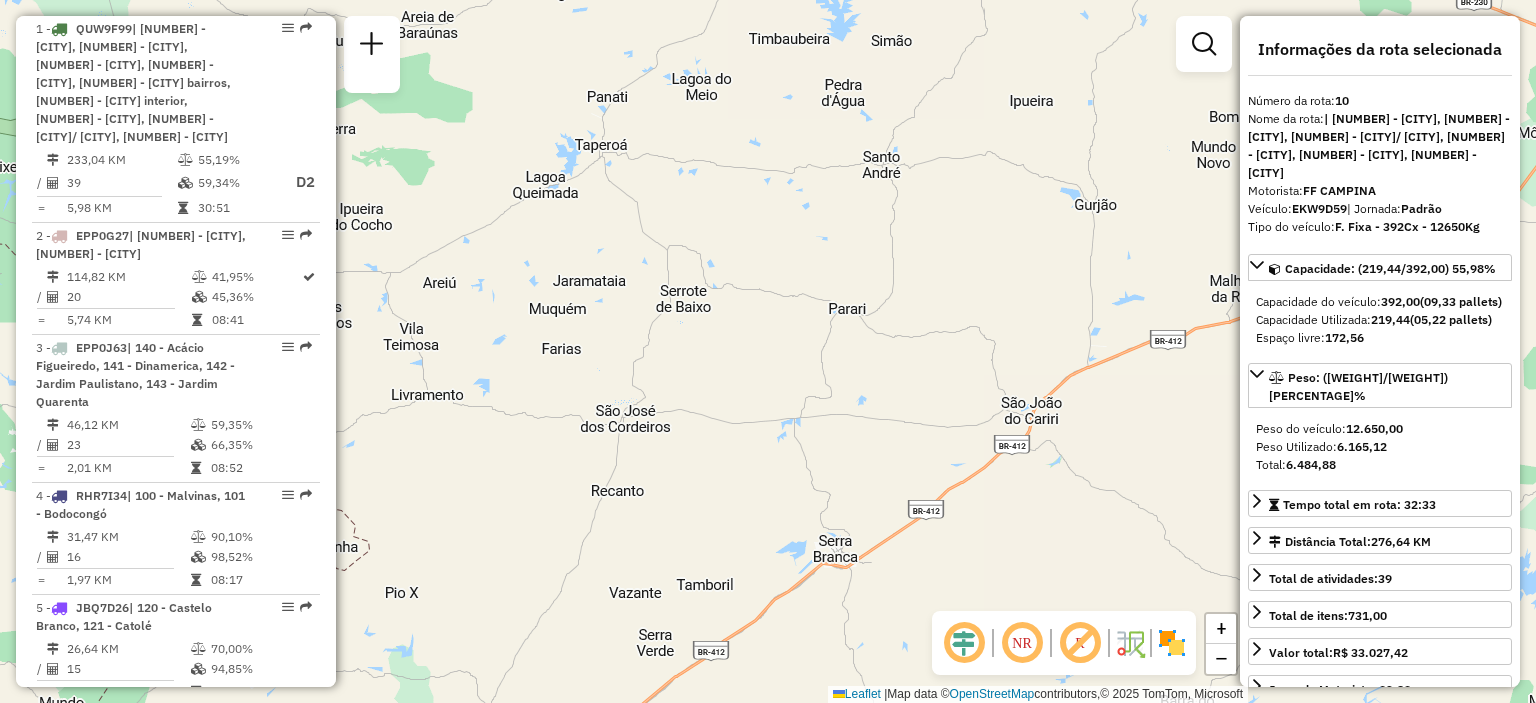 scroll, scrollTop: 252, scrollLeft: 0, axis: vertical 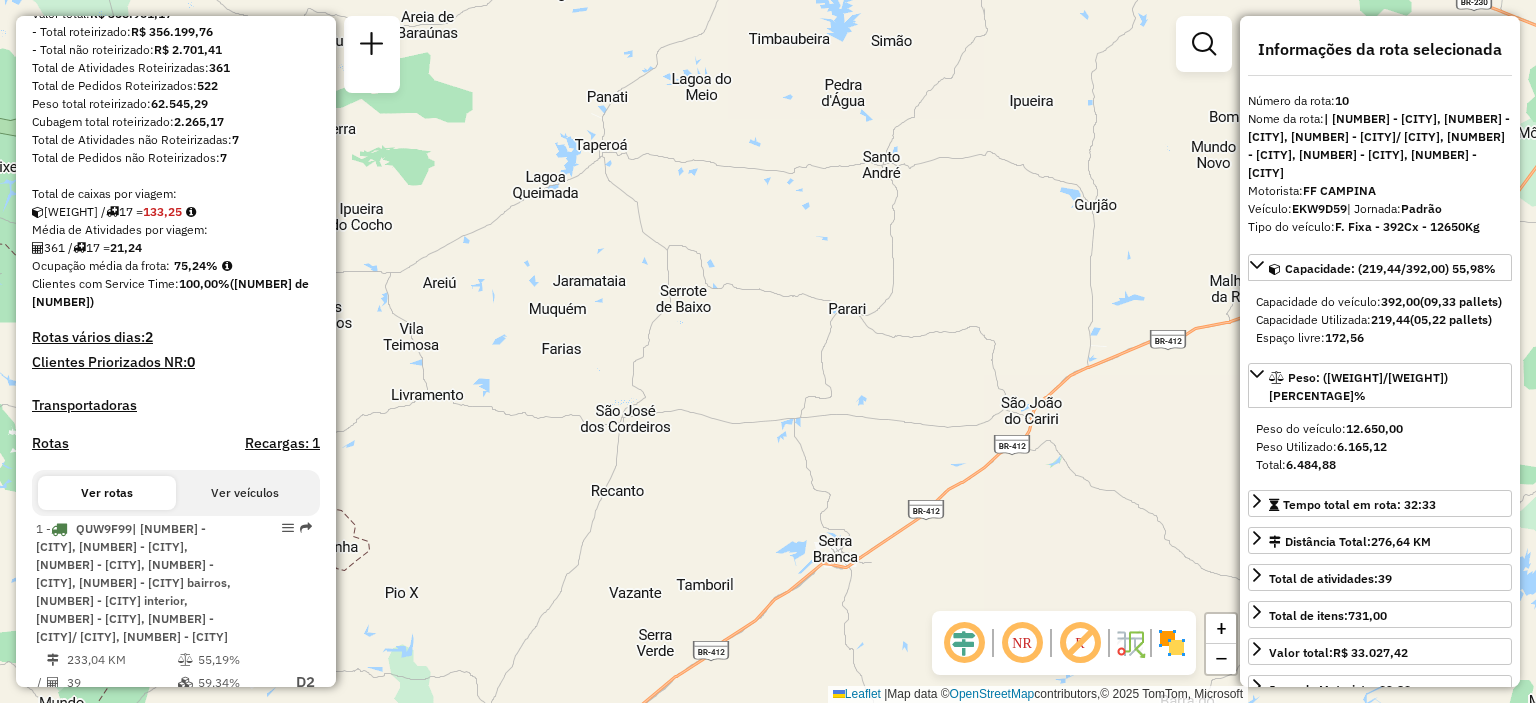 click on "Janela de atendimento Grade de atendimento Capacidade Transportadoras Veículos Cliente Pedidos  Rotas Selecione os dias de semana para filtrar as janelas de atendimento  Seg   Ter   Qua   Qui   Sex   Sáb   Dom  Informe o período da janela de atendimento: De: Até:  Filtrar exatamente a janela do cliente  Considerar janela de atendimento padrão  Selecione os dias de semana para filtrar as grades de atendimento  Seg   Ter   Qua   Qui   Sex   Sáb   Dom   Considerar clientes sem dia de atendimento cadastrado  Clientes fora do dia de atendimento selecionado Filtrar as atividades entre os valores definidos abaixo:  Peso mínimo:   Peso máximo:   Cubagem mínima:   Cubagem máxima:   De:   Até:  Filtrar as atividades entre o tempo de atendimento definido abaixo:  De:   Até:   Considerar capacidade total dos clientes não roteirizados Transportadora: Selecione um ou mais itens Tipo de veículo: Selecione um ou mais itens Veículo: Selecione um ou mais itens Motorista: Selecione um ou mais itens Nome: Rótulo:" 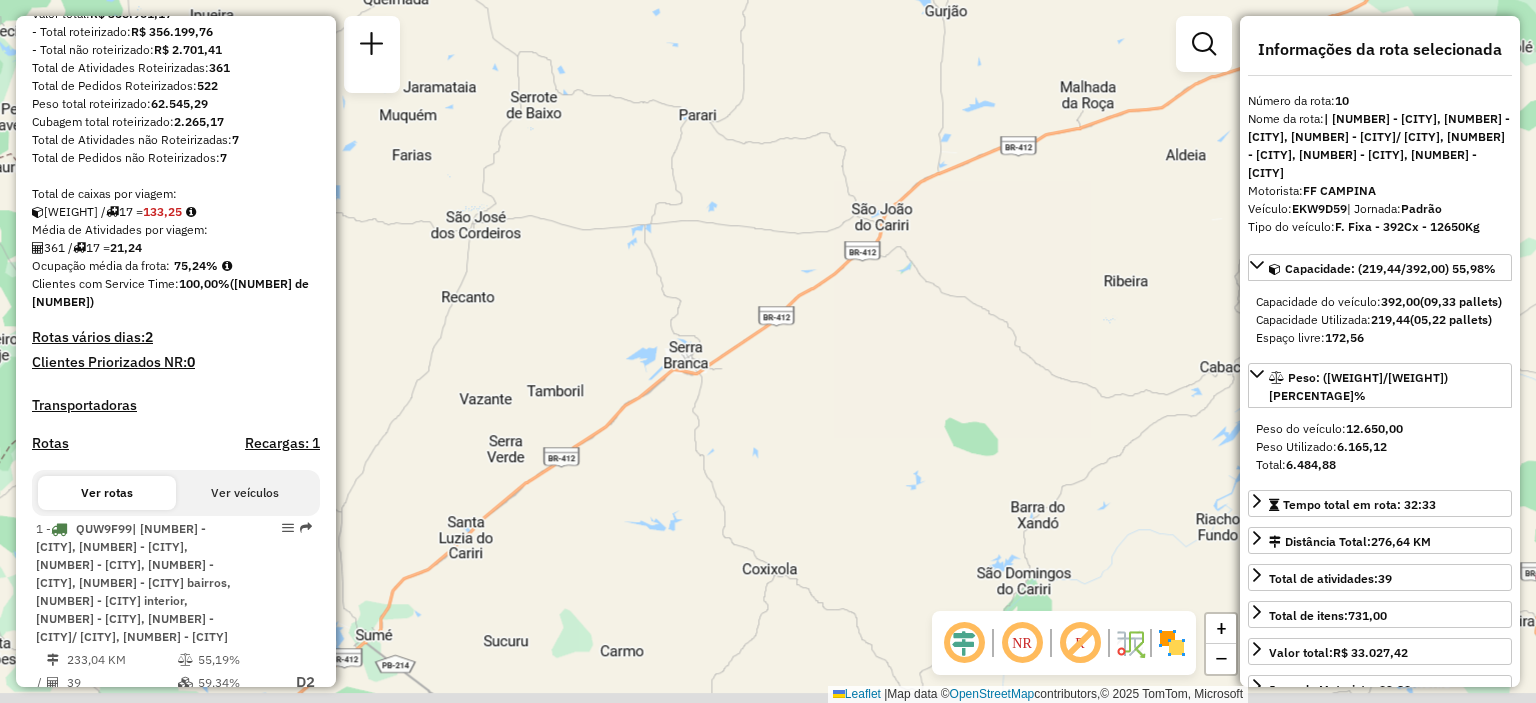 click on "Janela de atendimento Grade de atendimento Capacidade Transportadoras Veículos Cliente Pedidos  Rotas Selecione os dias de semana para filtrar as janelas de atendimento  Seg   Ter   Qua   Qui   Sex   Sáb   Dom  Informe o período da janela de atendimento: De: Até:  Filtrar exatamente a janela do cliente  Considerar janela de atendimento padrão  Selecione os dias de semana para filtrar as grades de atendimento  Seg   Ter   Qua   Qui   Sex   Sáb   Dom   Considerar clientes sem dia de atendimento cadastrado  Clientes fora do dia de atendimento selecionado Filtrar as atividades entre os valores definidos abaixo:  Peso mínimo:   Peso máximo:   Cubagem mínima:   Cubagem máxima:   De:   Até:  Filtrar as atividades entre o tempo de atendimento definido abaixo:  De:   Até:   Considerar capacidade total dos clientes não roteirizados Transportadora: Selecione um ou mais itens Tipo de veículo: Selecione um ou mais itens Veículo: Selecione um ou mais itens Motorista: Selecione um ou mais itens Nome: Rótulo:" 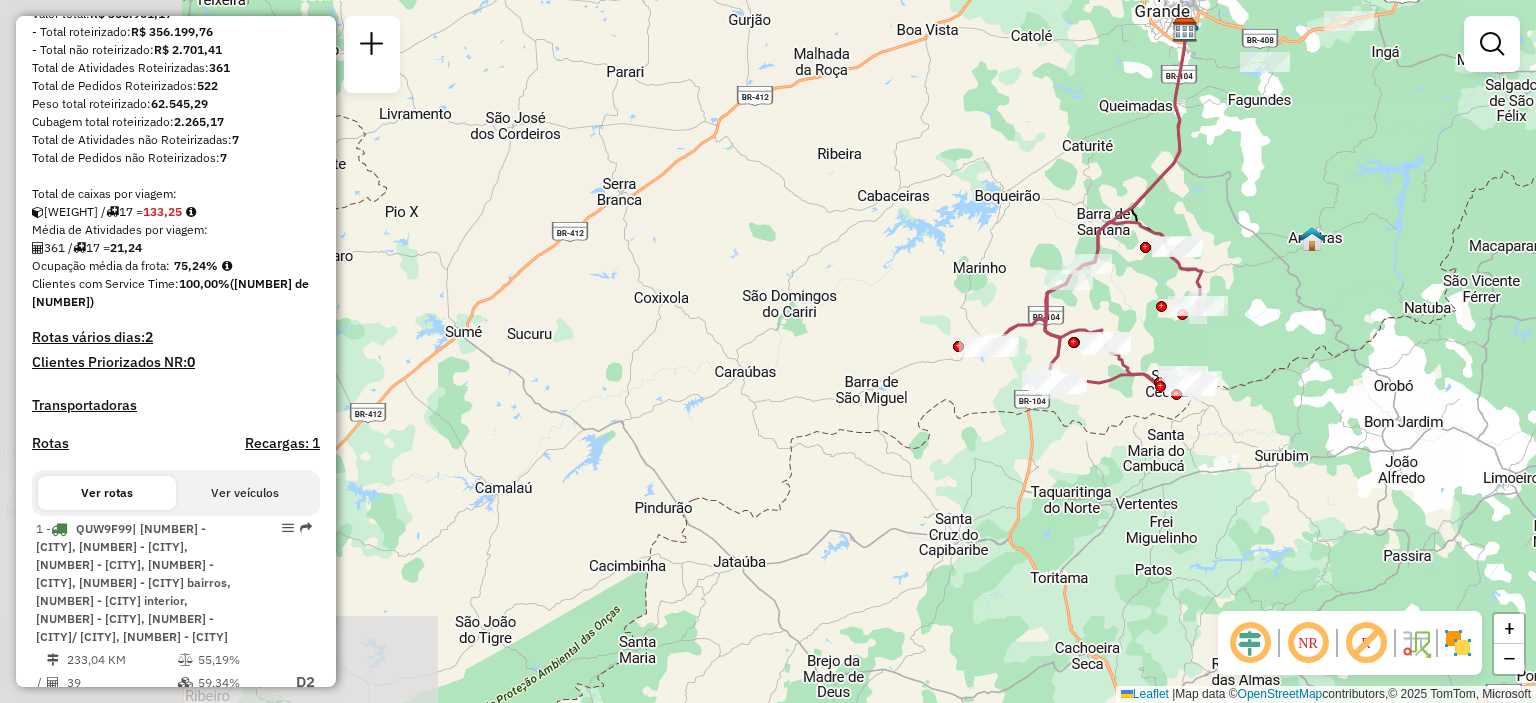 drag, startPoint x: 908, startPoint y: 359, endPoint x: 848, endPoint y: 388, distance: 66.64083 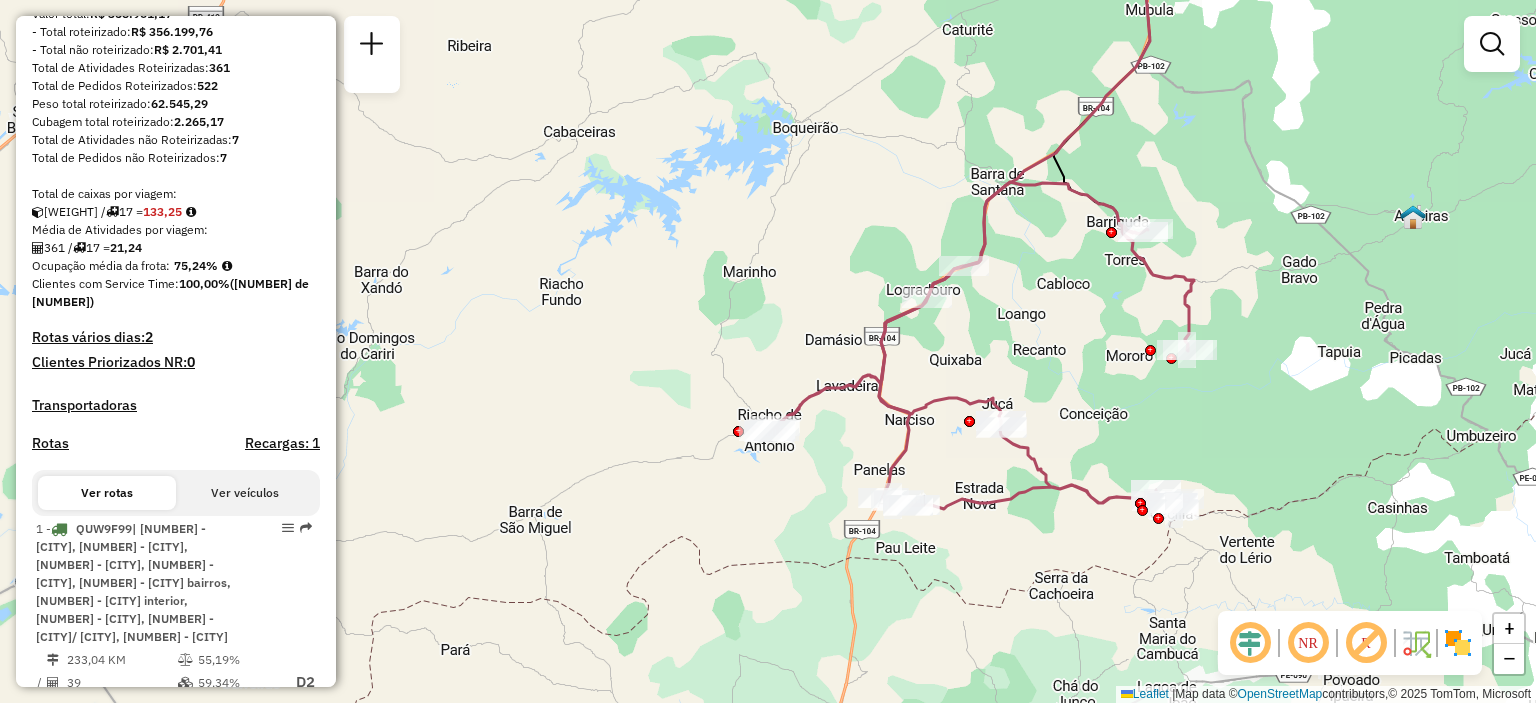 drag, startPoint x: 1069, startPoint y: 326, endPoint x: 1016, endPoint y: 321, distance: 53.235325 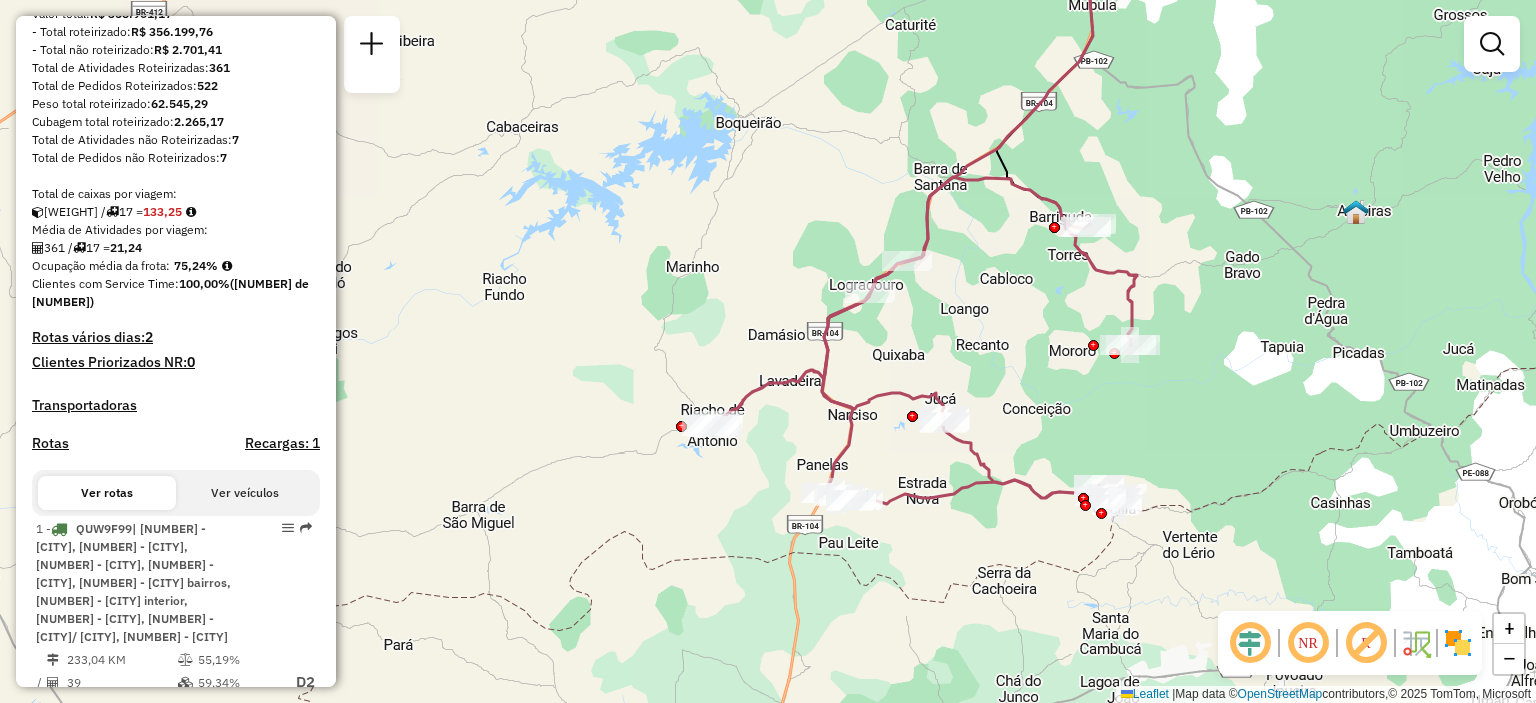 click on "Janela de atendimento Grade de atendimento Capacidade Transportadoras Veículos Cliente Pedidos  Rotas Selecione os dias de semana para filtrar as janelas de atendimento  Seg   Ter   Qua   Qui   Sex   Sáb   Dom  Informe o período da janela de atendimento: De: Até:  Filtrar exatamente a janela do cliente  Considerar janela de atendimento padrão  Selecione os dias de semana para filtrar as grades de atendimento  Seg   Ter   Qua   Qui   Sex   Sáb   Dom   Considerar clientes sem dia de atendimento cadastrado  Clientes fora do dia de atendimento selecionado Filtrar as atividades entre os valores definidos abaixo:  Peso mínimo:   Peso máximo:   Cubagem mínima:   Cubagem máxima:   De:   Até:  Filtrar as atividades entre o tempo de atendimento definido abaixo:  De:   Até:   Considerar capacidade total dos clientes não roteirizados Transportadora: Selecione um ou mais itens Tipo de veículo: Selecione um ou mais itens Veículo: Selecione um ou mais itens Motorista: Selecione um ou mais itens Nome: Rótulo:" 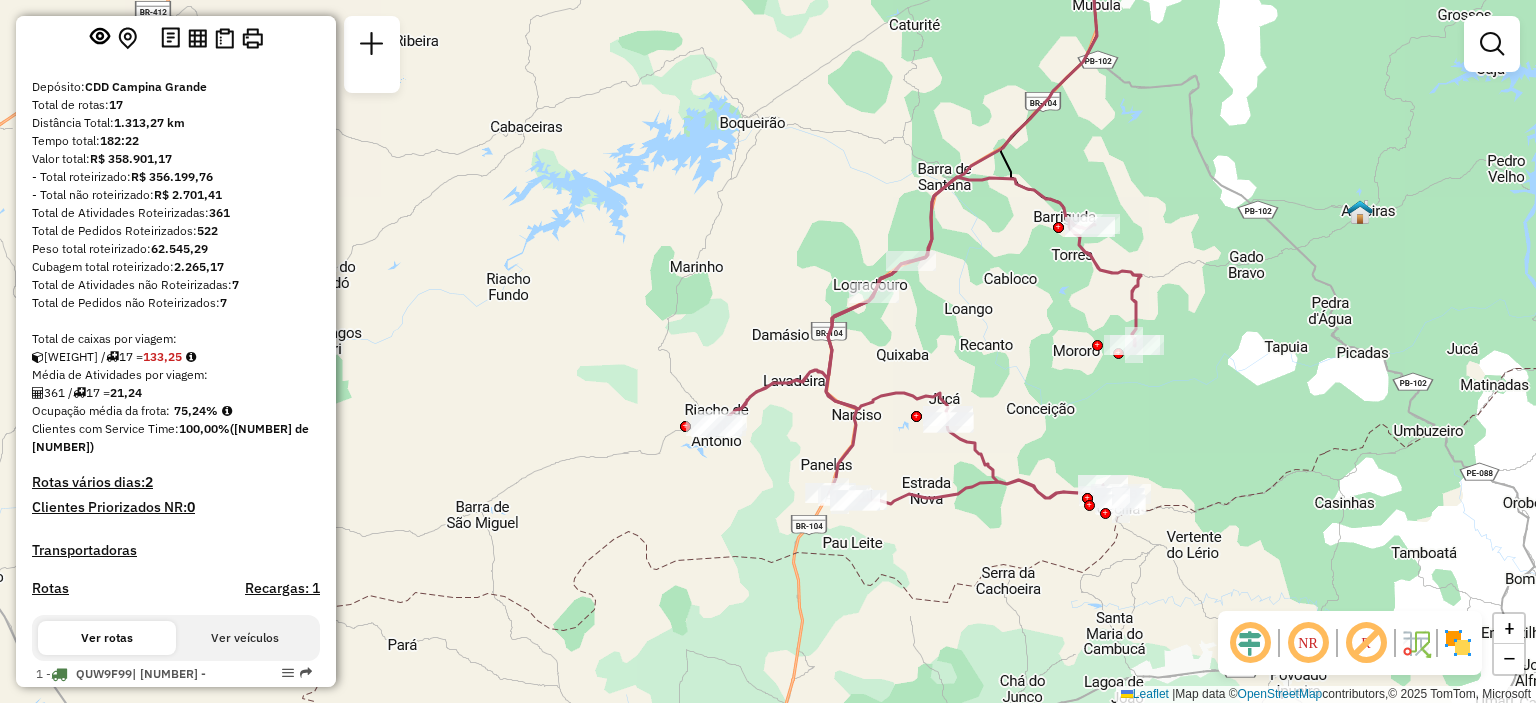 scroll, scrollTop: 52, scrollLeft: 0, axis: vertical 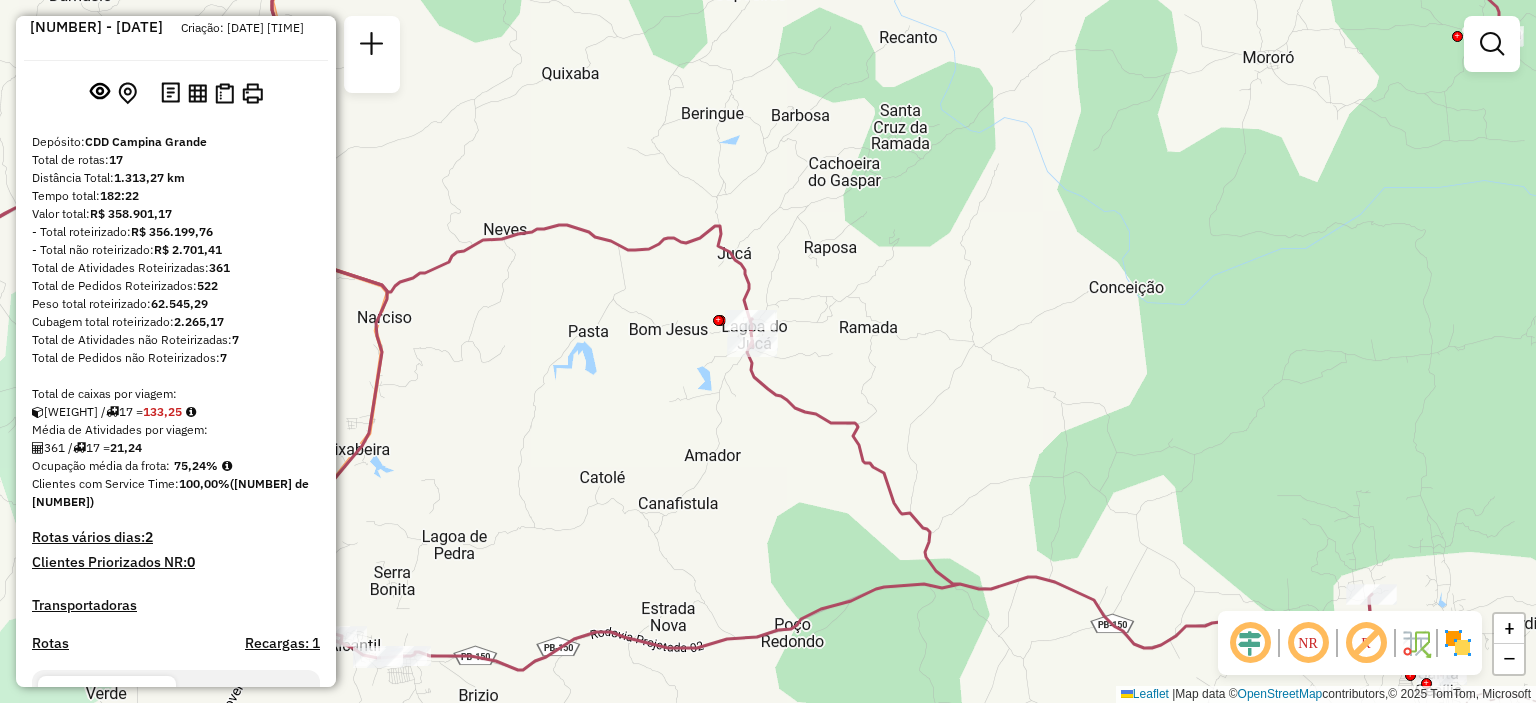 drag, startPoint x: 838, startPoint y: 515, endPoint x: 806, endPoint y: 505, distance: 33.526108 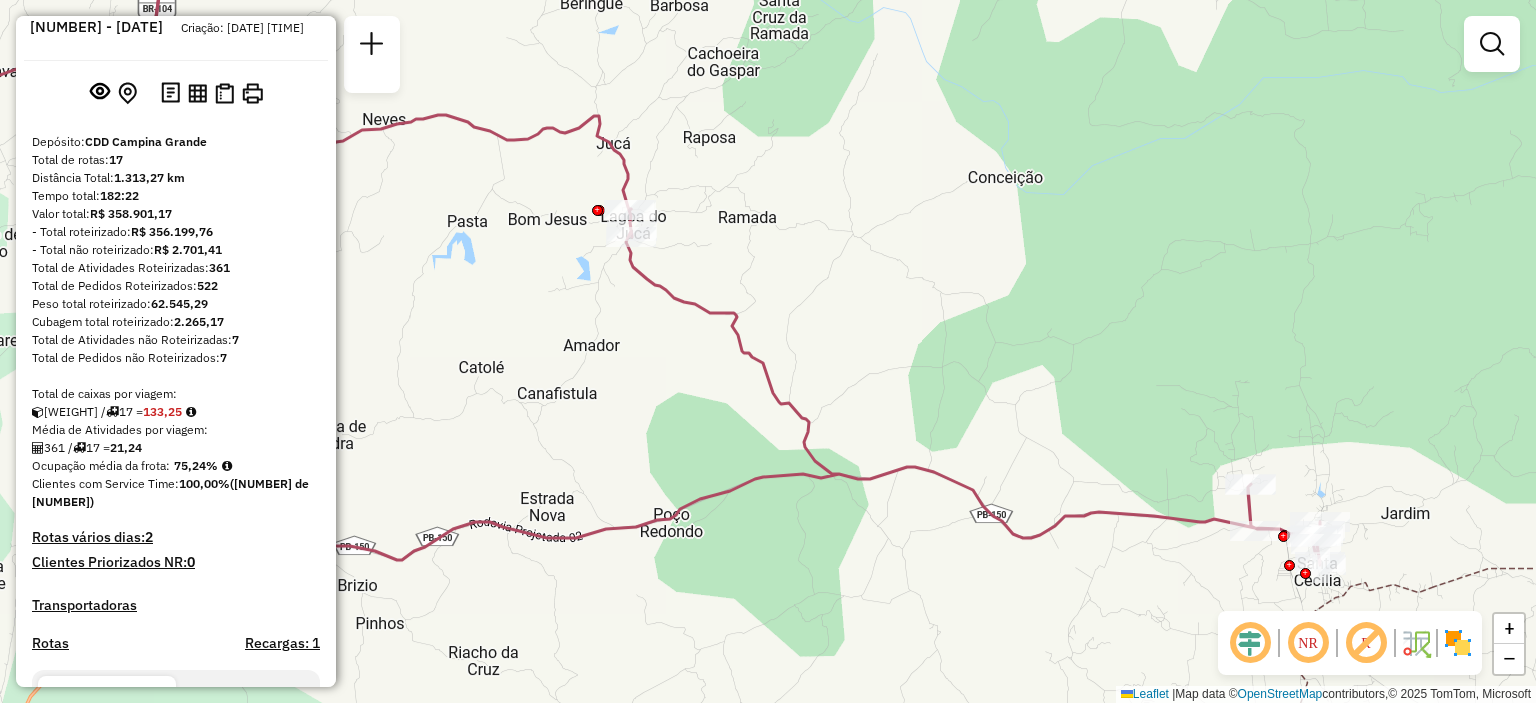 drag, startPoint x: 979, startPoint y: 377, endPoint x: 912, endPoint y: 375, distance: 67.02985 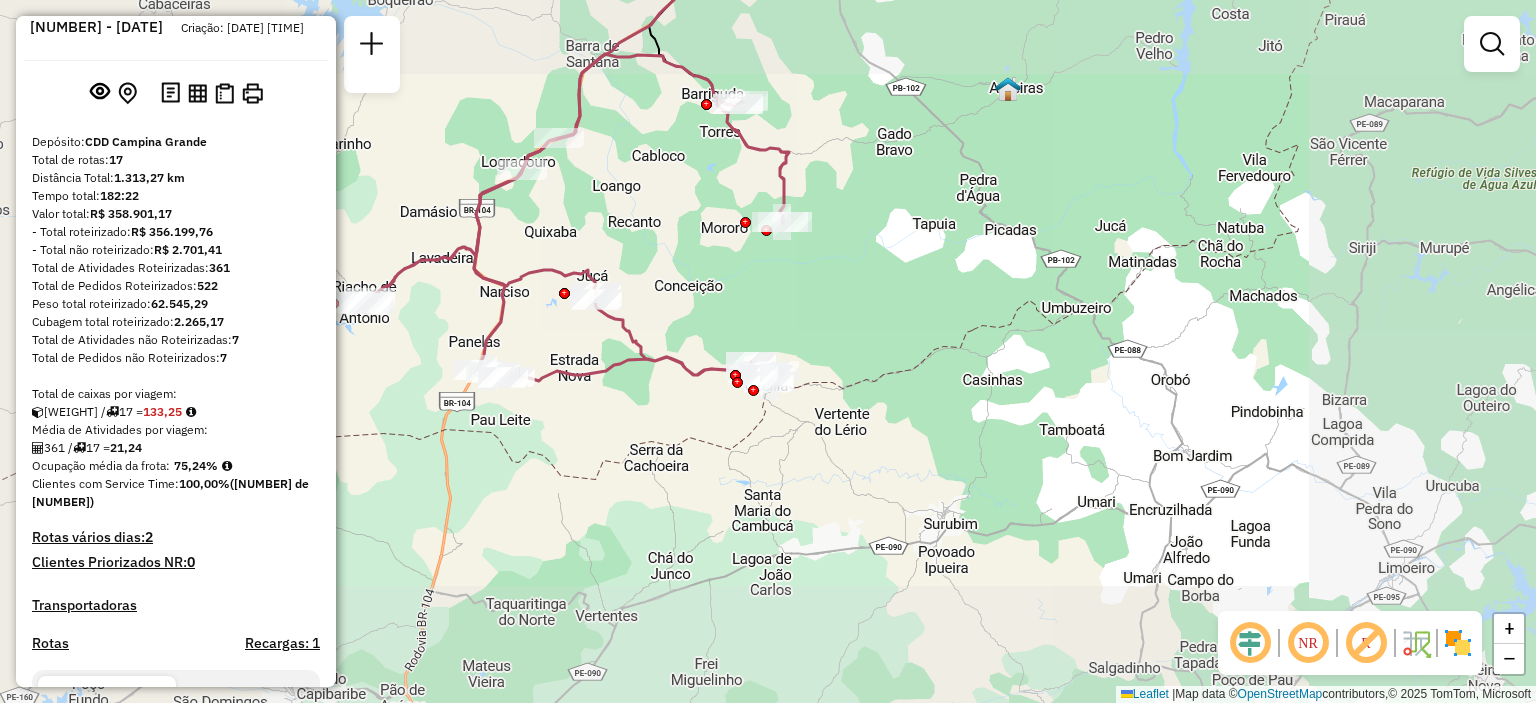 drag, startPoint x: 885, startPoint y: 177, endPoint x: 849, endPoint y: 326, distance: 153.28731 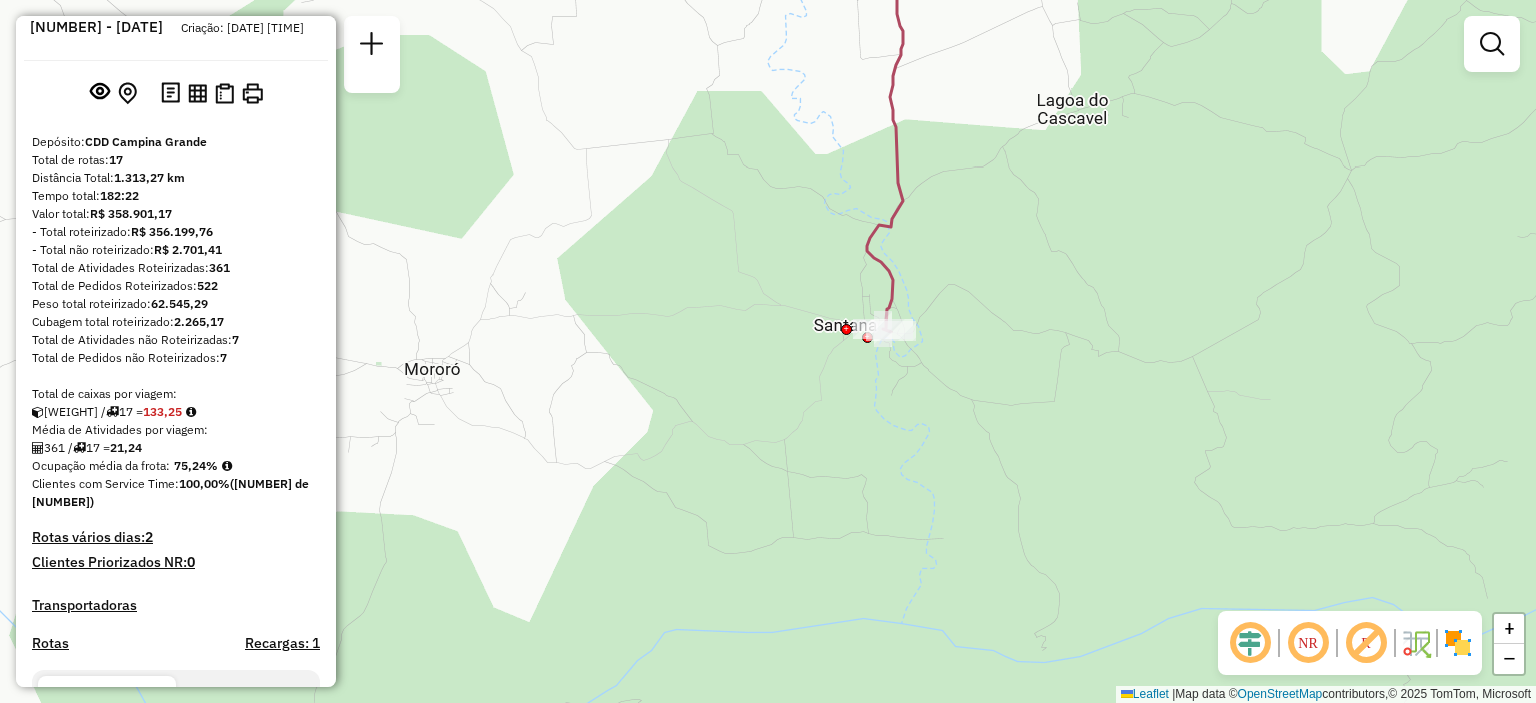drag, startPoint x: 852, startPoint y: 321, endPoint x: 880, endPoint y: 346, distance: 37.536648 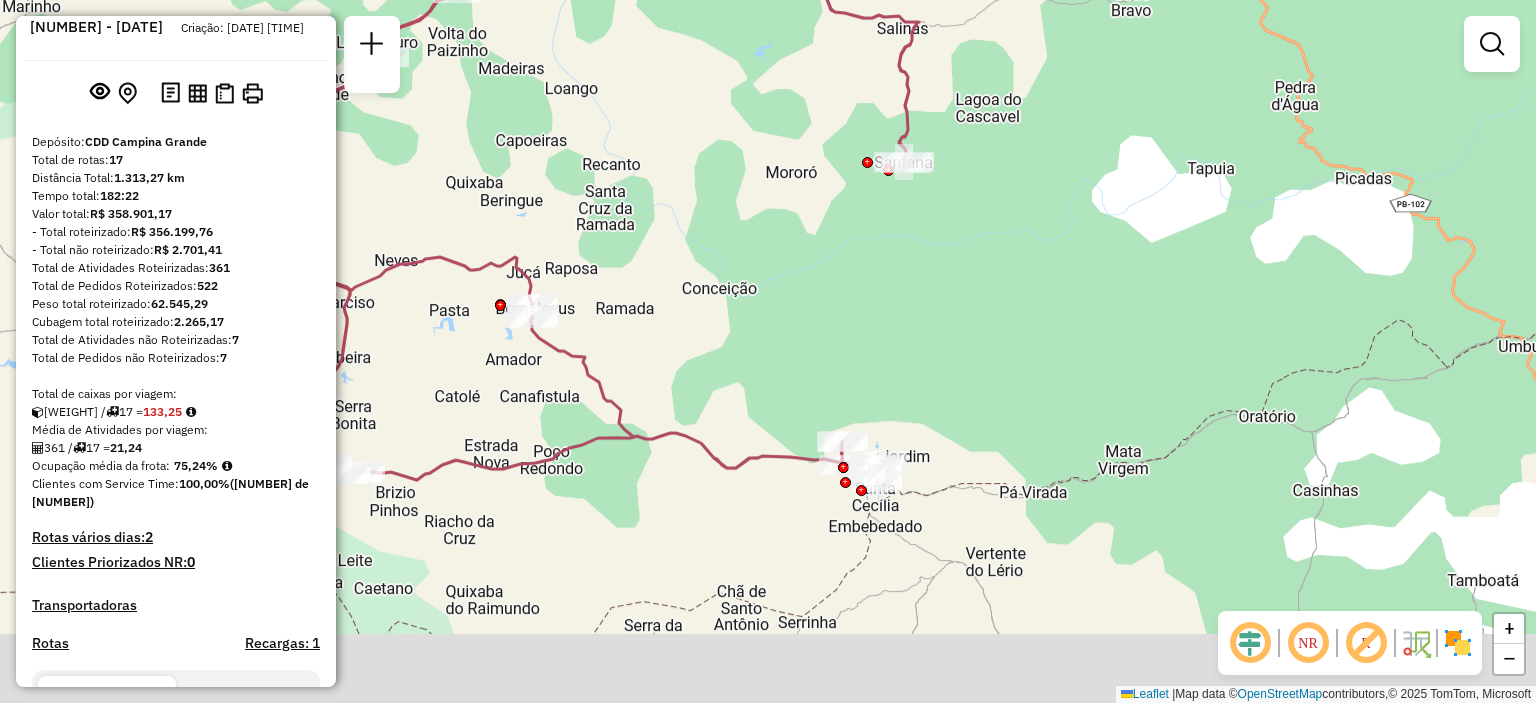 drag, startPoint x: 688, startPoint y: 550, endPoint x: 676, endPoint y: 140, distance: 410.17557 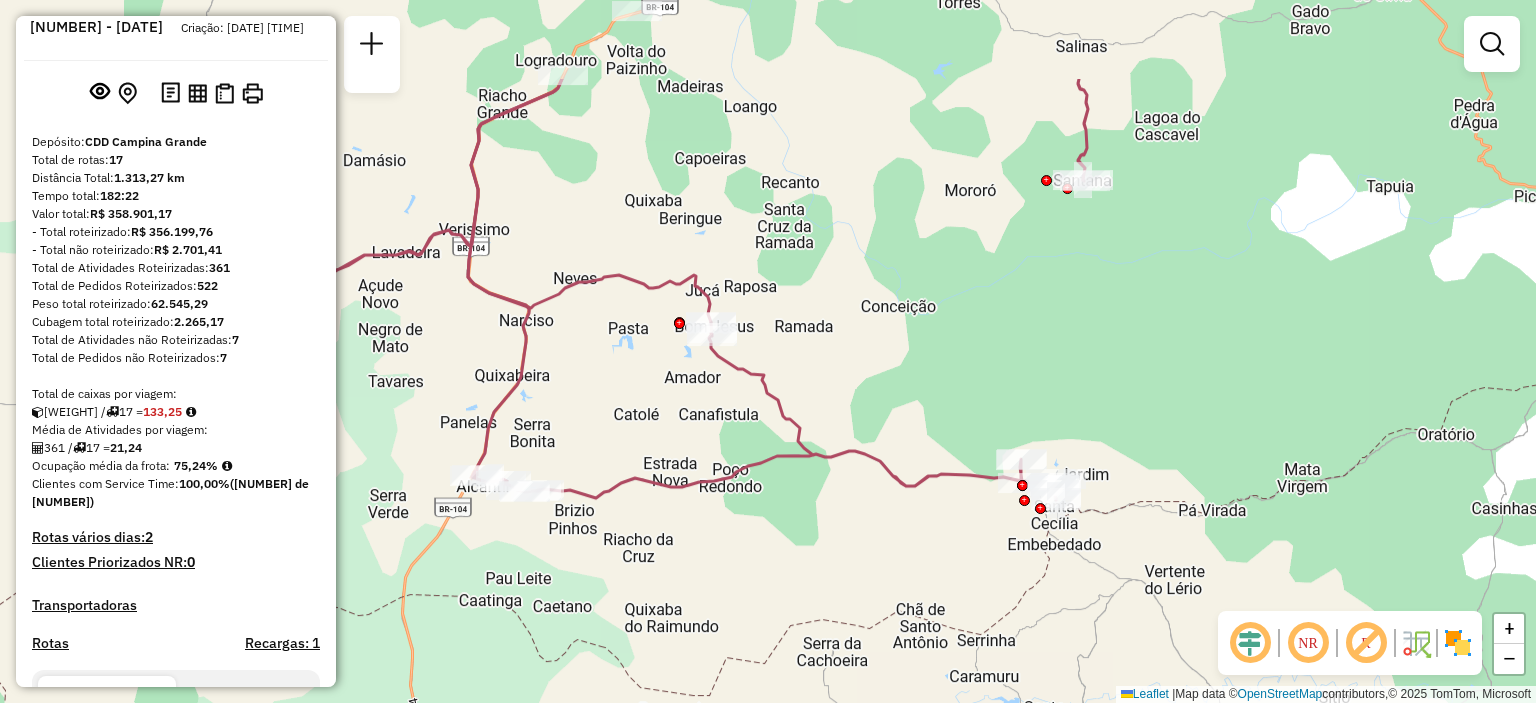 drag, startPoint x: 717, startPoint y: 186, endPoint x: 888, endPoint y: 327, distance: 221.63484 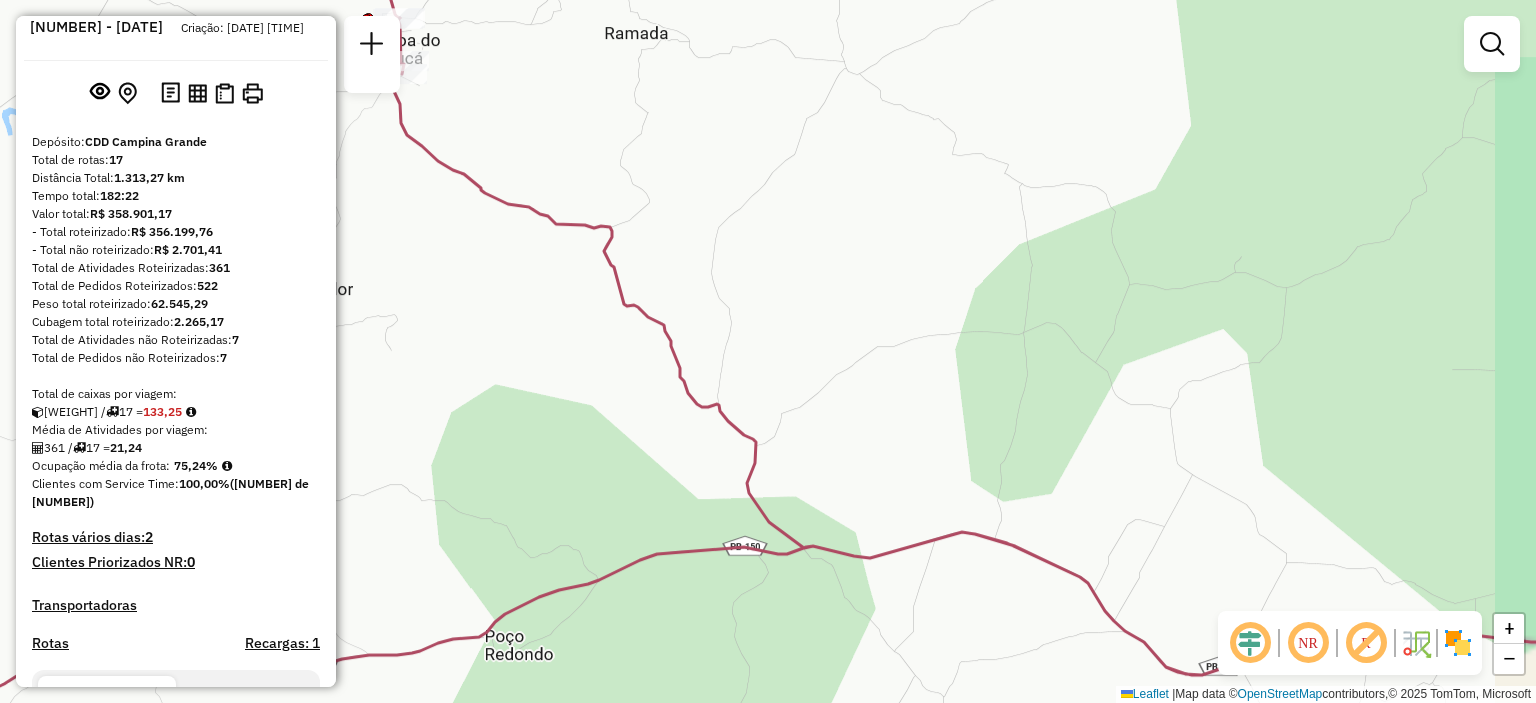 drag, startPoint x: 709, startPoint y: 312, endPoint x: 784, endPoint y: 331, distance: 77.36925 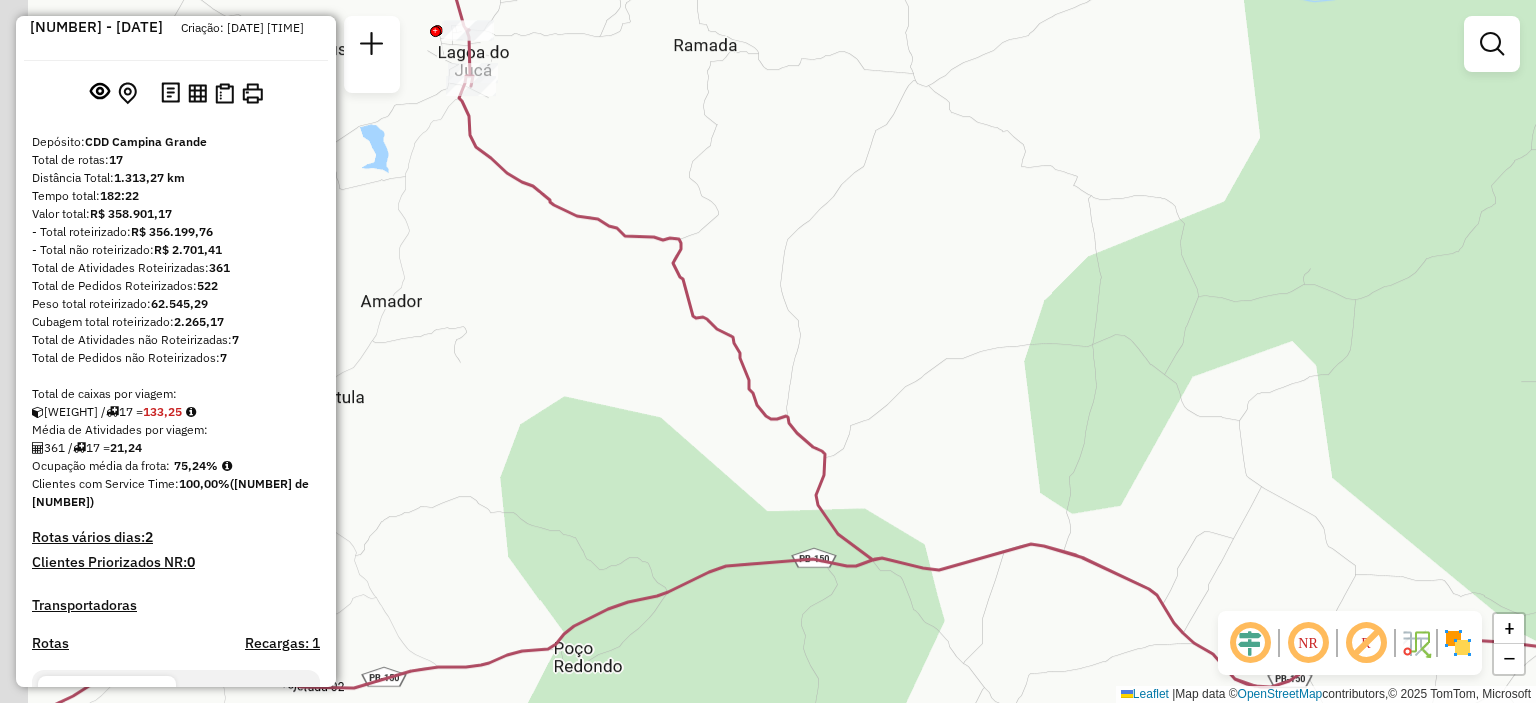 drag, startPoint x: 572, startPoint y: 189, endPoint x: 625, endPoint y: 204, distance: 55.081757 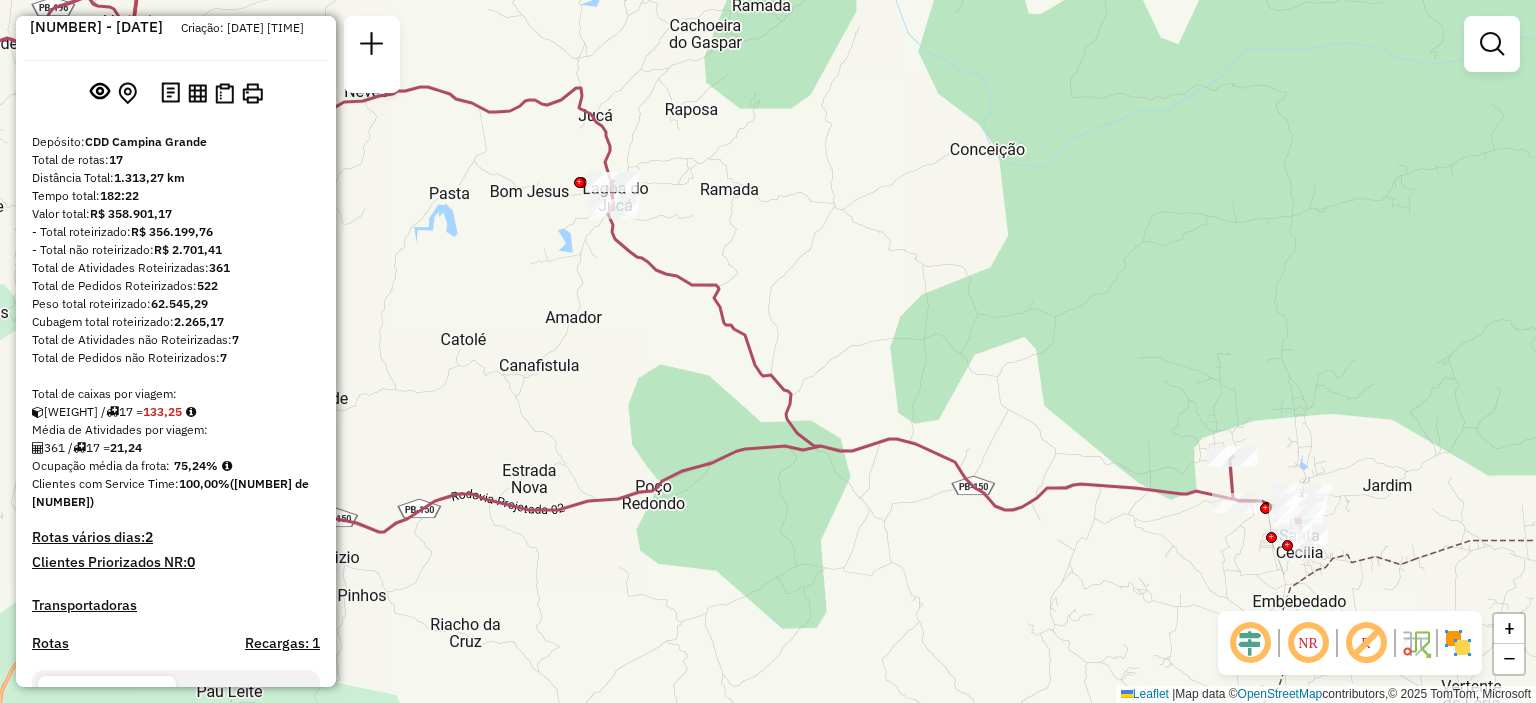 drag, startPoint x: 550, startPoint y: 340, endPoint x: 610, endPoint y: 353, distance: 61.39218 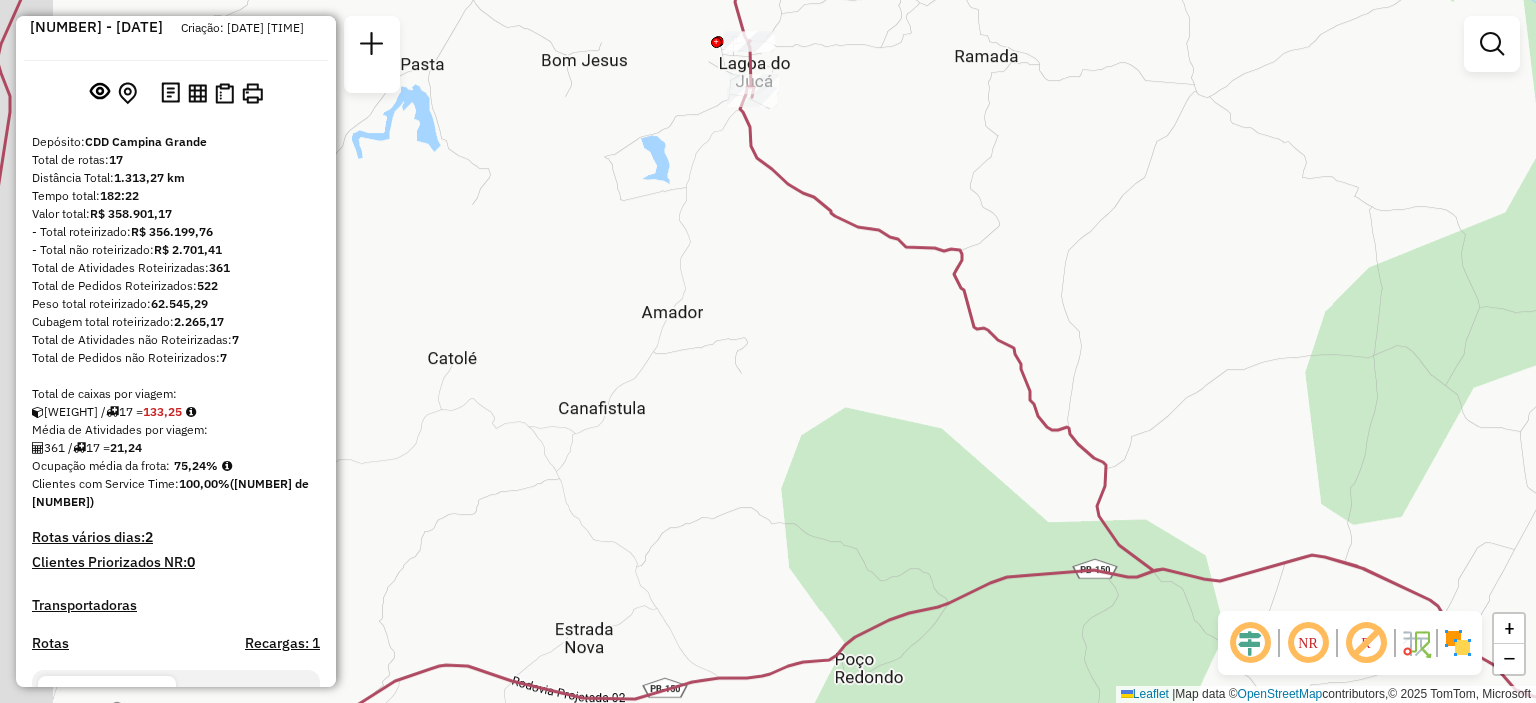 drag, startPoint x: 618, startPoint y: 349, endPoint x: 698, endPoint y: 310, distance: 89 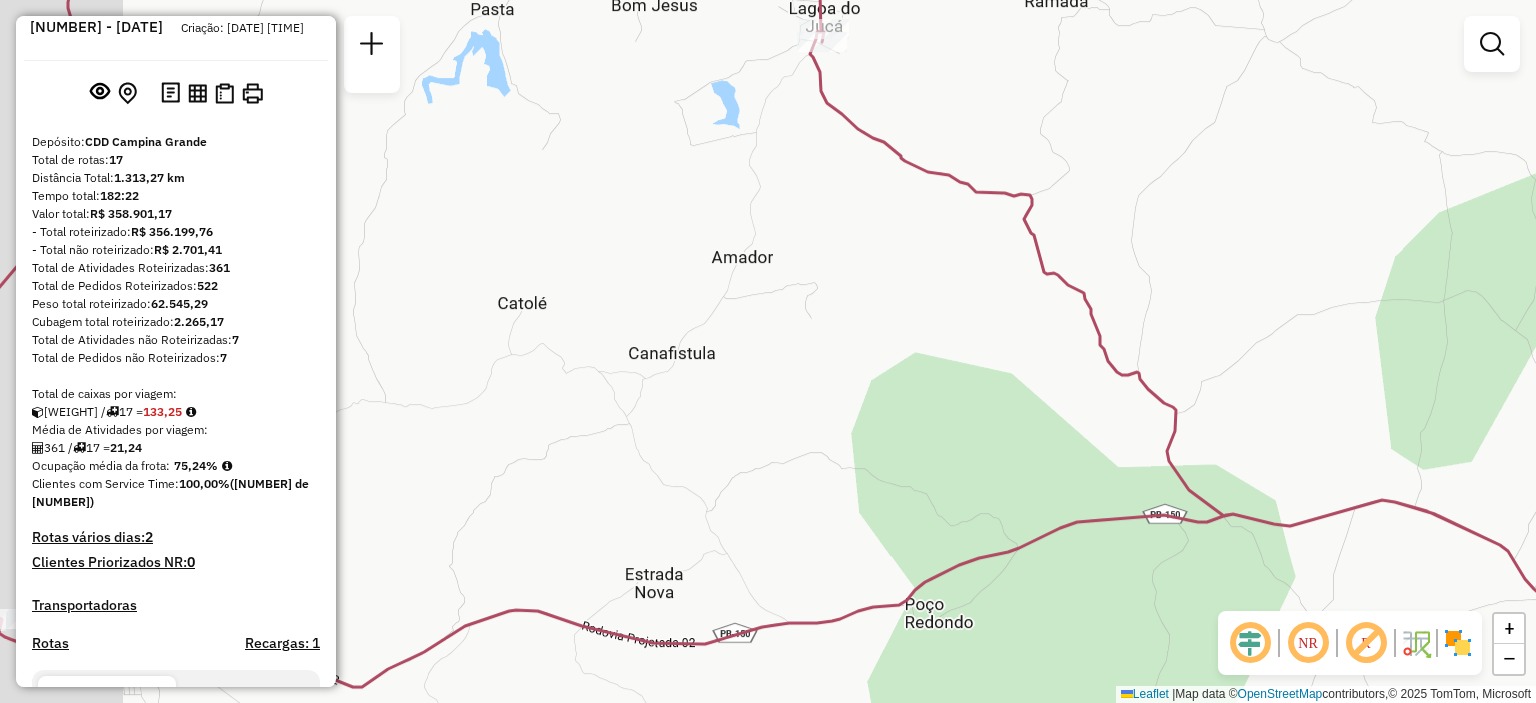 drag, startPoint x: 698, startPoint y: 310, endPoint x: 772, endPoint y: 248, distance: 96.540146 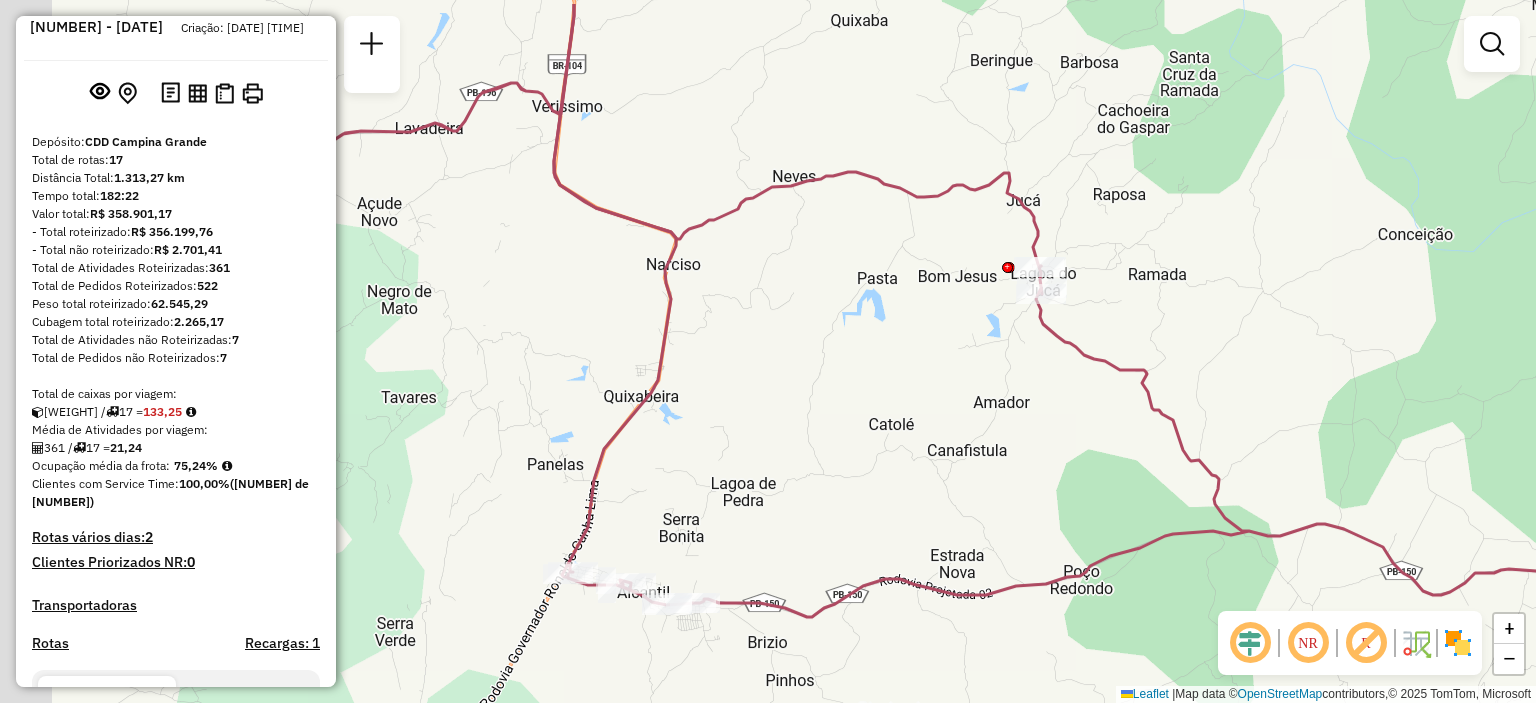 drag, startPoint x: 828, startPoint y: 471, endPoint x: 933, endPoint y: 496, distance: 107.935165 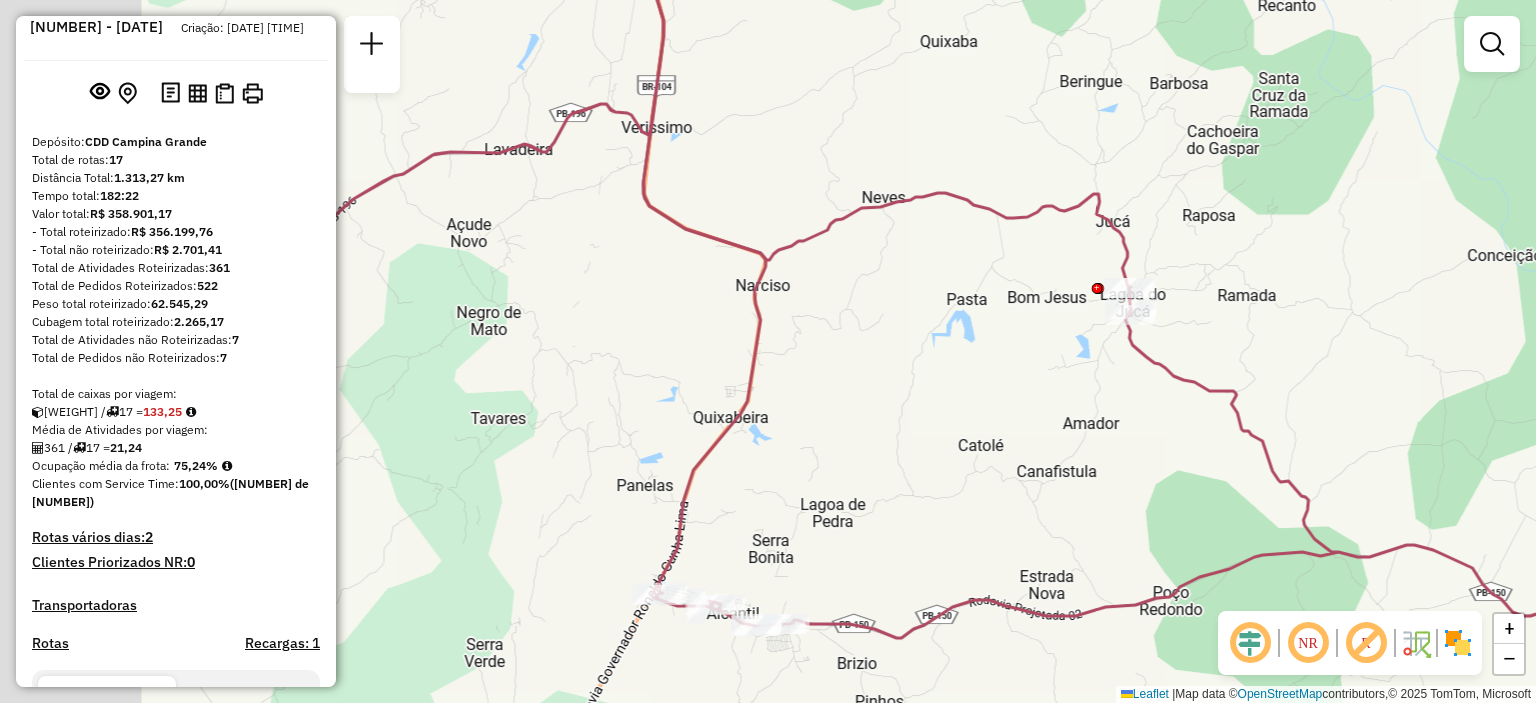 drag, startPoint x: 933, startPoint y: 496, endPoint x: 913, endPoint y: 492, distance: 20.396078 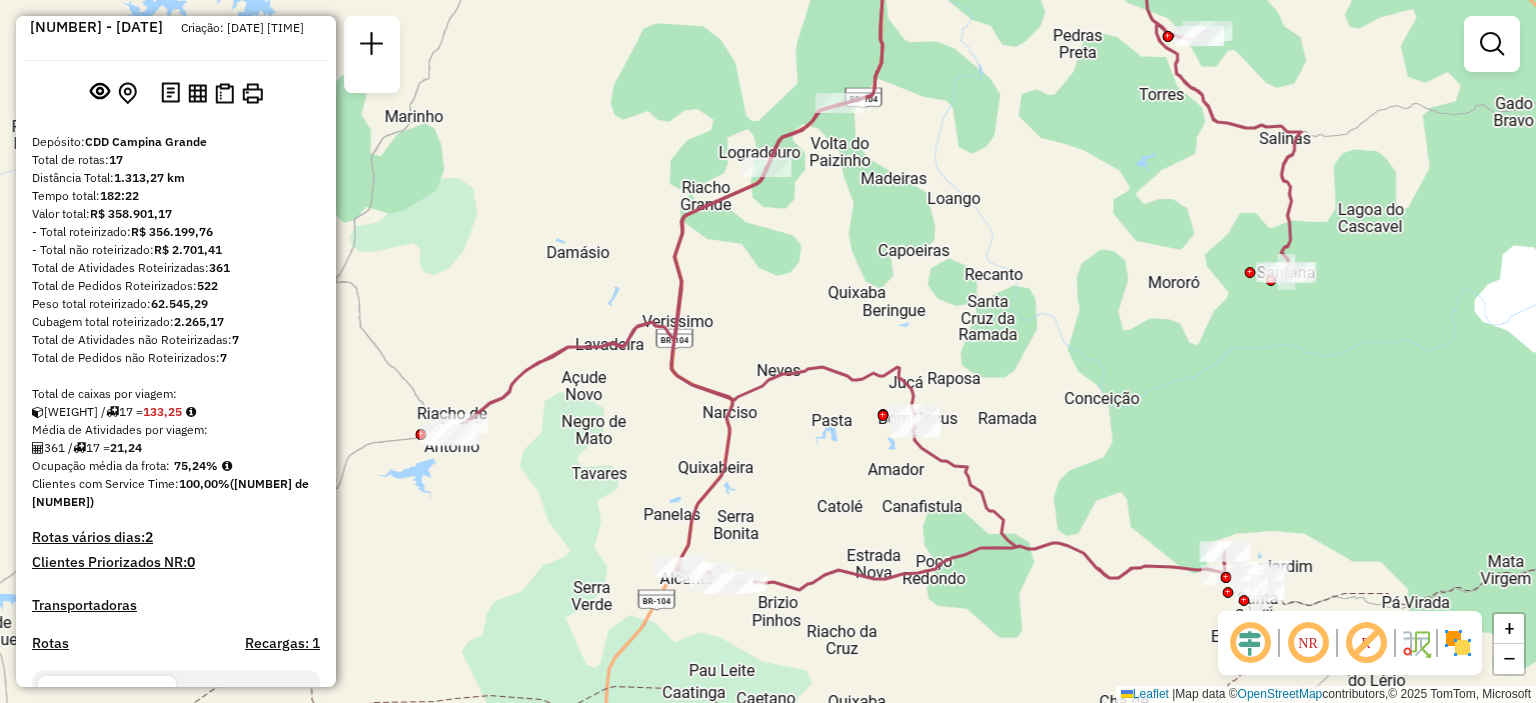 drag, startPoint x: 540, startPoint y: 578, endPoint x: 563, endPoint y: 549, distance: 37.01351 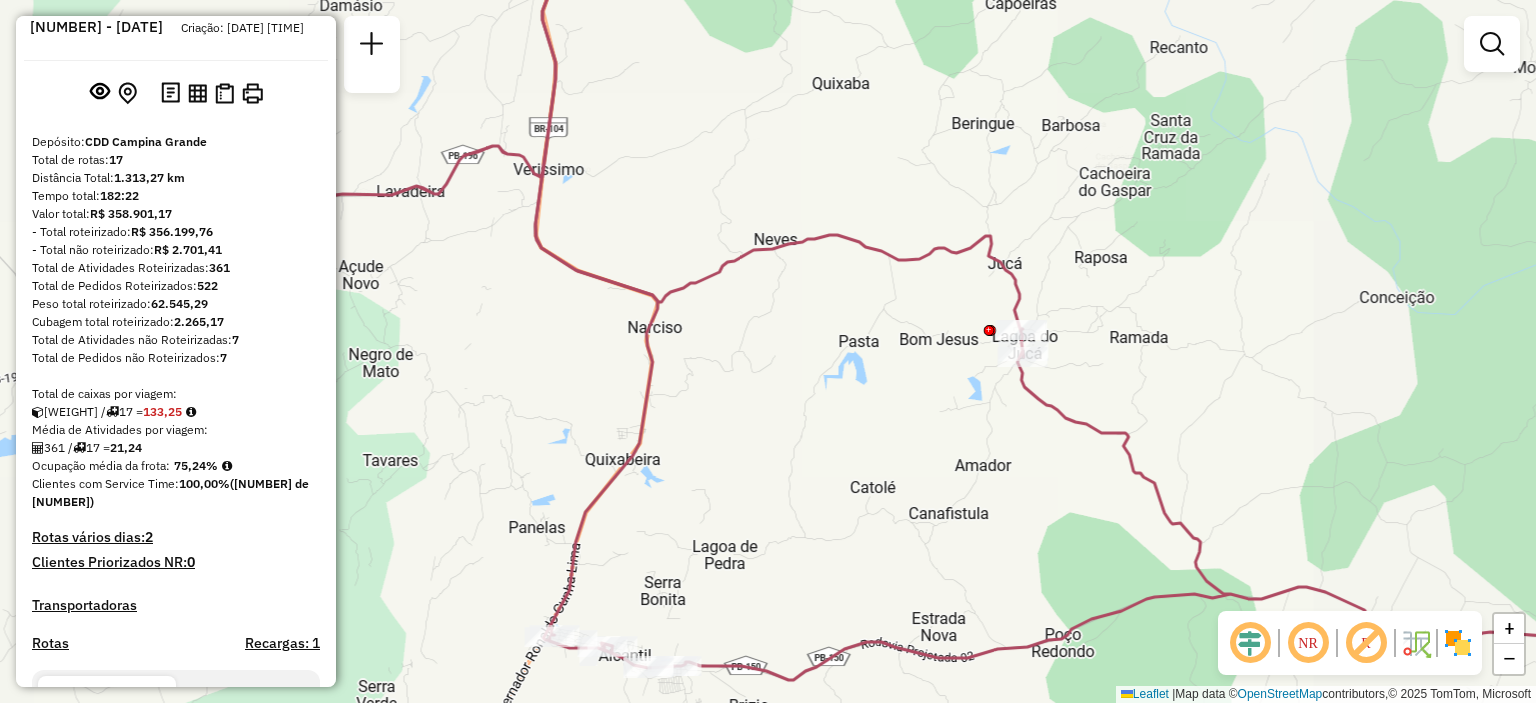 drag, startPoint x: 689, startPoint y: 254, endPoint x: 694, endPoint y: 356, distance: 102.122475 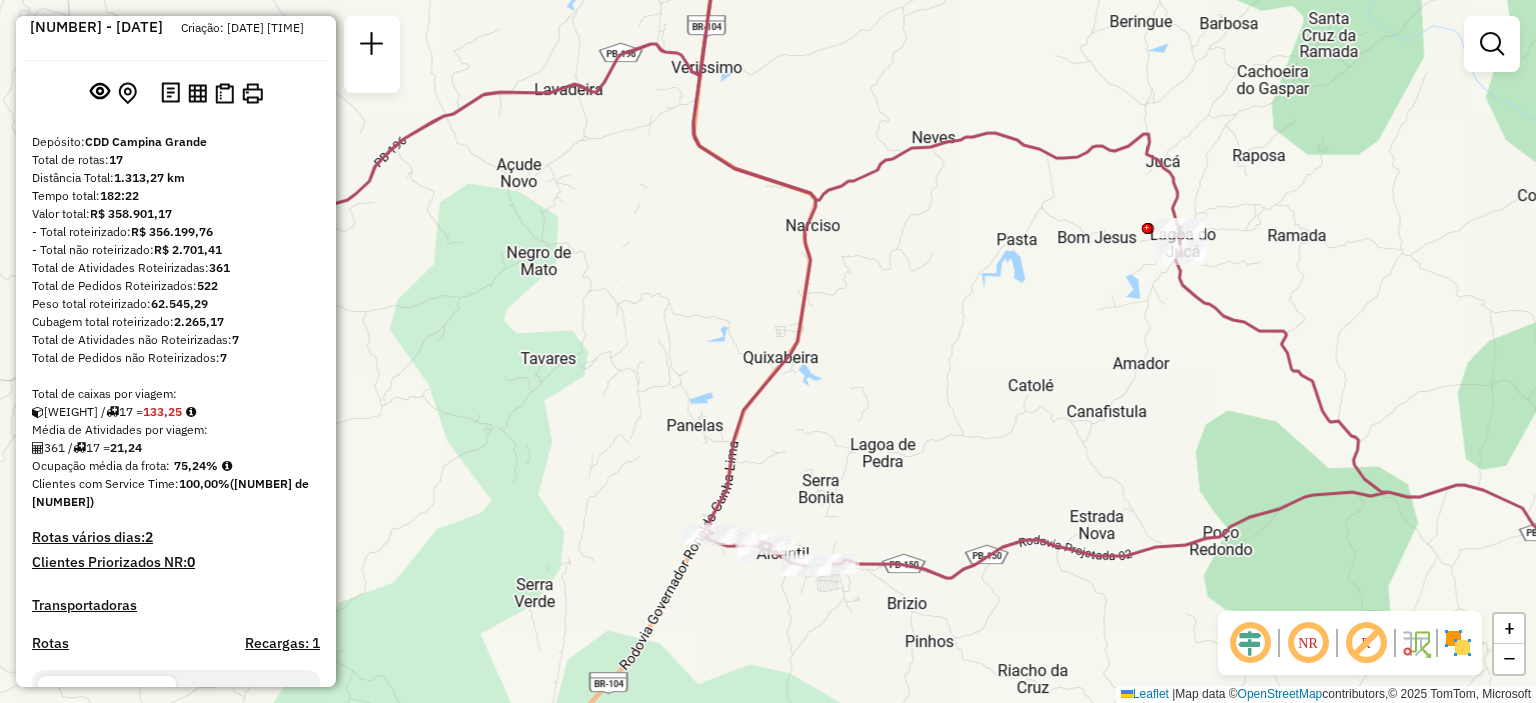 drag, startPoint x: 594, startPoint y: 340, endPoint x: 728, endPoint y: 259, distance: 156.57906 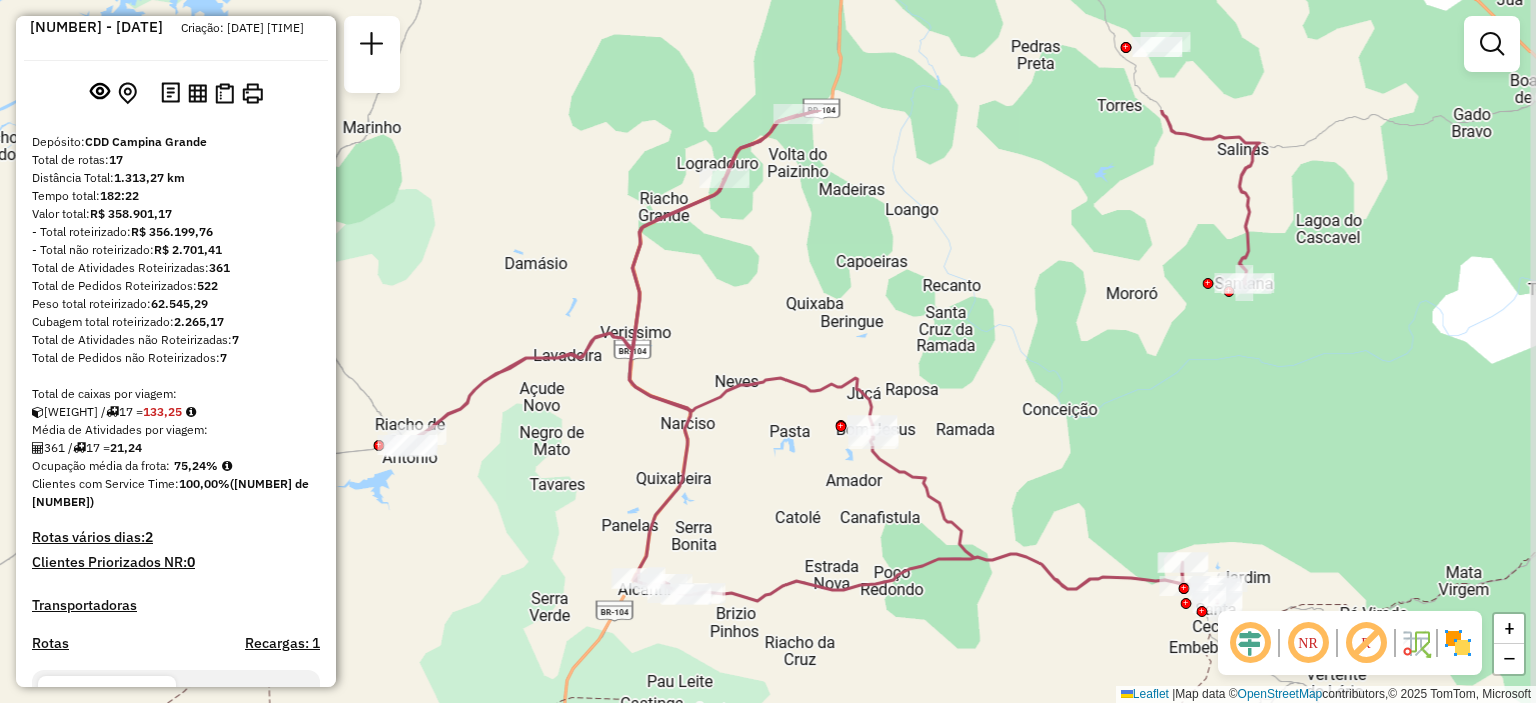 drag, startPoint x: 766, startPoint y: 184, endPoint x: 685, endPoint y: 364, distance: 197.3854 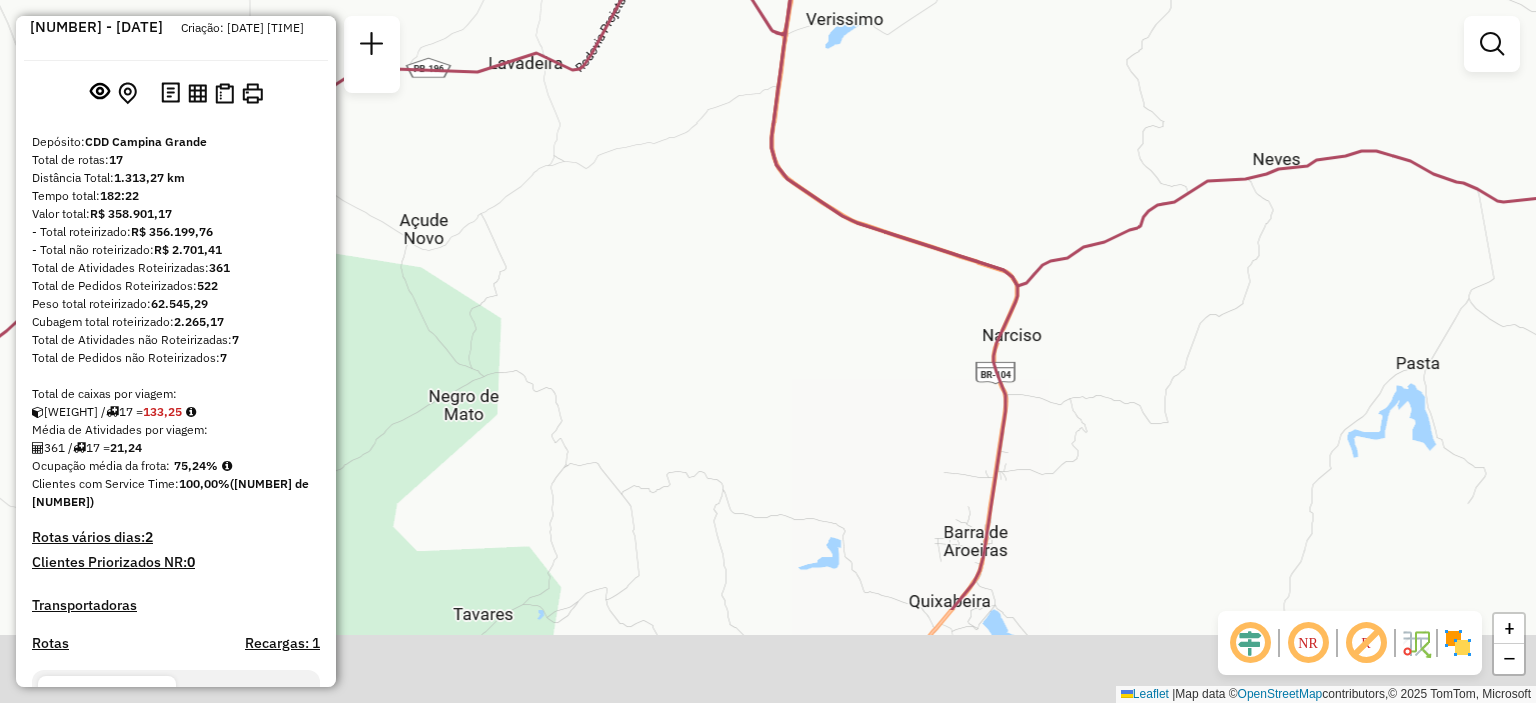 drag, startPoint x: 834, startPoint y: 339, endPoint x: 816, endPoint y: 303, distance: 40.24922 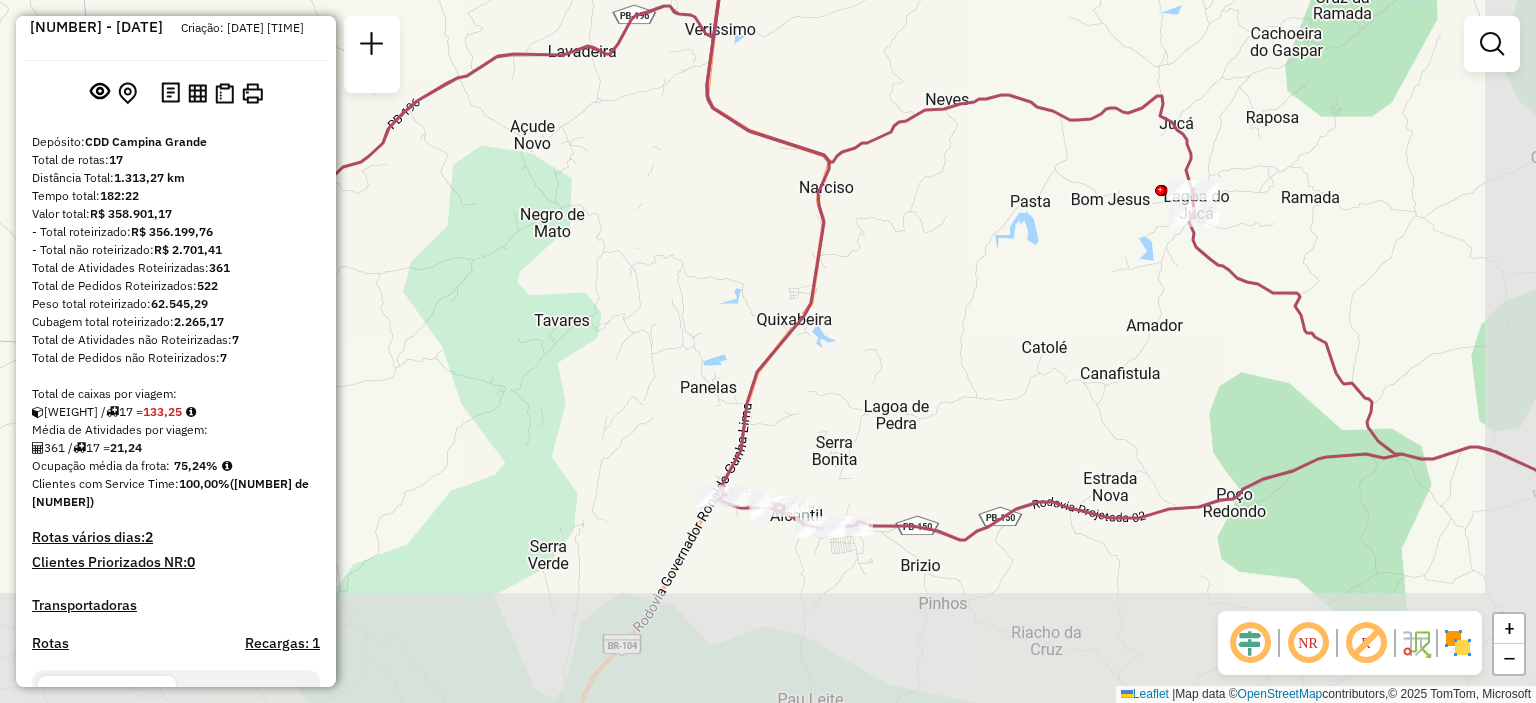 drag, startPoint x: 1000, startPoint y: 485, endPoint x: 892, endPoint y: 359, distance: 165.9518 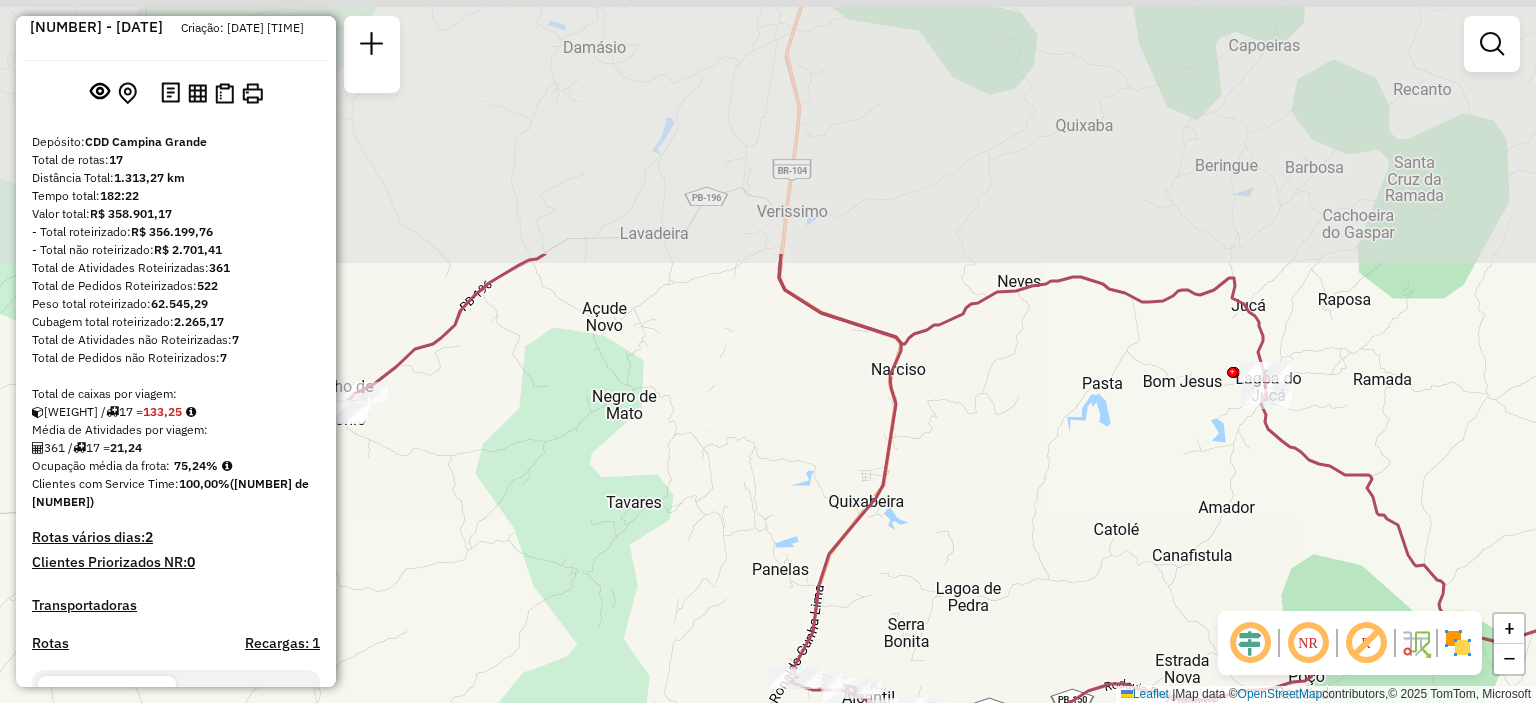 drag, startPoint x: 1003, startPoint y: 171, endPoint x: 970, endPoint y: 495, distance: 325.6762 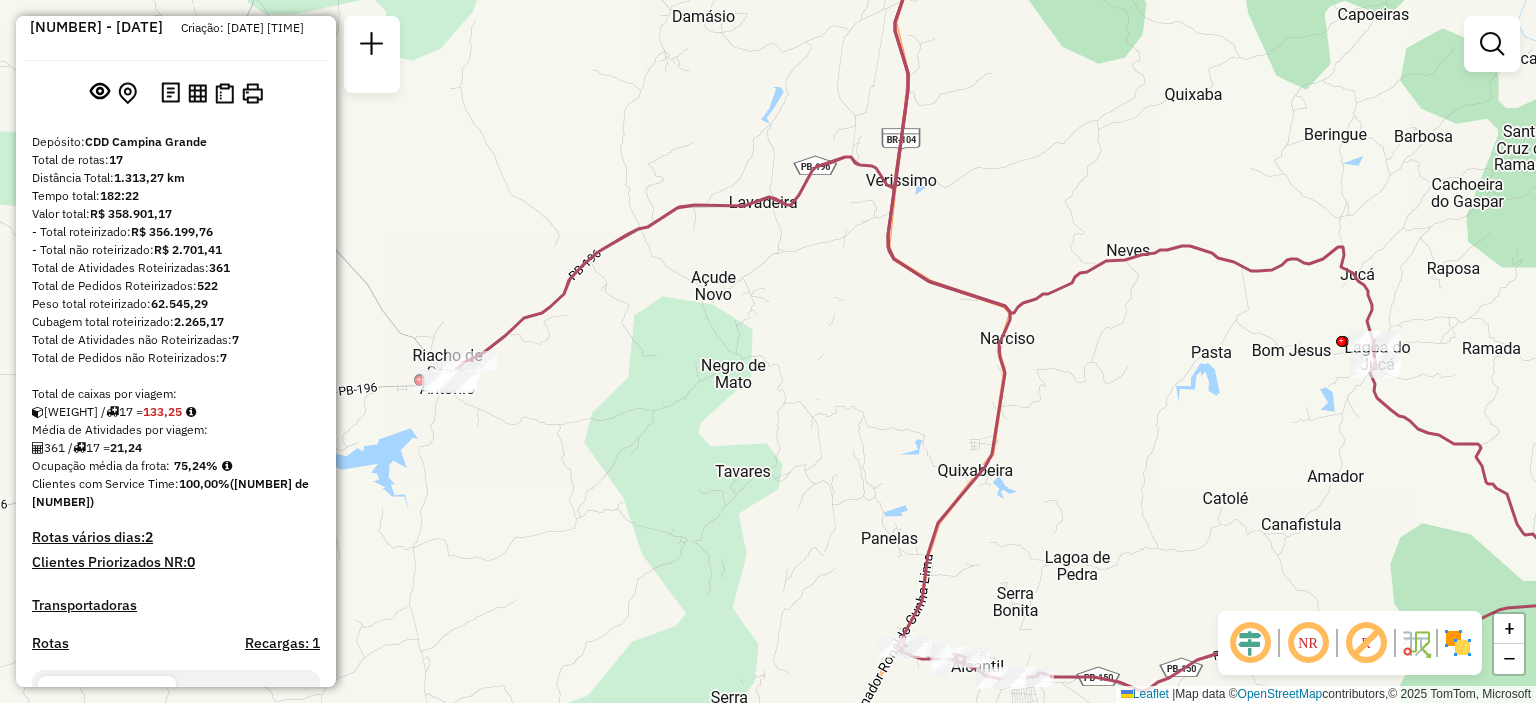 drag, startPoint x: 840, startPoint y: 225, endPoint x: 947, endPoint y: 194, distance: 111.40018 